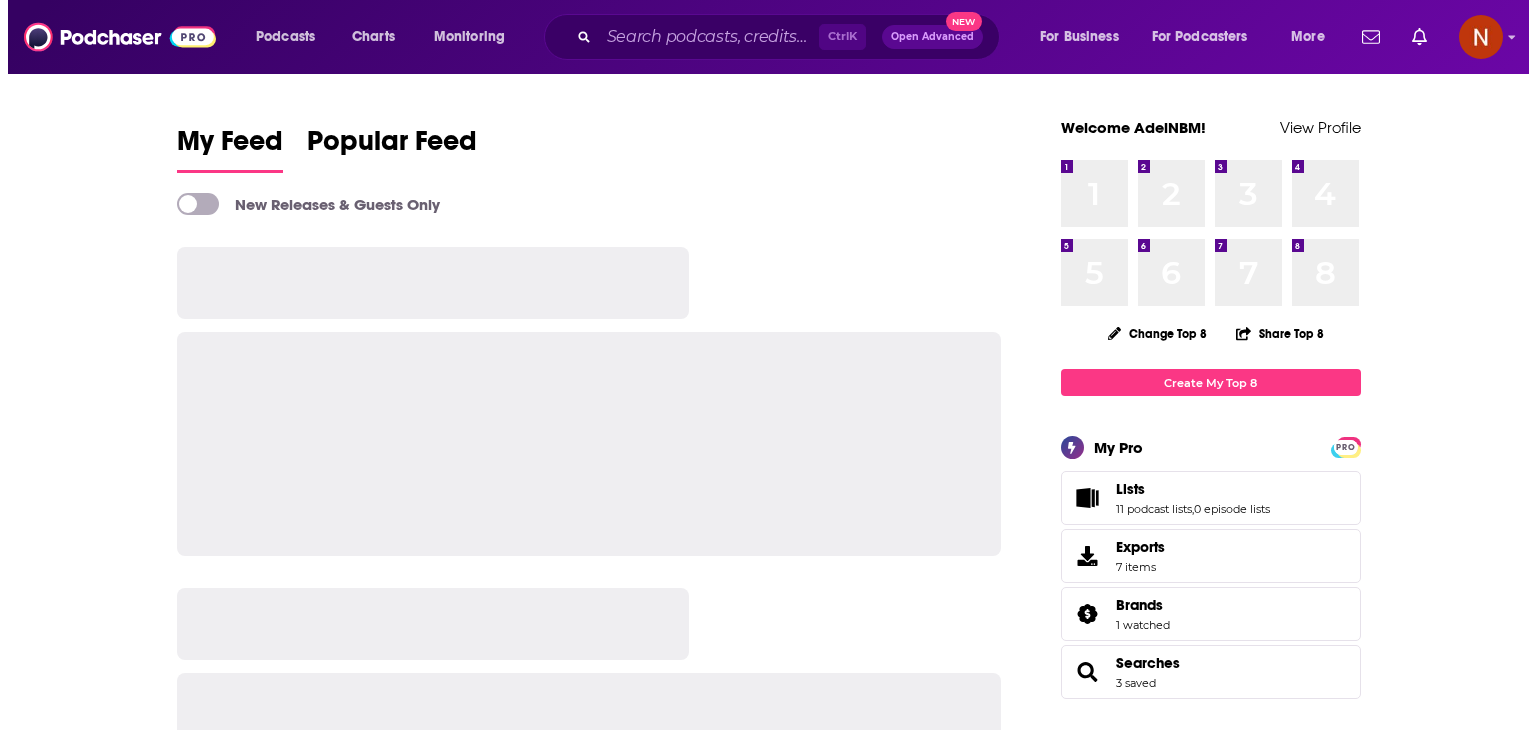 scroll, scrollTop: 0, scrollLeft: 0, axis: both 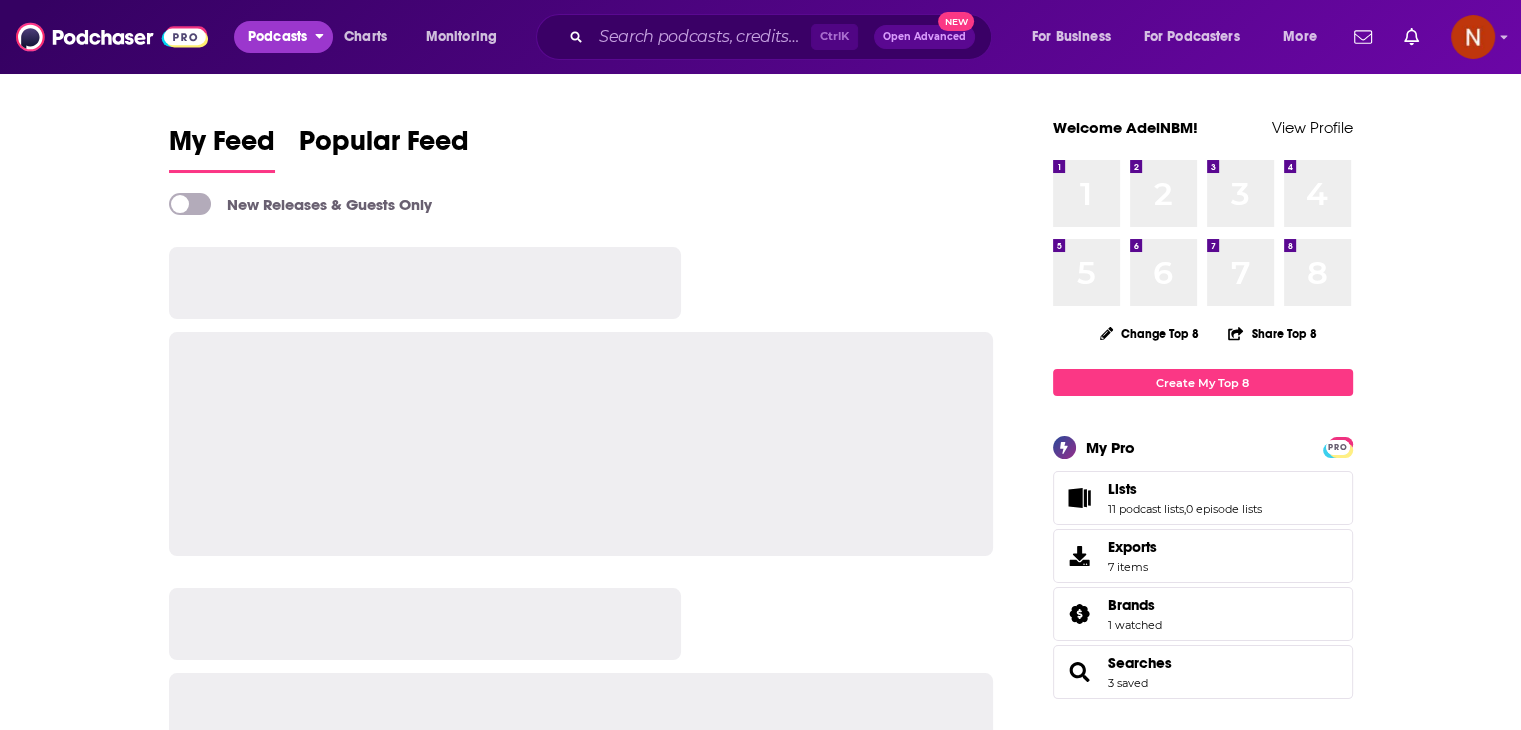 click on "Podcasts" at bounding box center [277, 37] 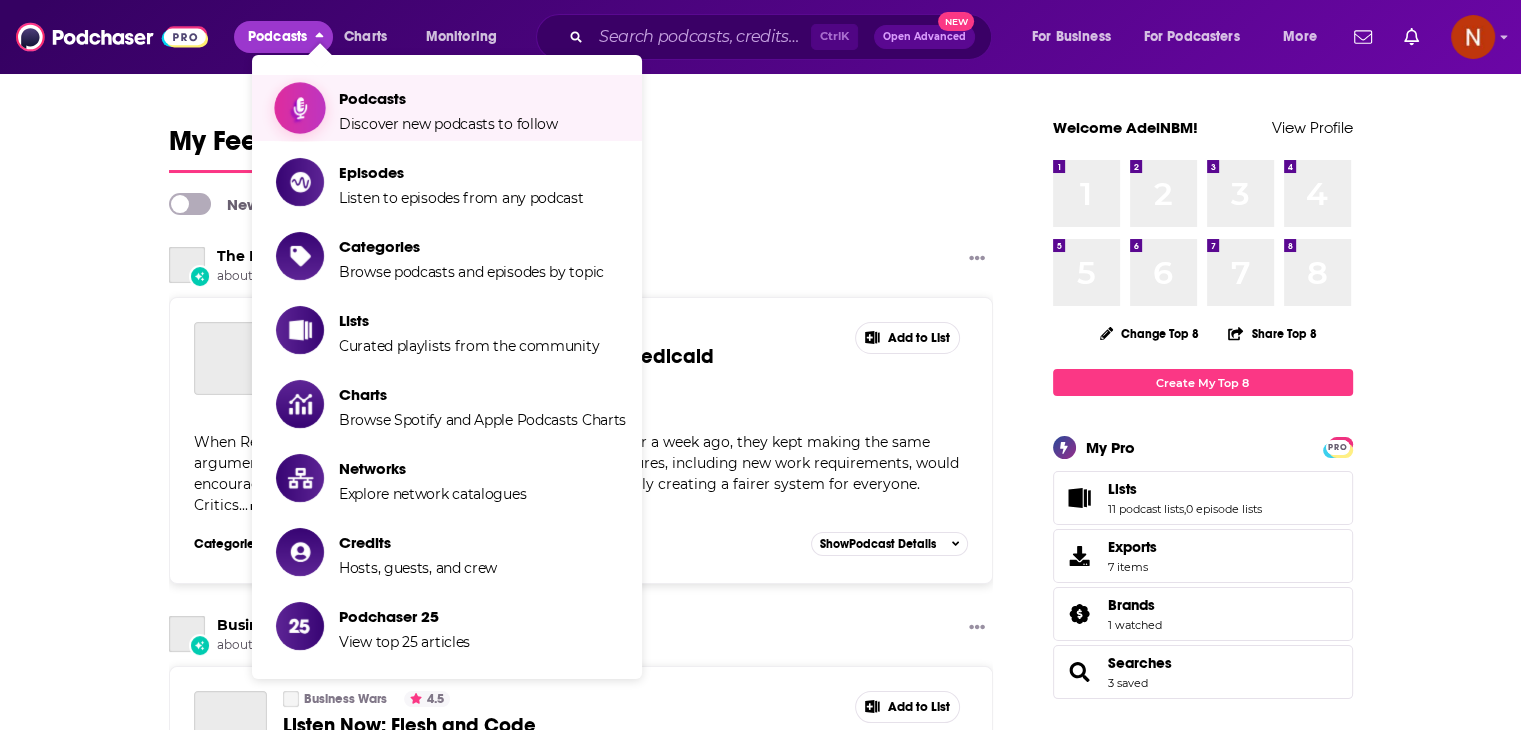 click on "Podcasts" at bounding box center [448, 98] 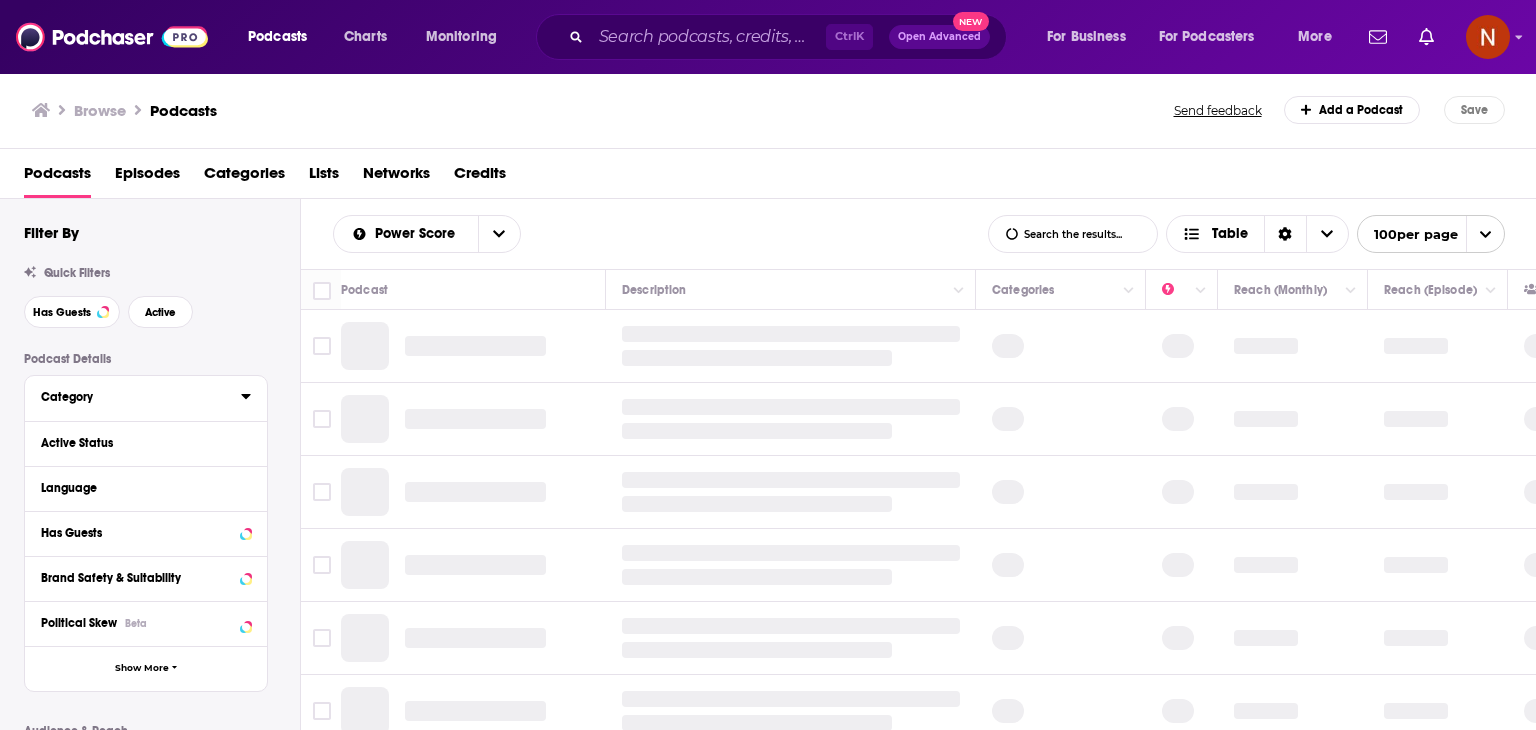 click on "Category" at bounding box center (134, 397) 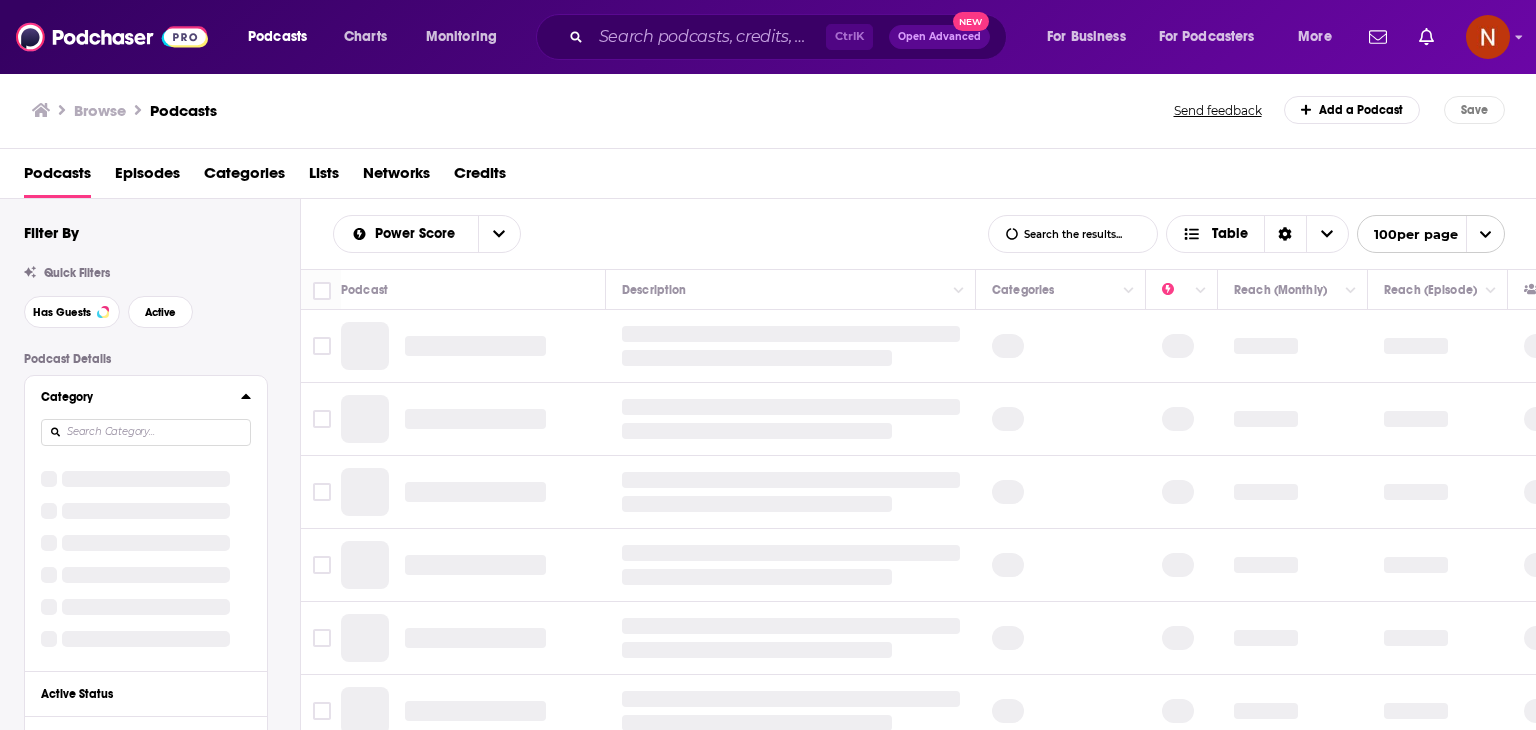 click at bounding box center [146, 432] 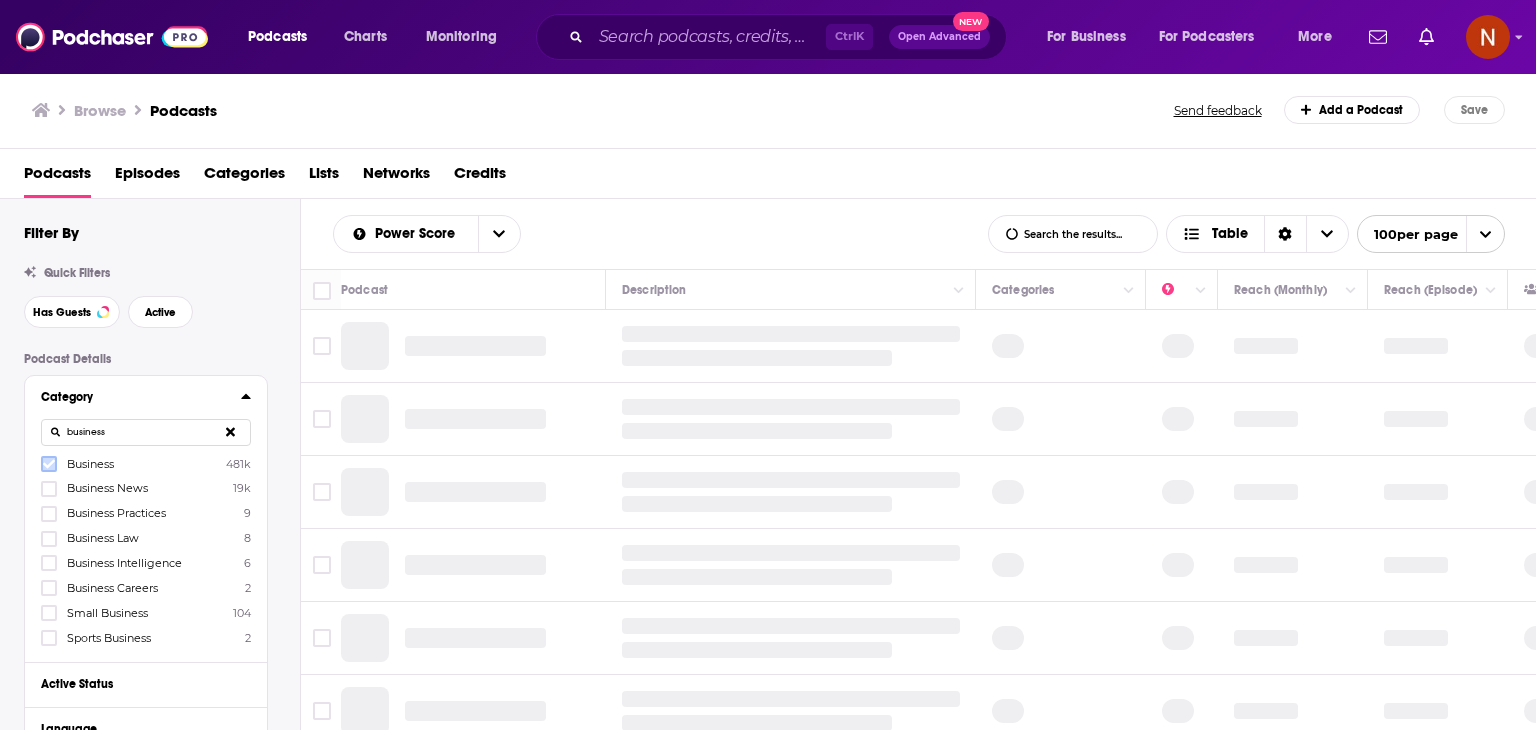 click 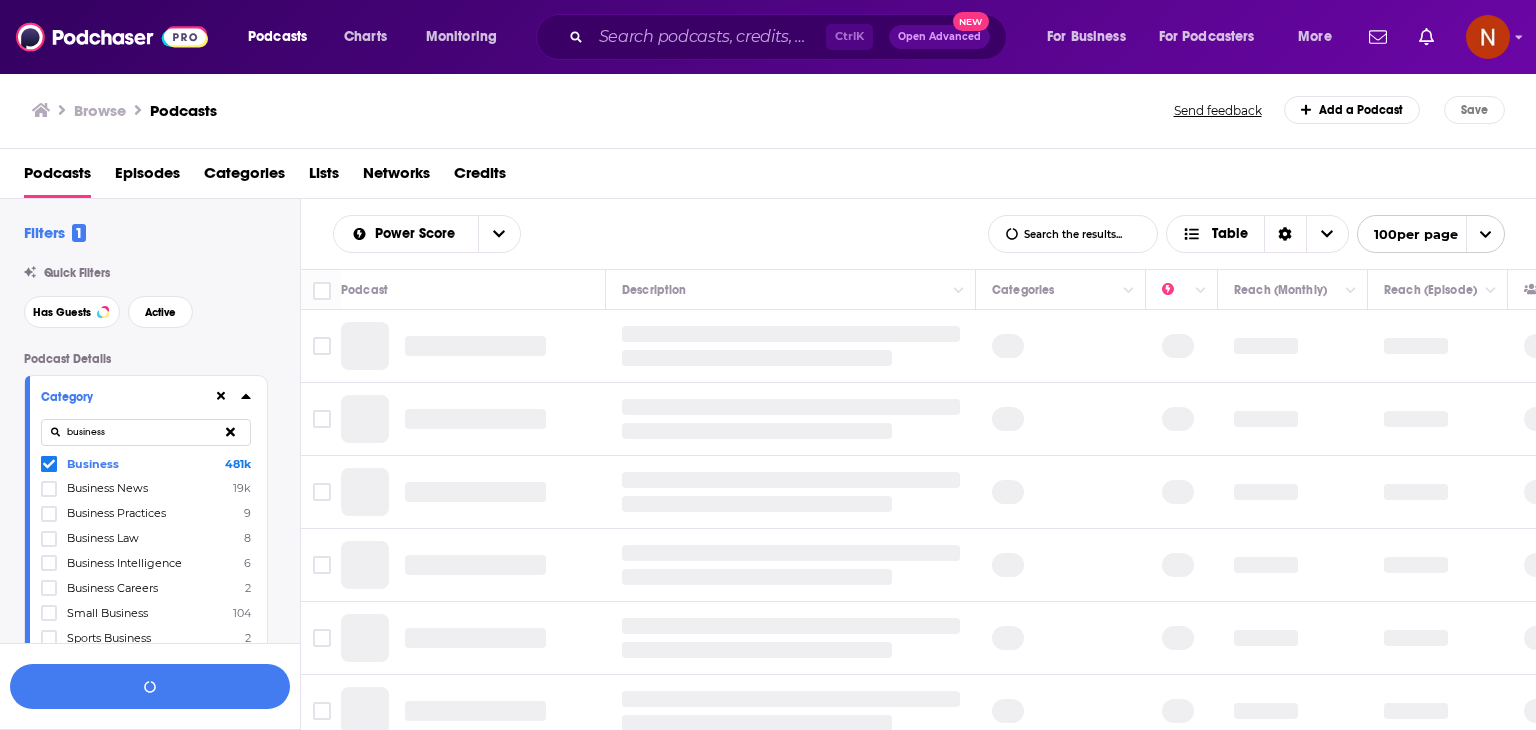 click 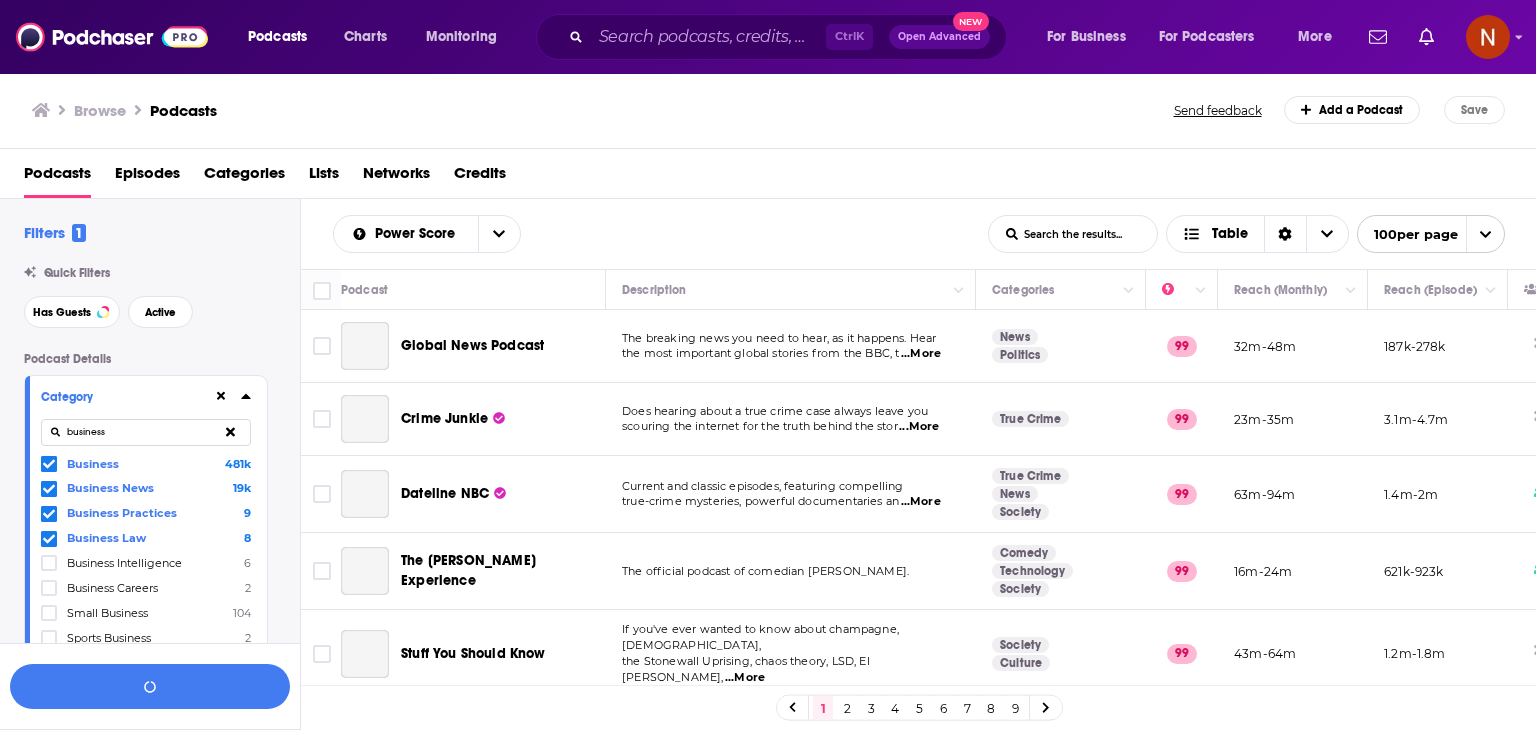scroll, scrollTop: 111, scrollLeft: 0, axis: vertical 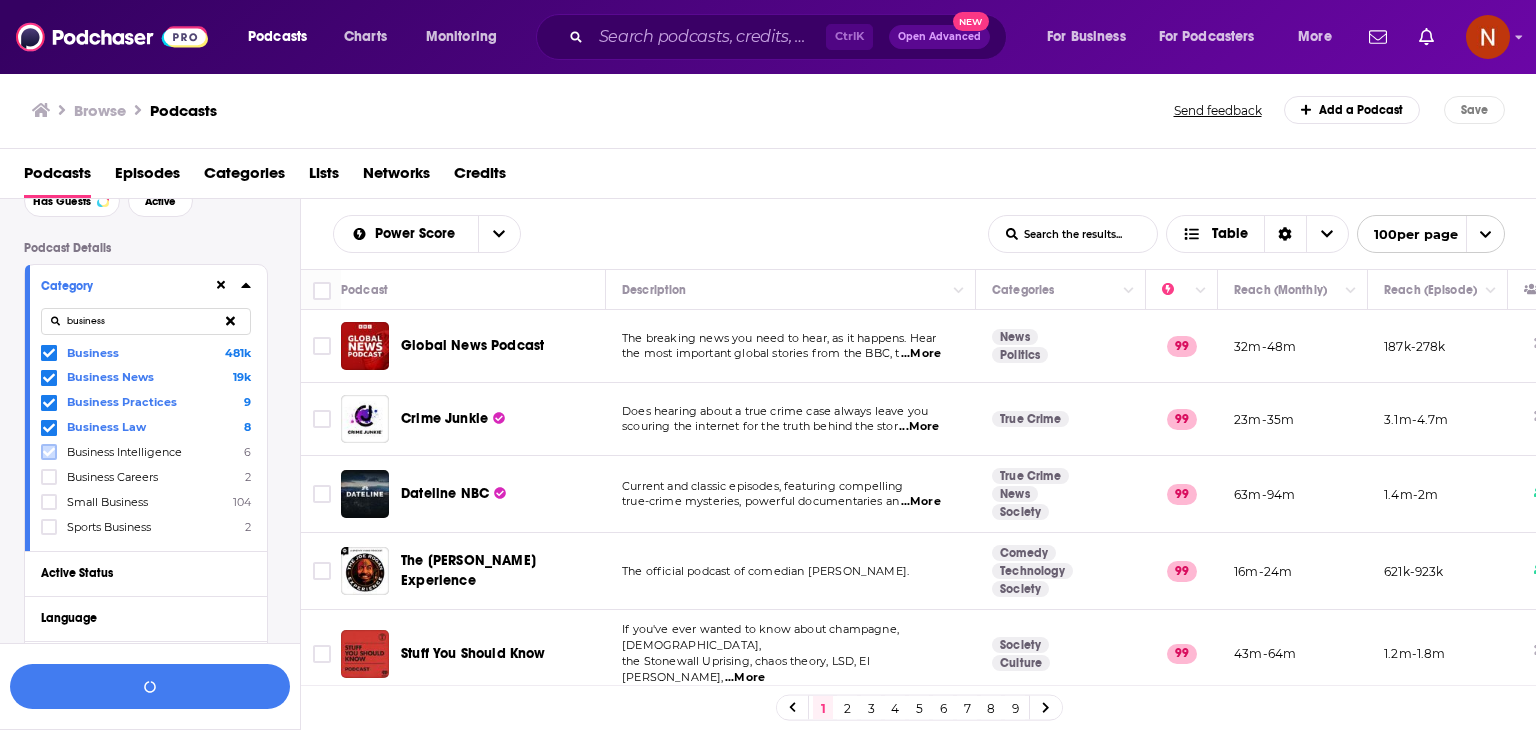 click 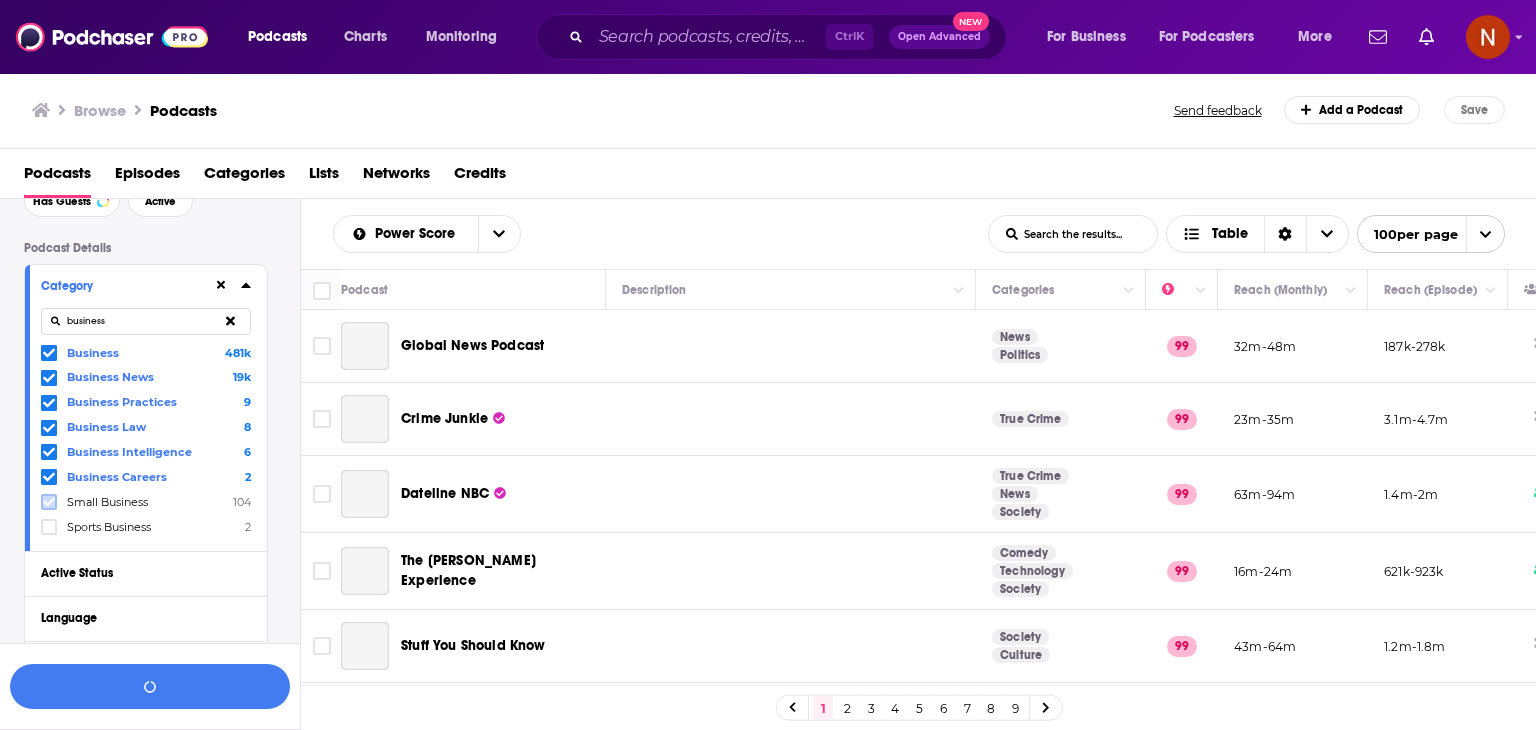 click 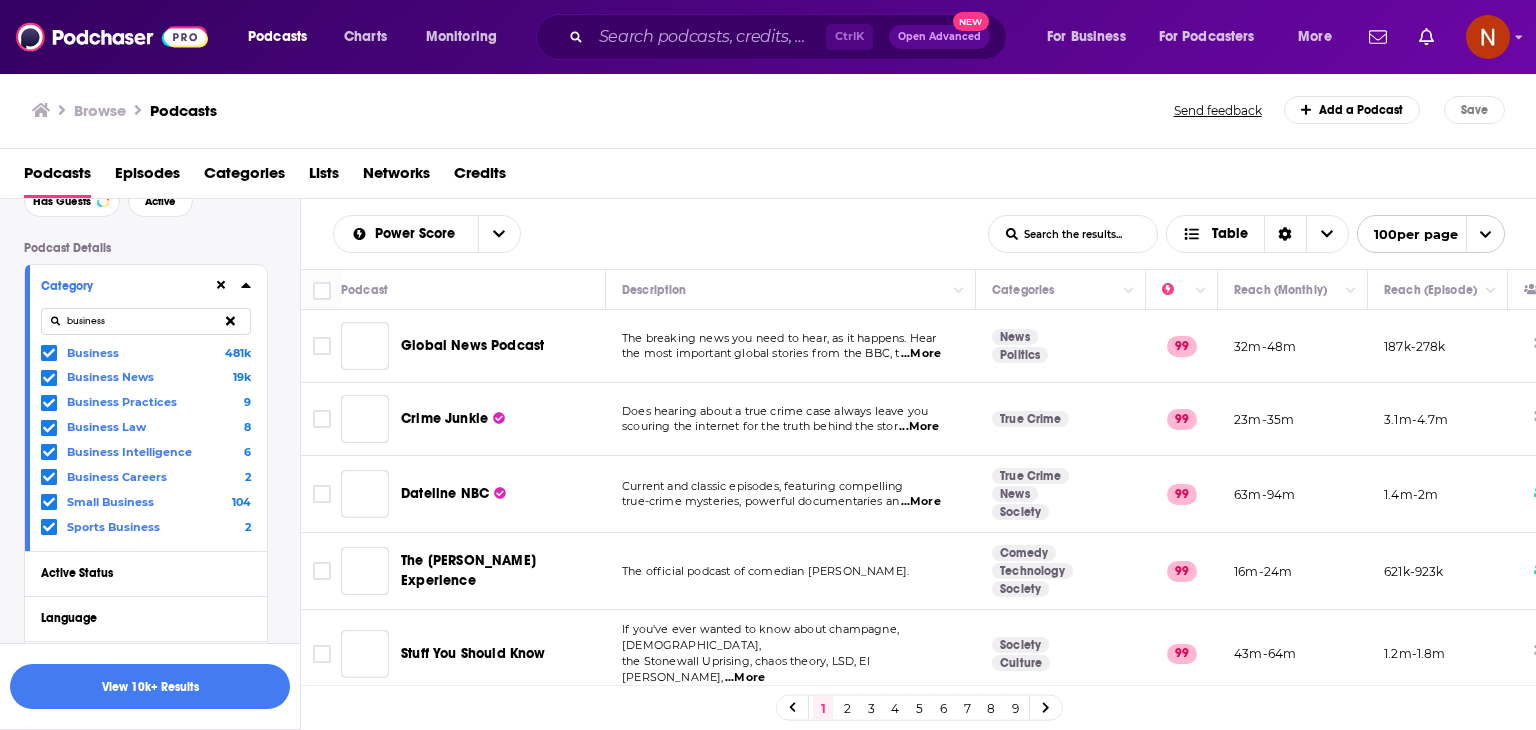 click on "business" at bounding box center (146, 321) 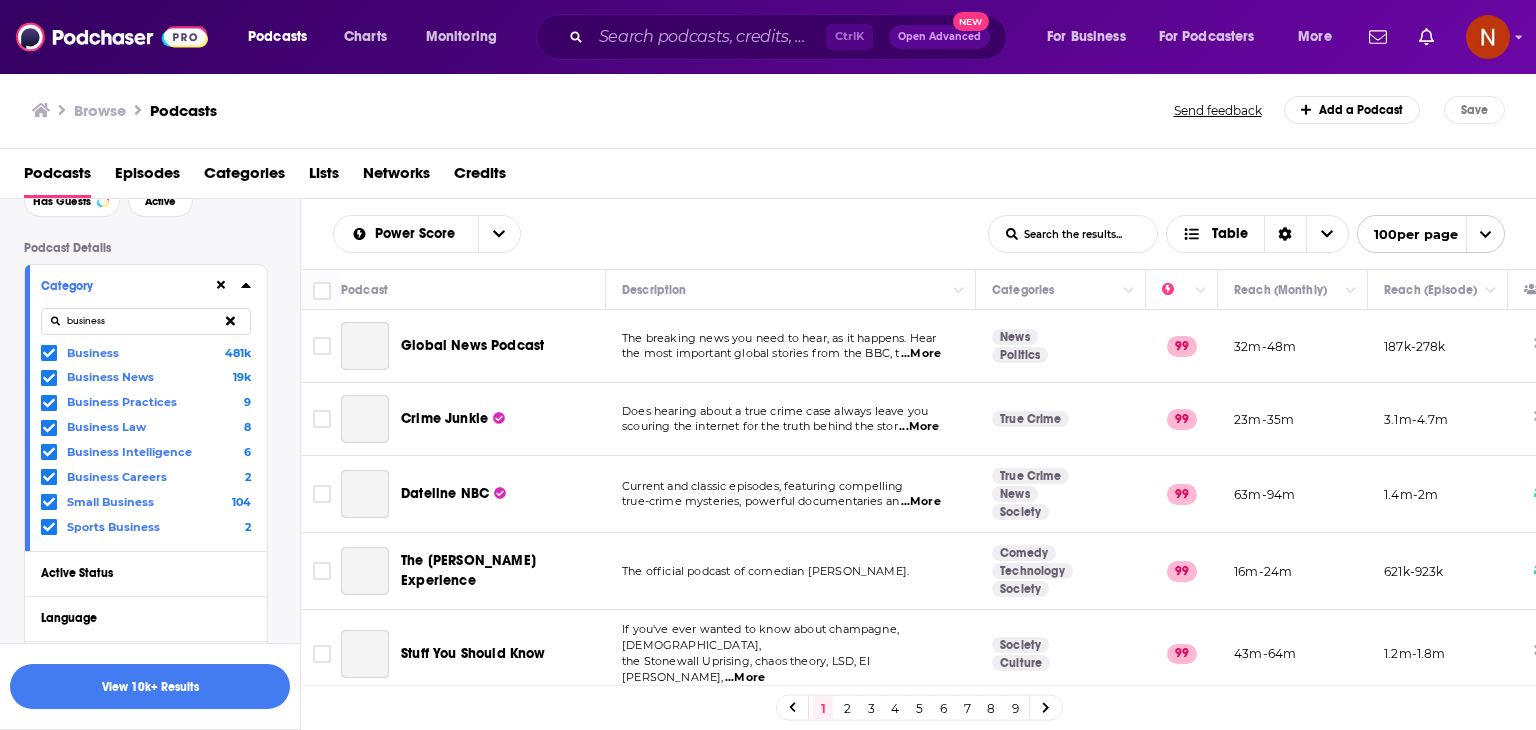click on "business" at bounding box center [146, 321] 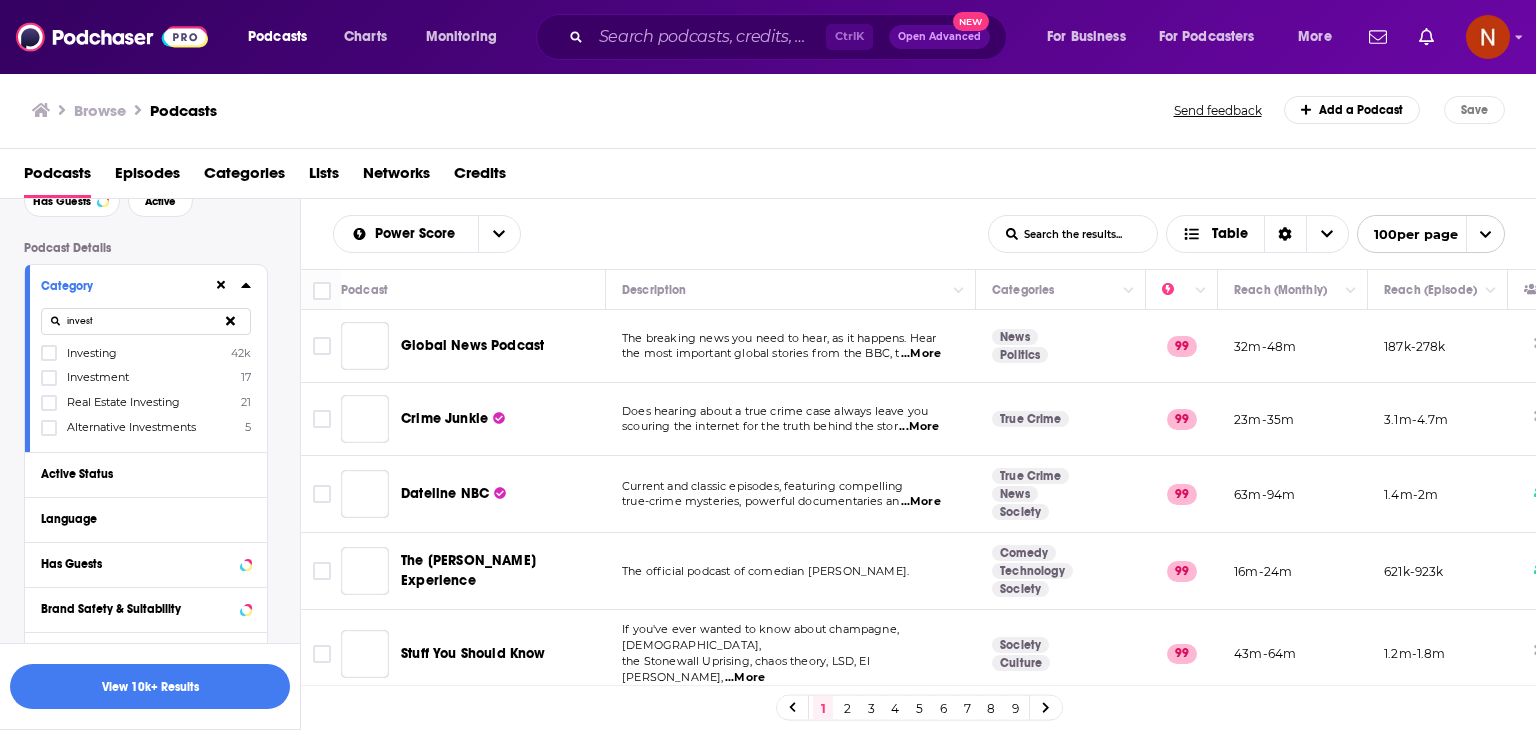 scroll, scrollTop: 124, scrollLeft: 0, axis: vertical 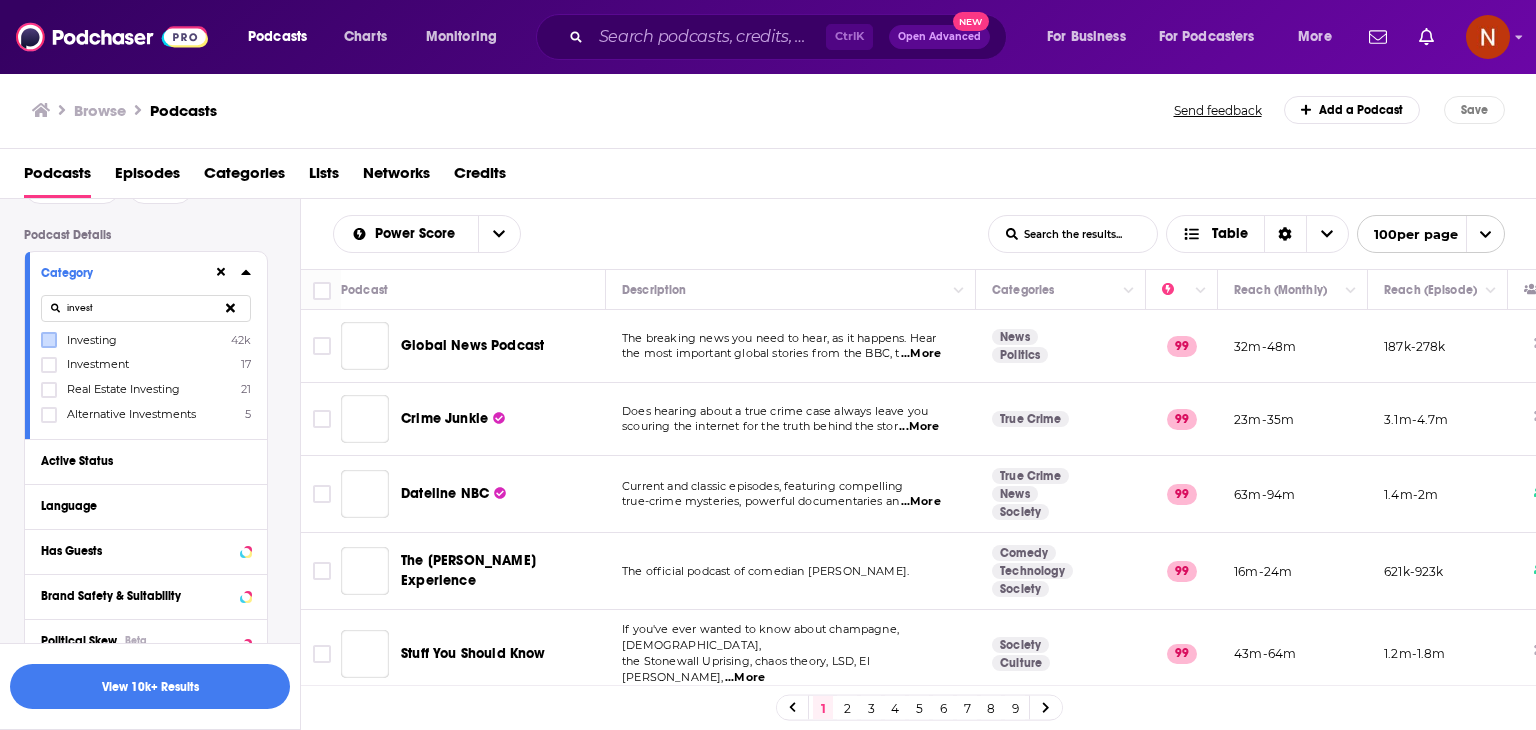 type on "invest" 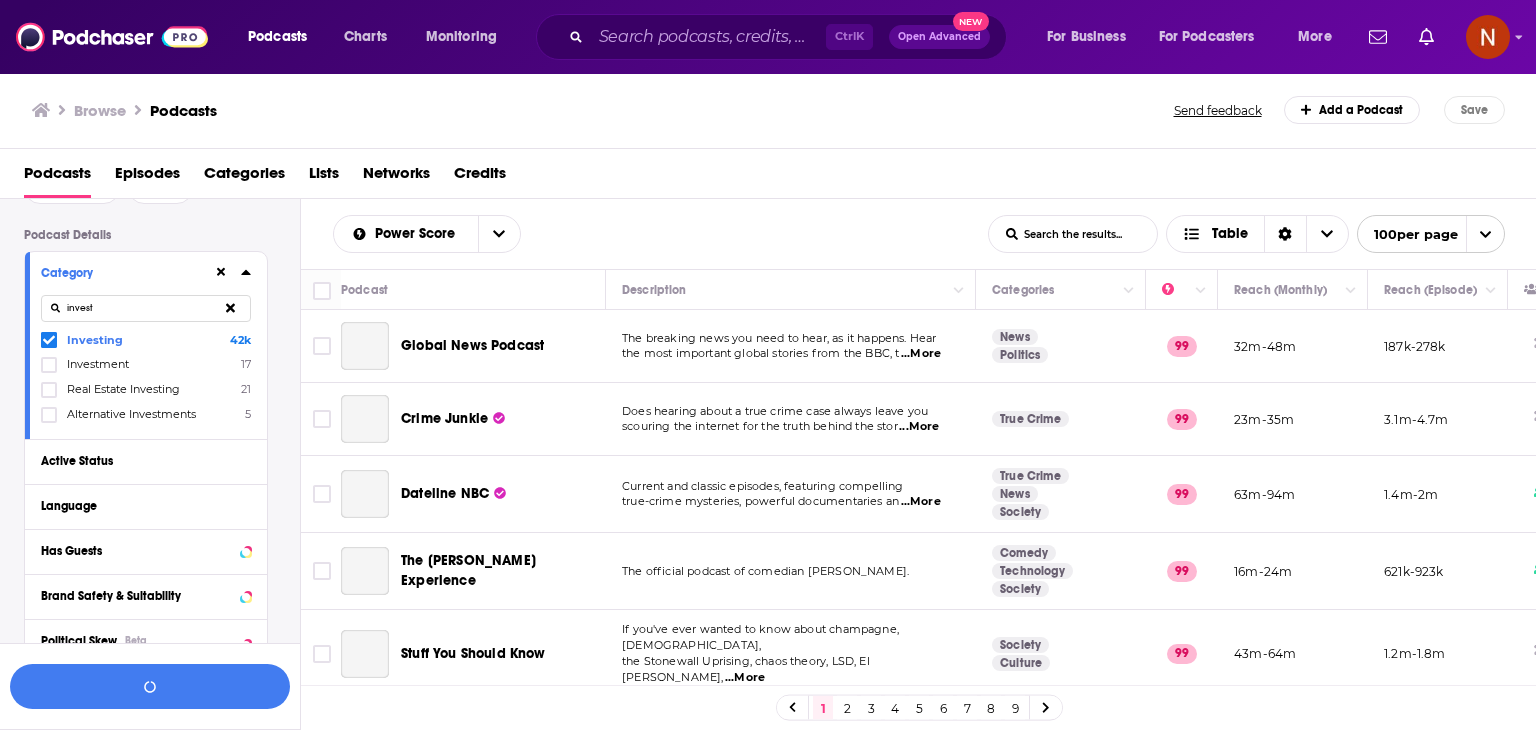 click on "invest" at bounding box center (146, 308) 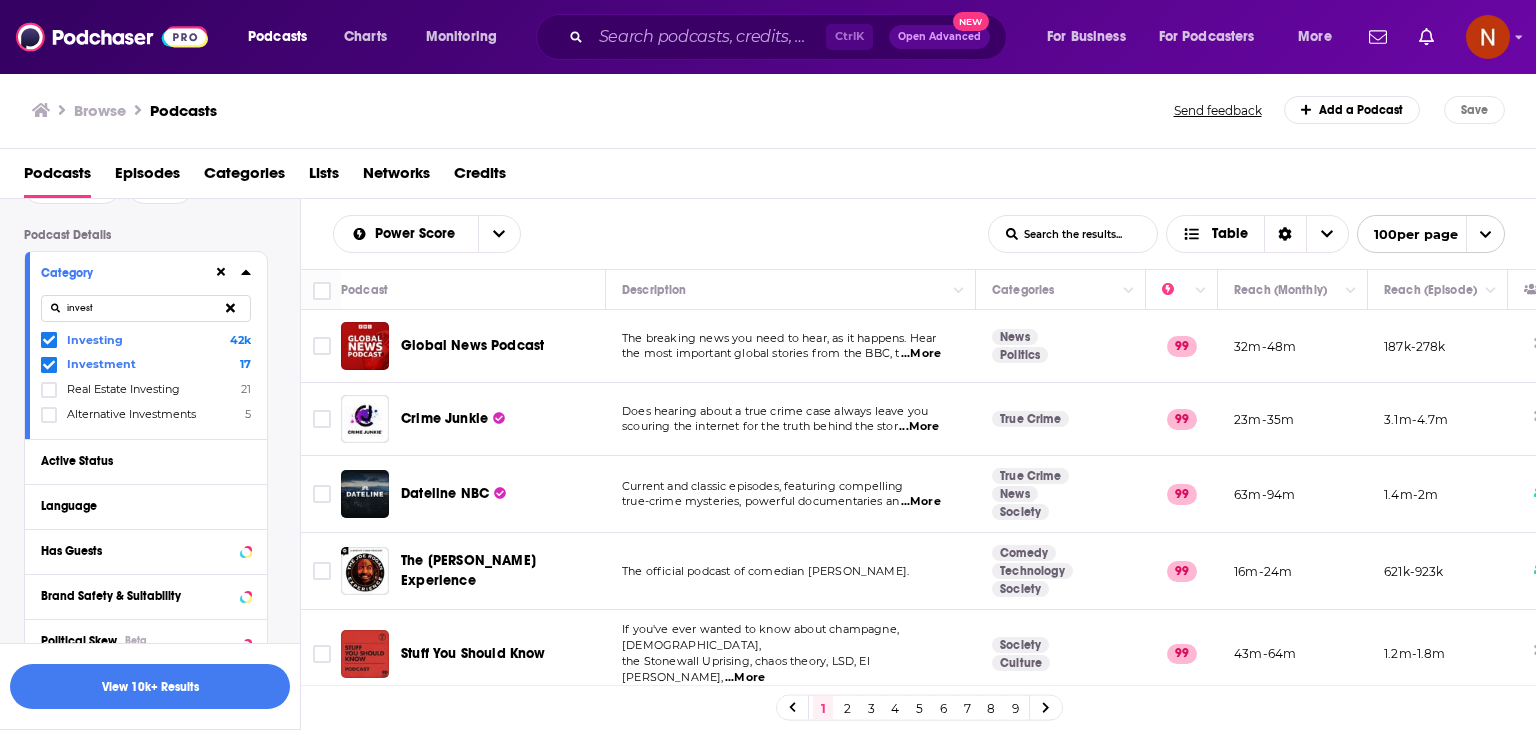 click on "invest" at bounding box center (146, 308) 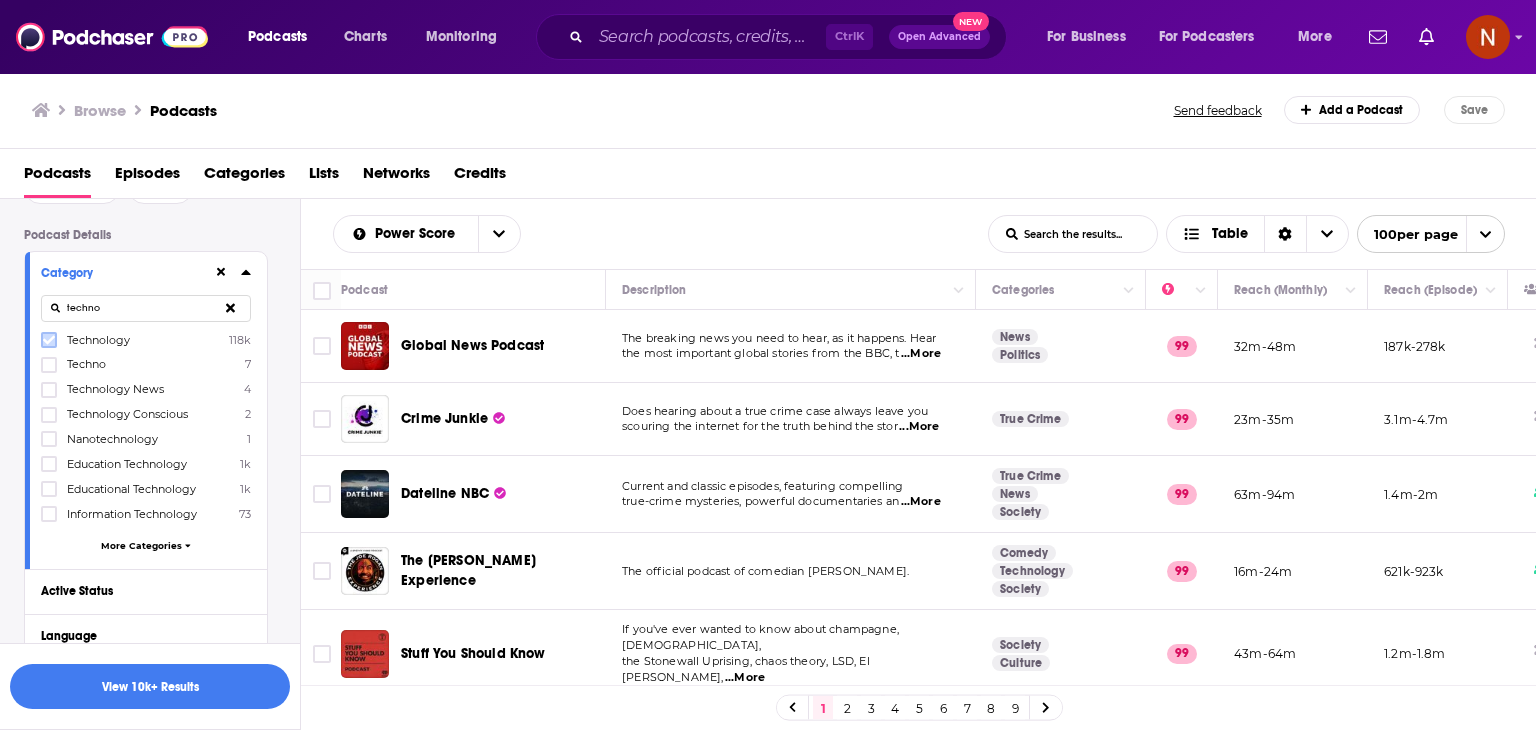 click at bounding box center (49, 340) 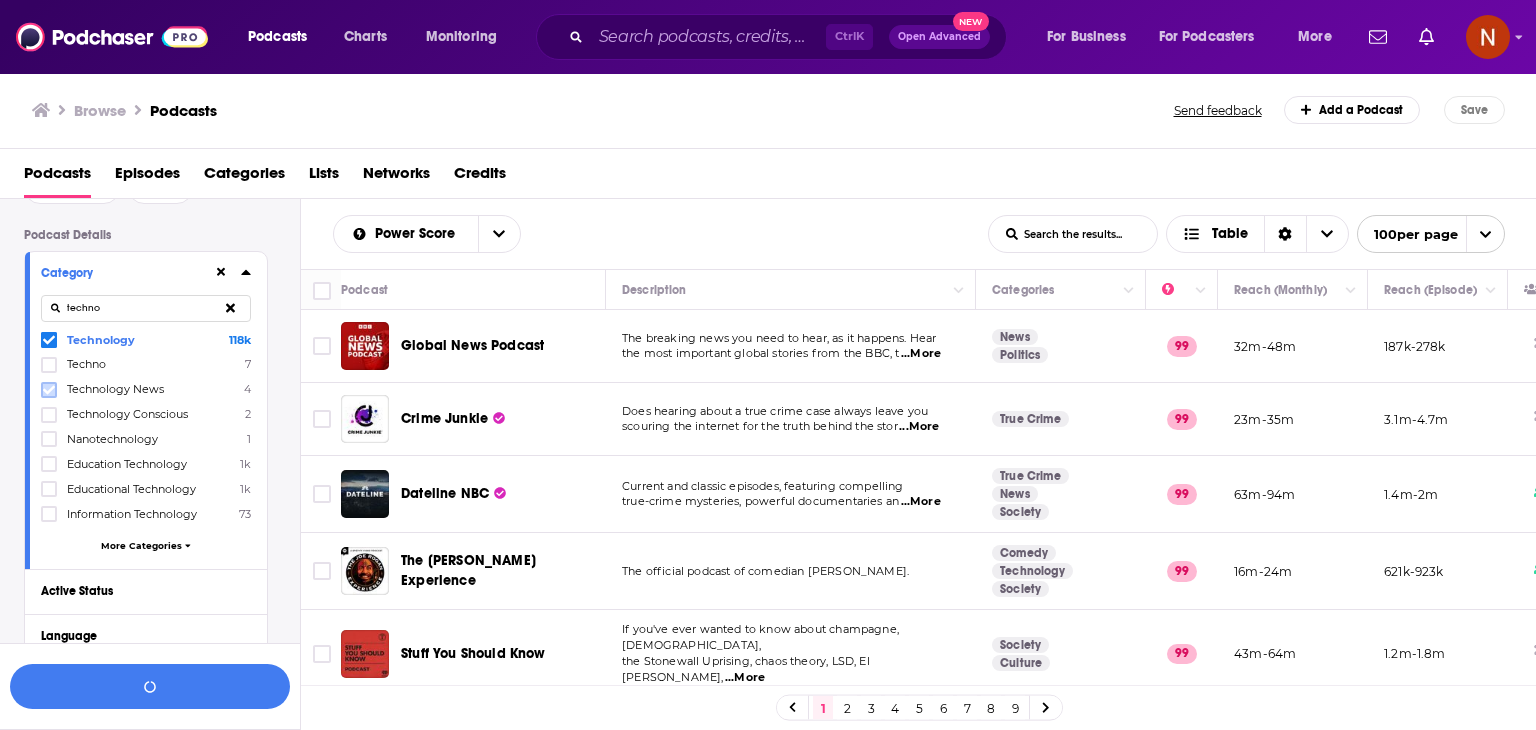 click 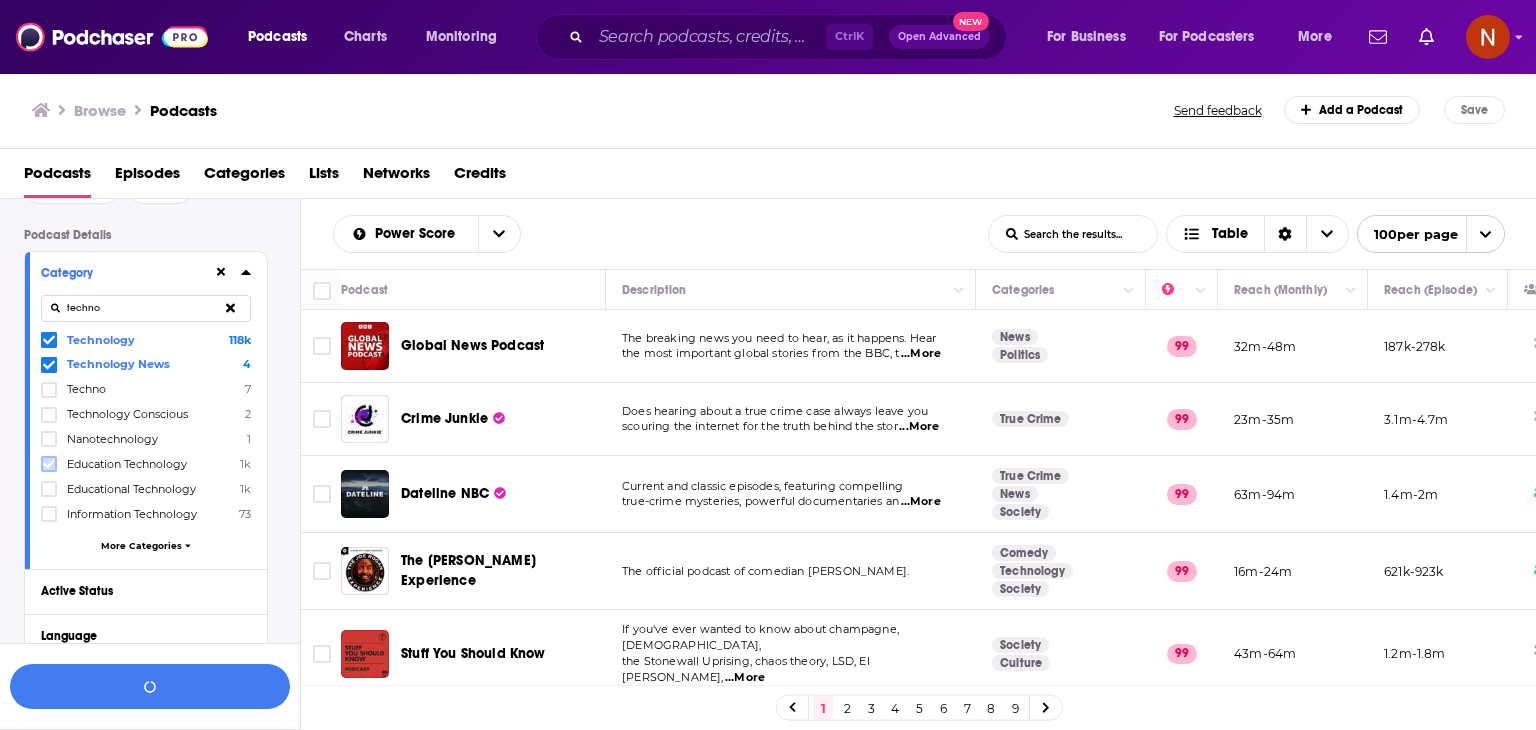 click 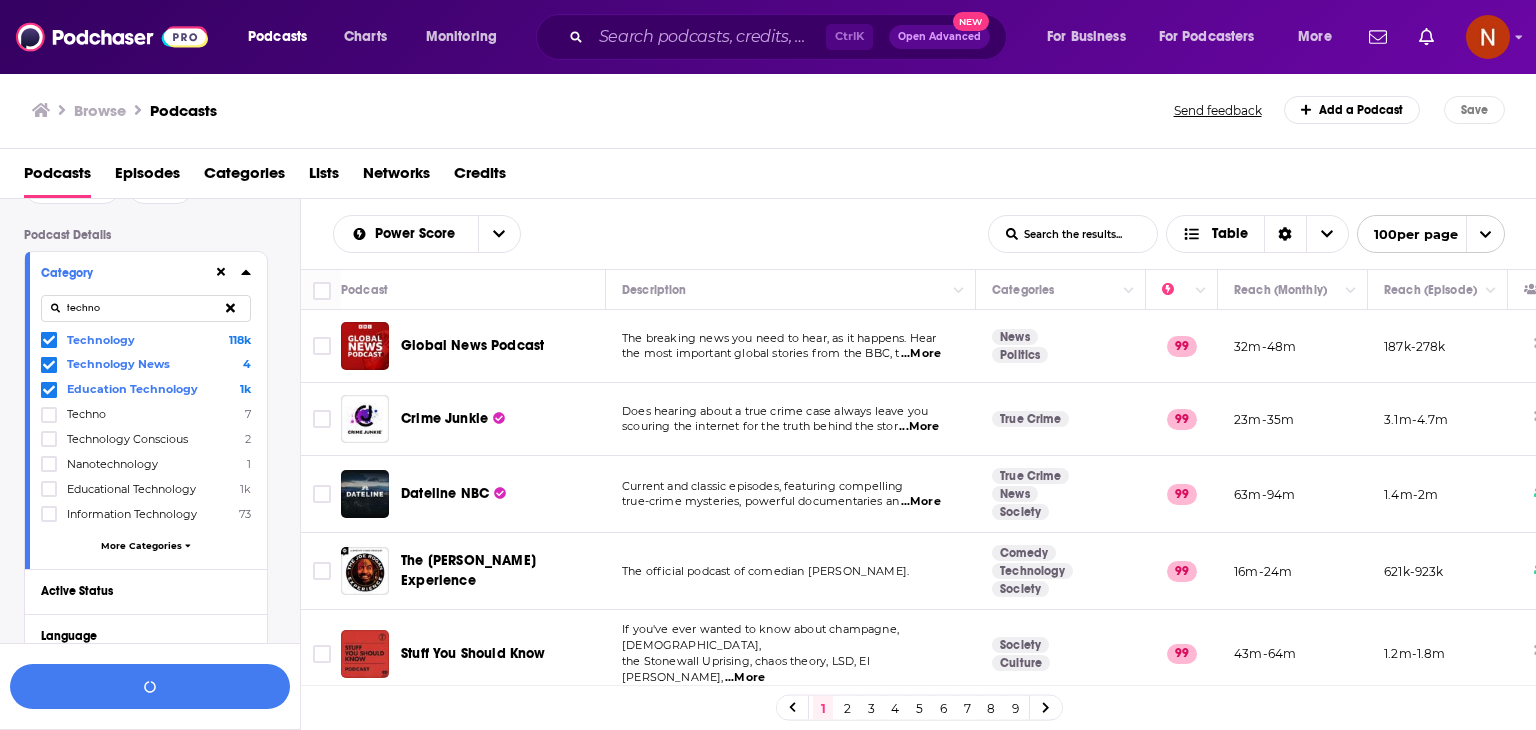 click on "techno" at bounding box center [146, 308] 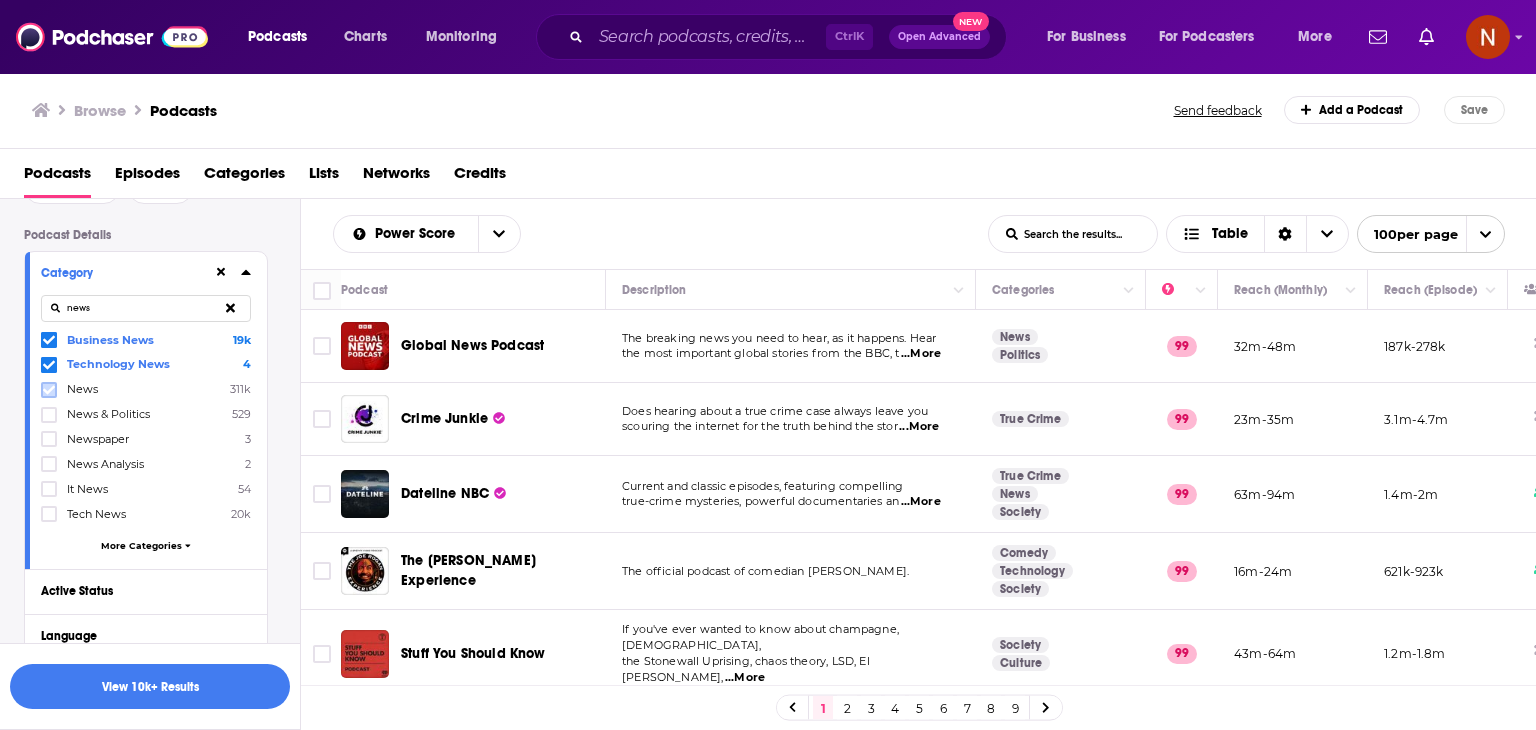 type on "news" 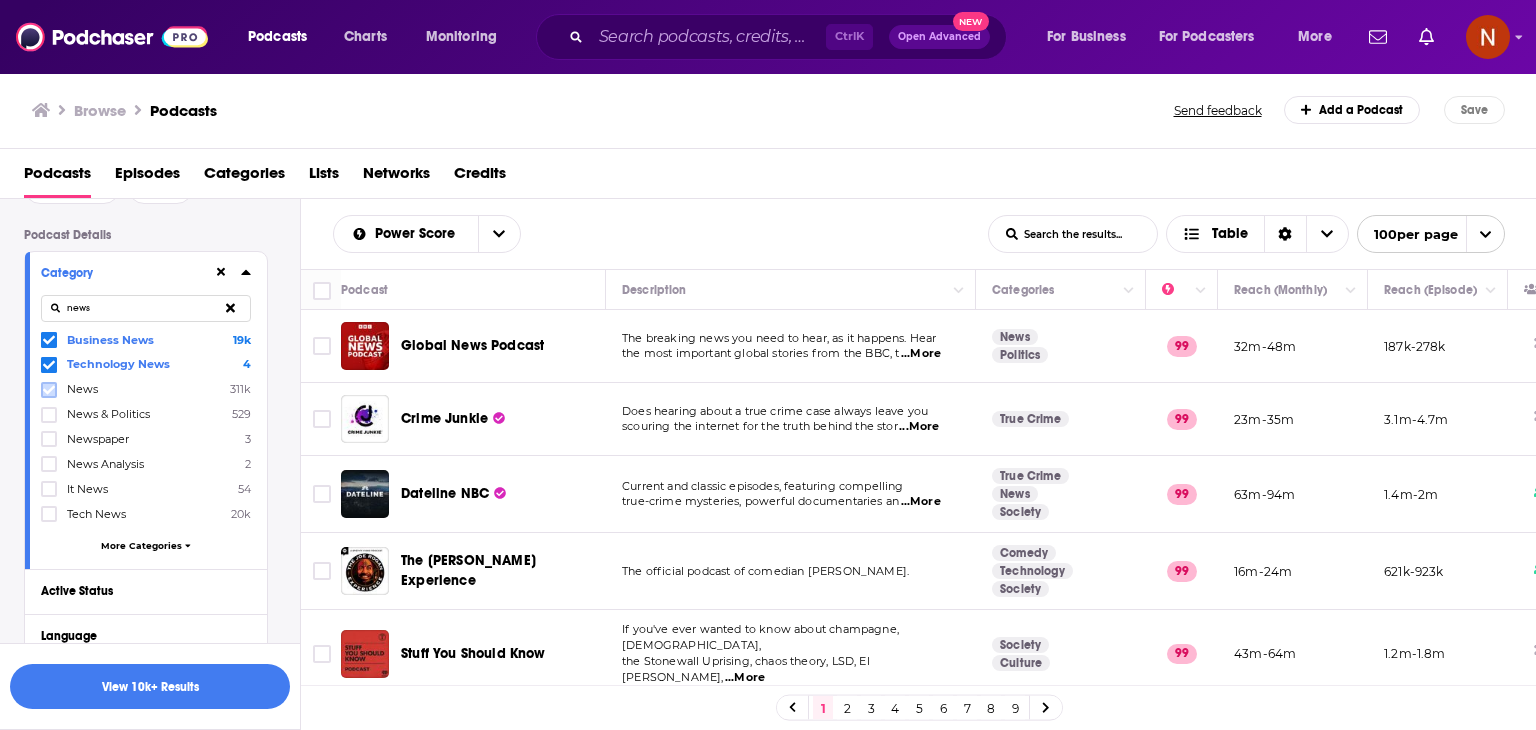 click 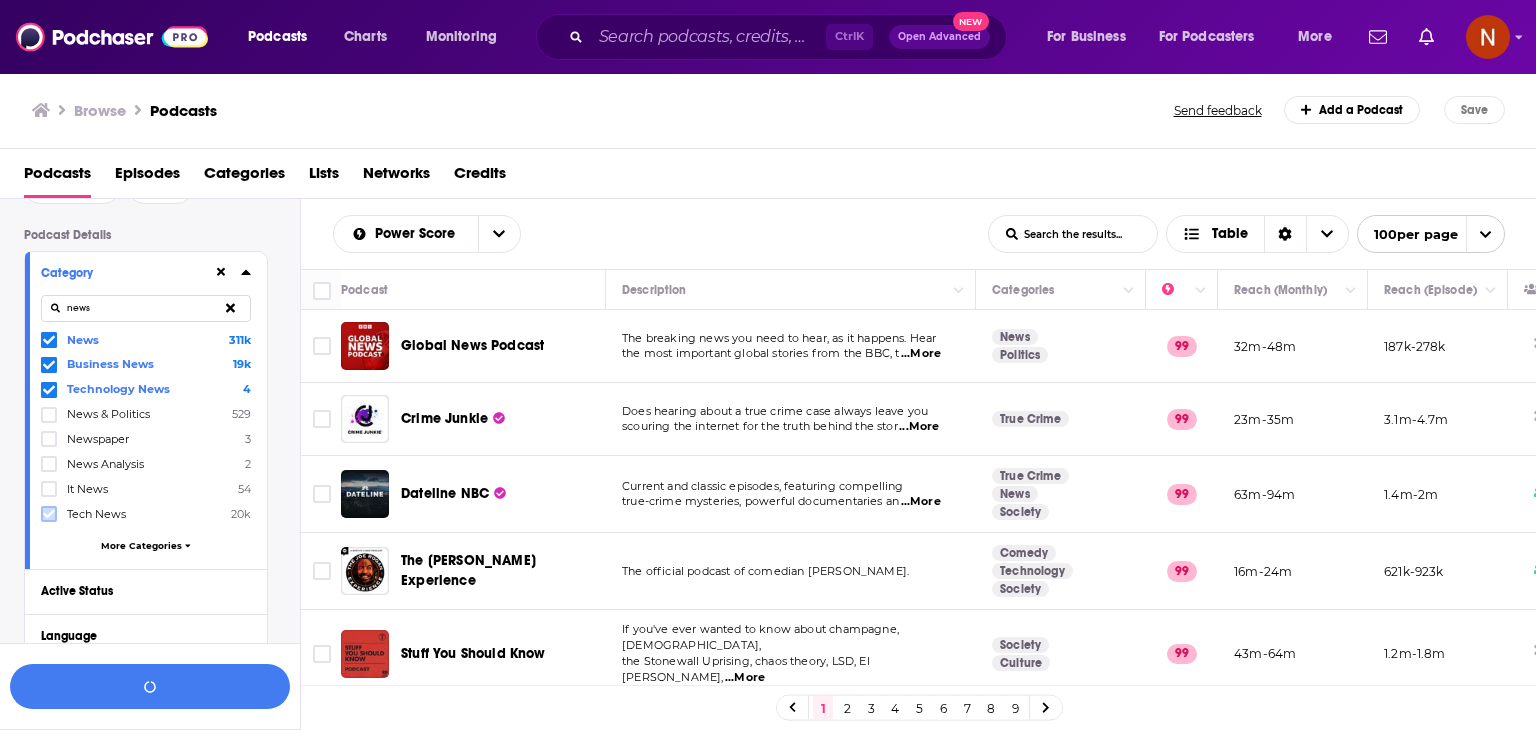click 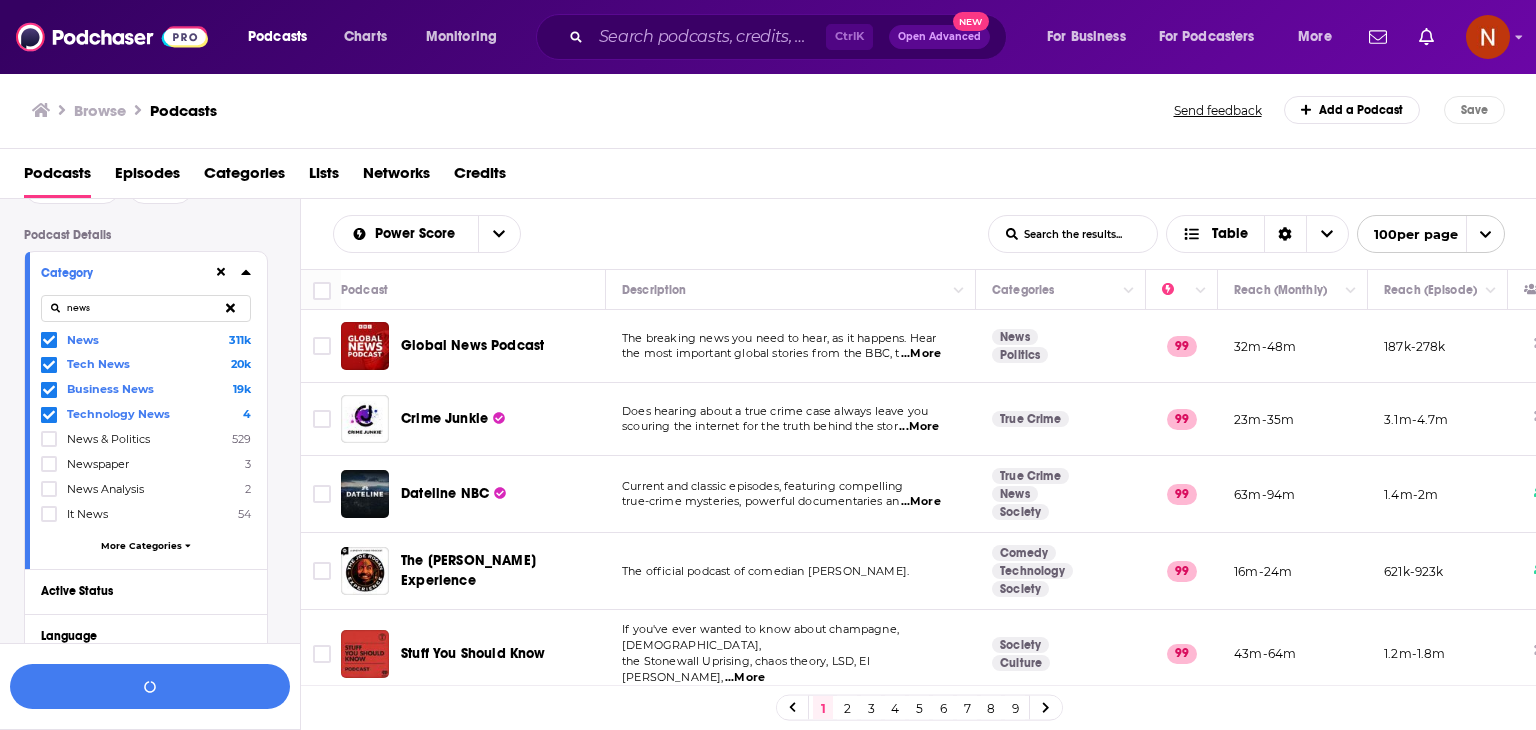 click on "news" at bounding box center [146, 308] 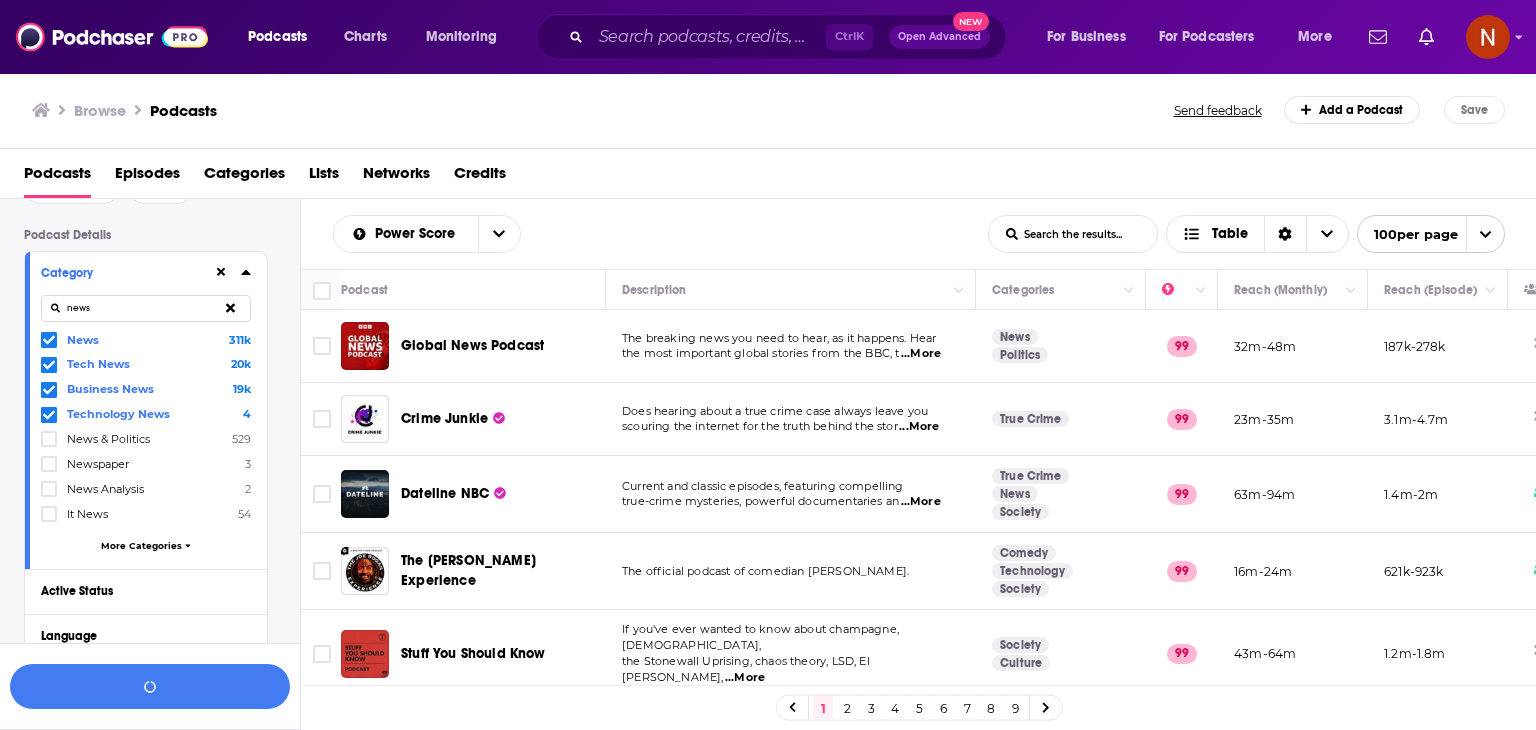 click on "news" at bounding box center [146, 308] 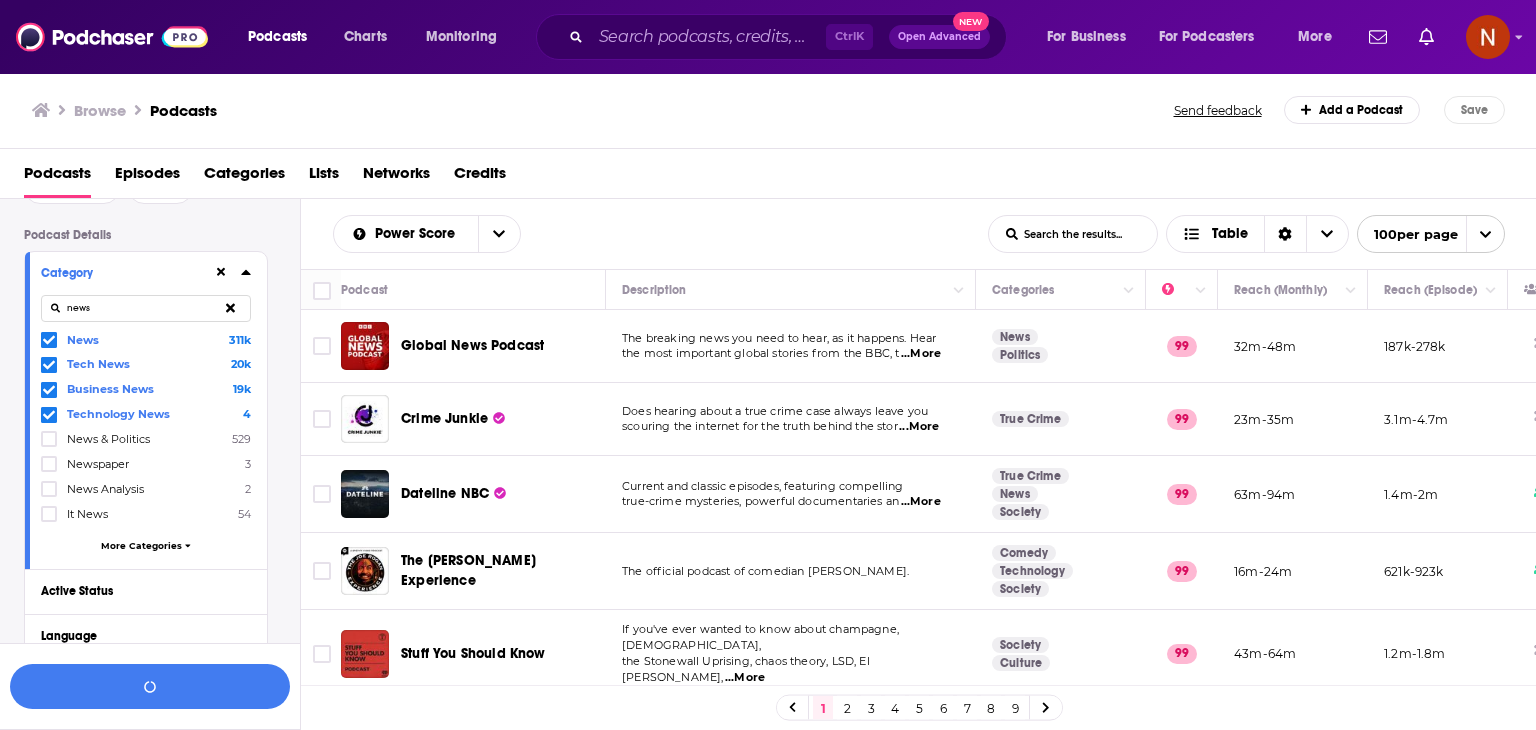 click on "news" at bounding box center (146, 308) 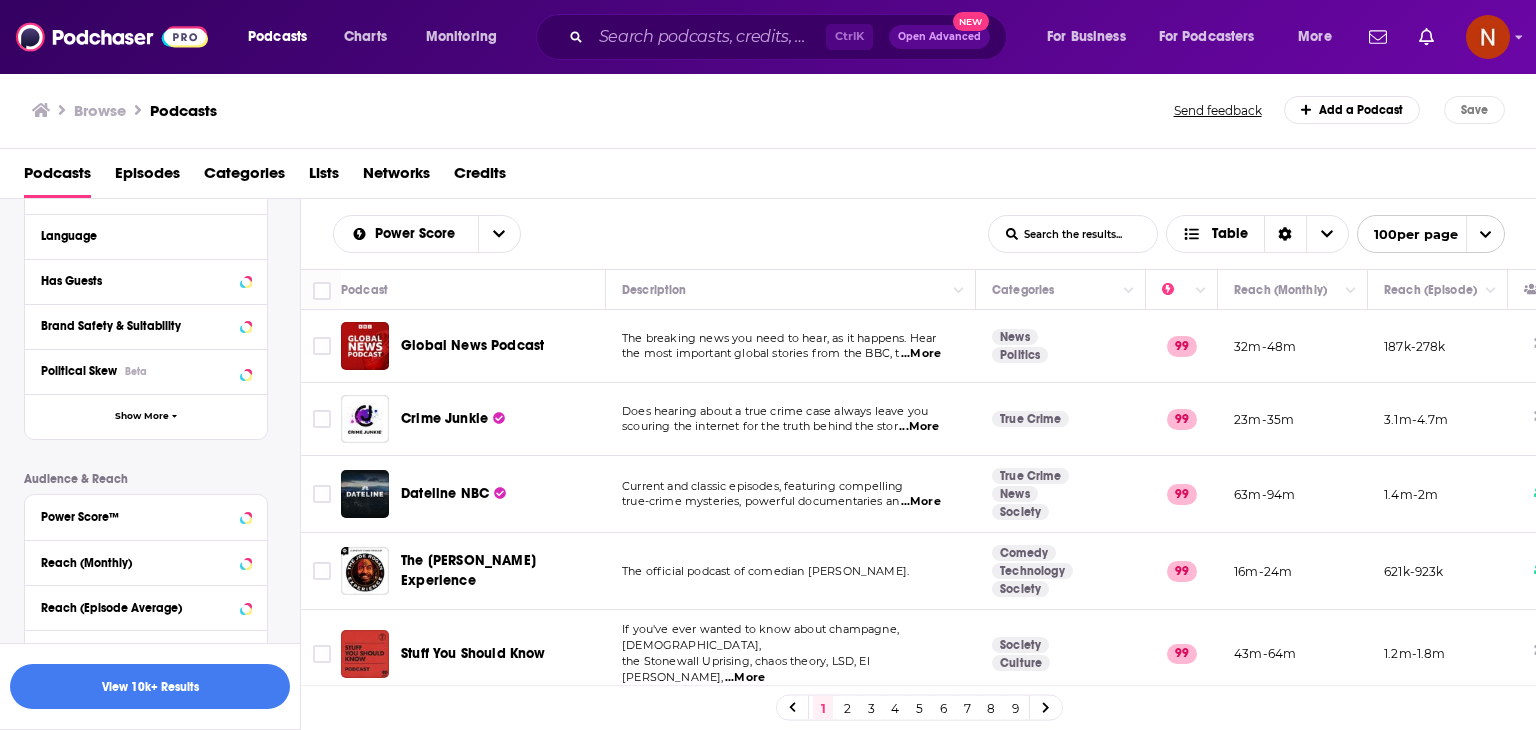 scroll, scrollTop: 231, scrollLeft: 0, axis: vertical 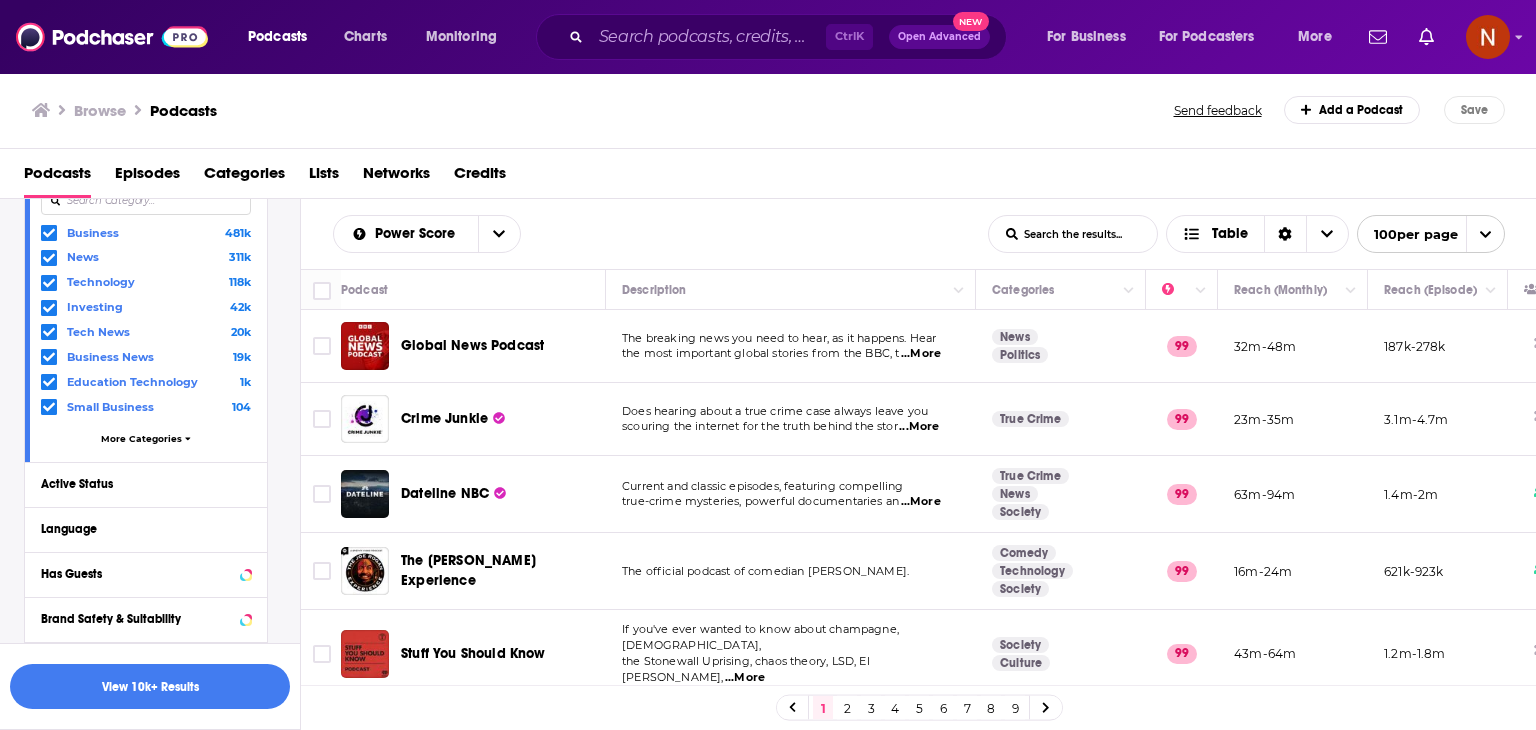 click on "Business 481k News 311k Technology 118k Investing 42k Tech News 20k Business News 19k Education Technology 1k Small Business 104 More Categories" at bounding box center [146, 339] 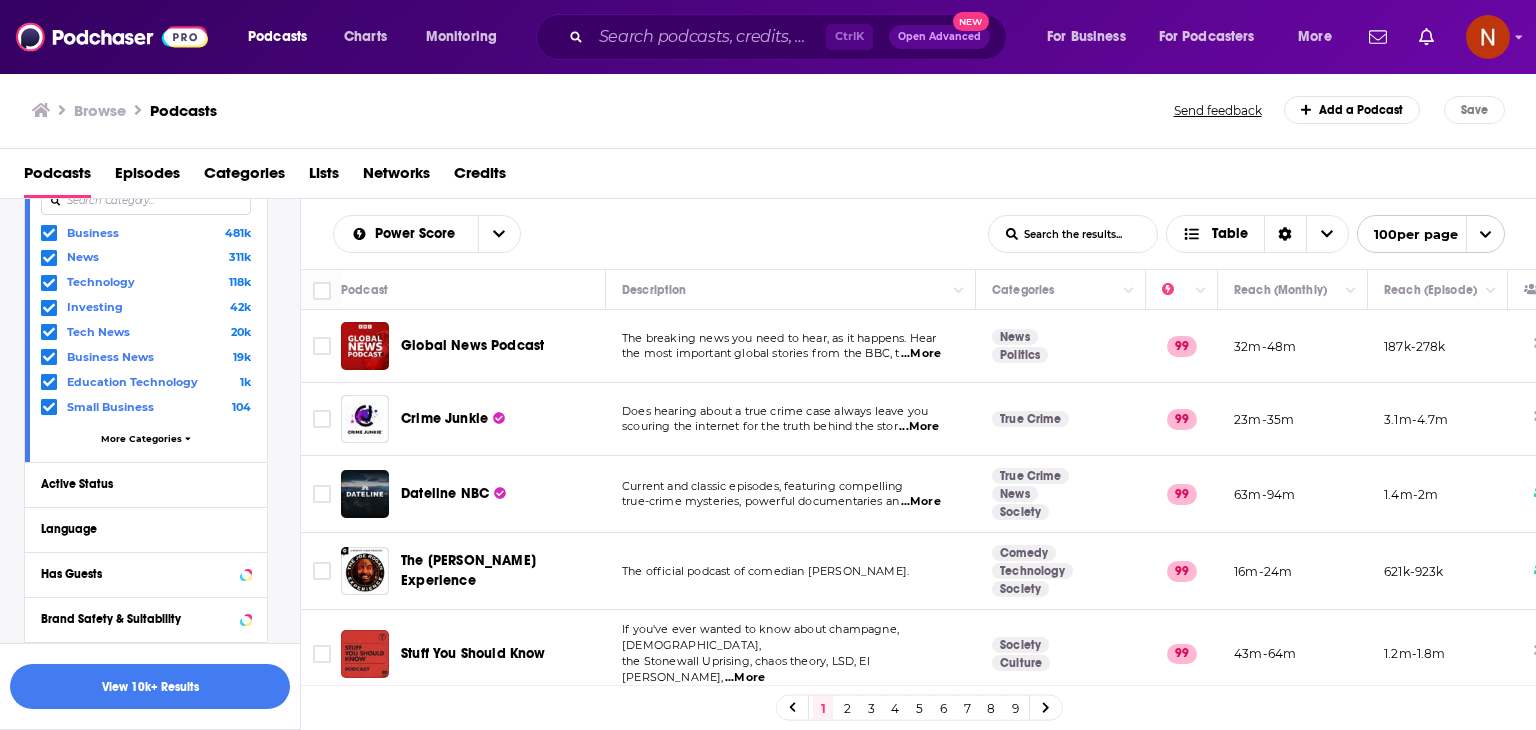 click on "Business 481k News 311k Technology 118k Investing 42k Tech News 20k Business News 19k Education Technology 1k Small Business 104 More Categories" at bounding box center (146, 339) 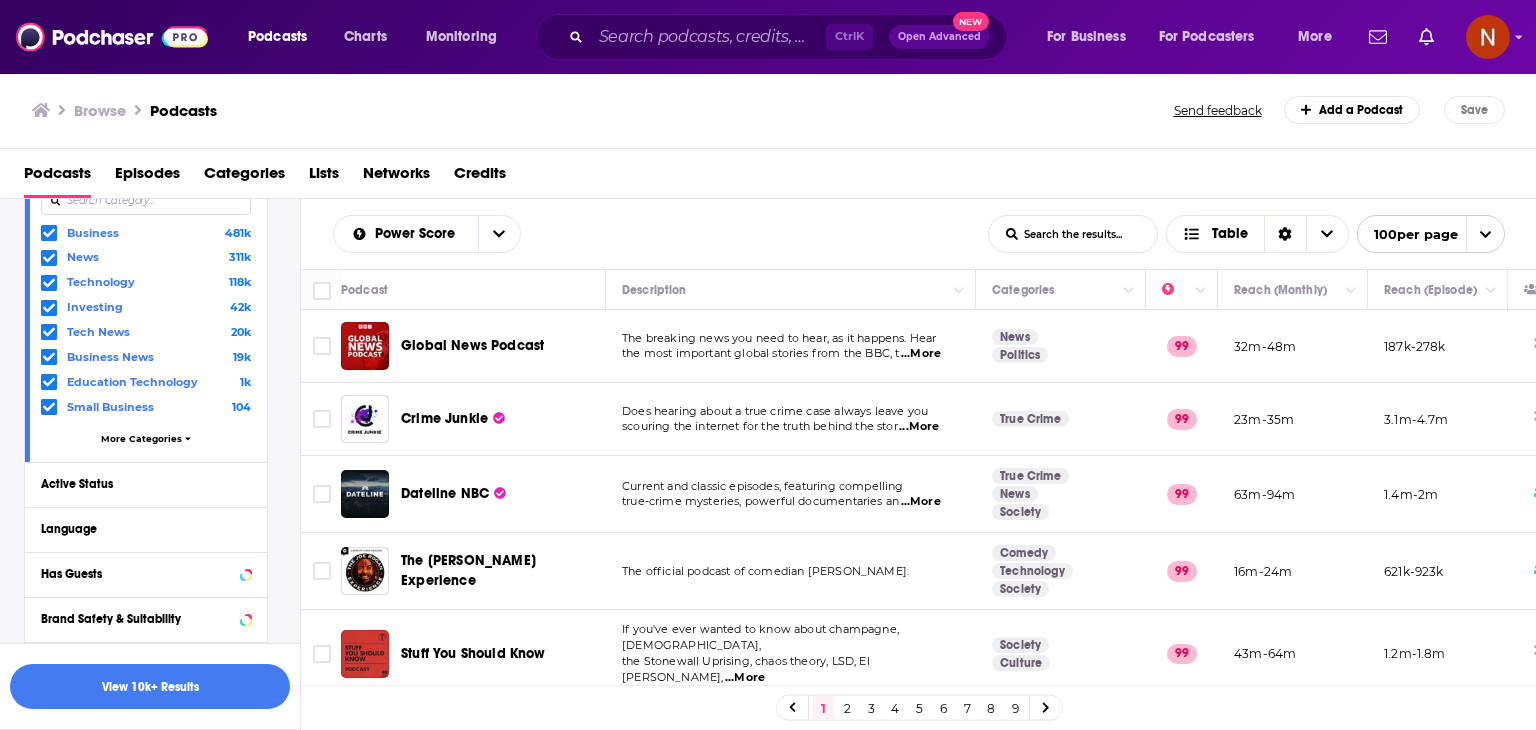 click on "Business 481k News 311k Technology 118k Investing 42k Tech News 20k Business News 19k Education Technology 1k Small Business 104 More Categories" at bounding box center (146, 339) 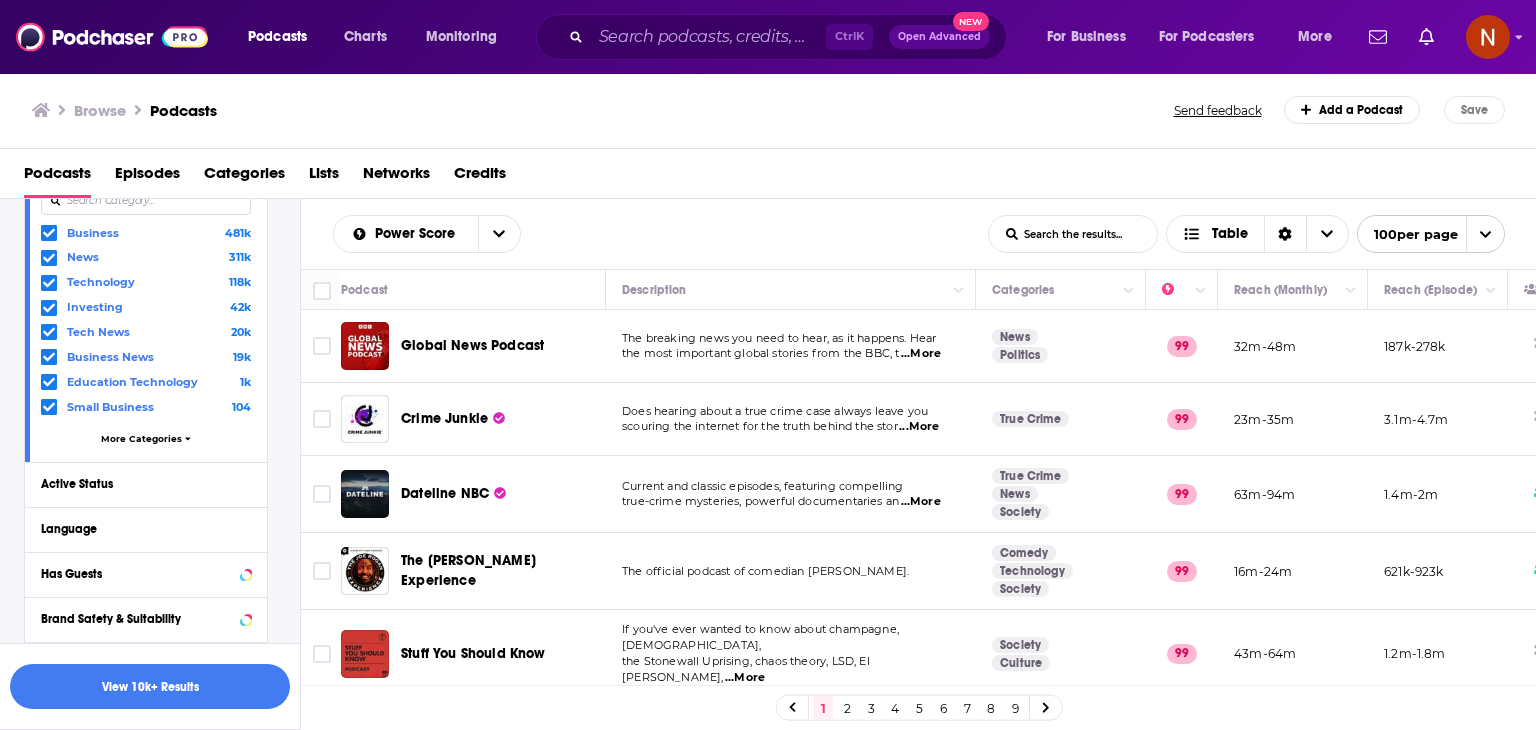 click on "More Categories" at bounding box center (141, 438) 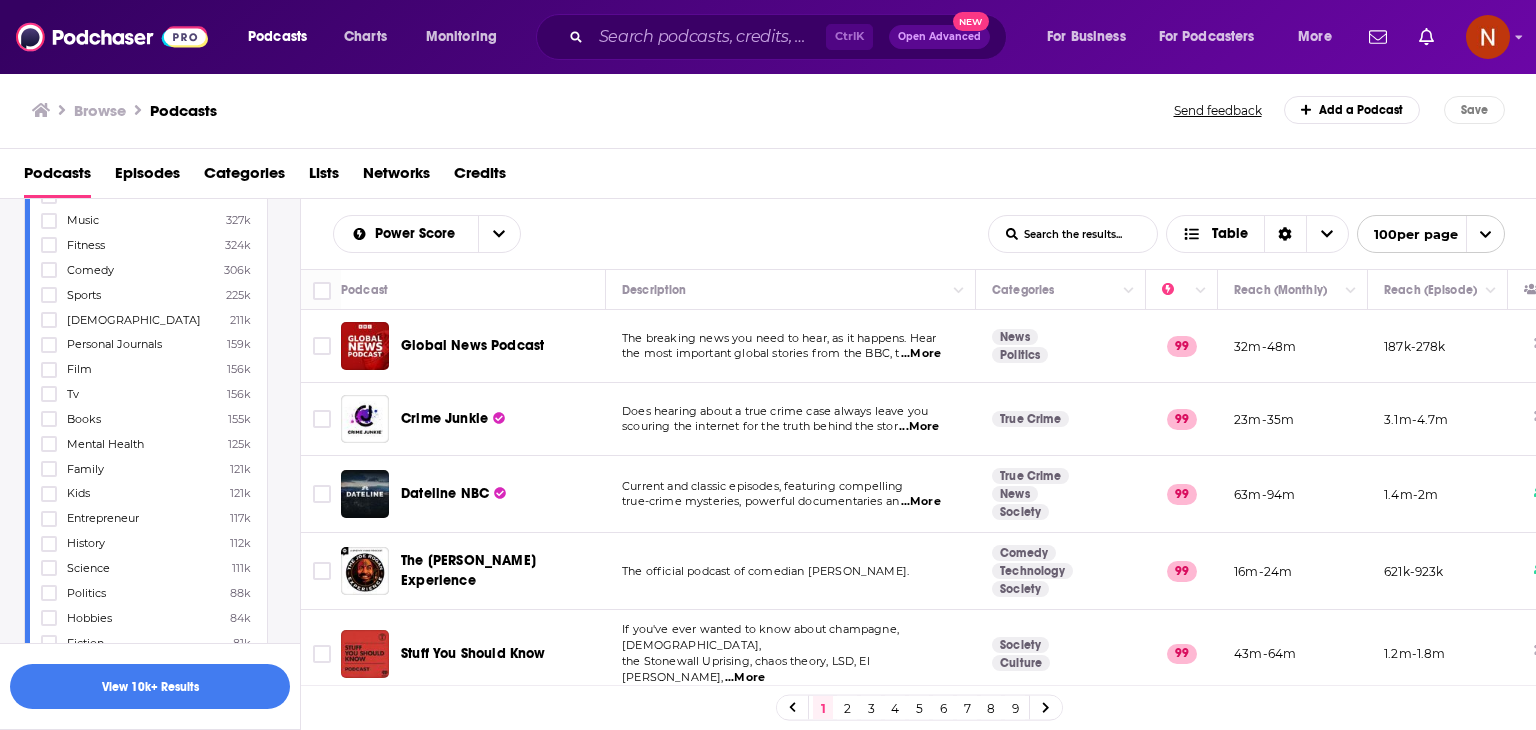 scroll, scrollTop: 843, scrollLeft: 0, axis: vertical 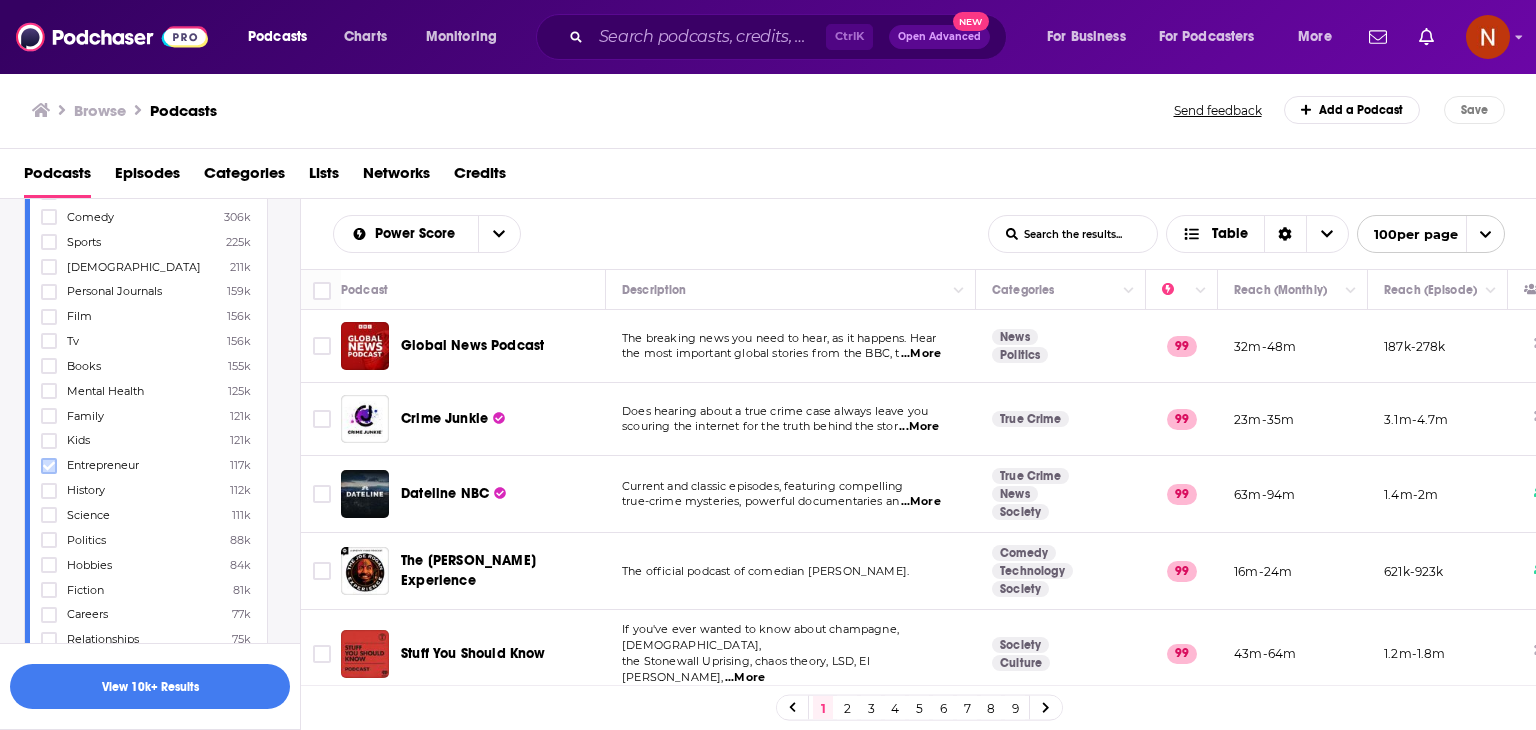 click 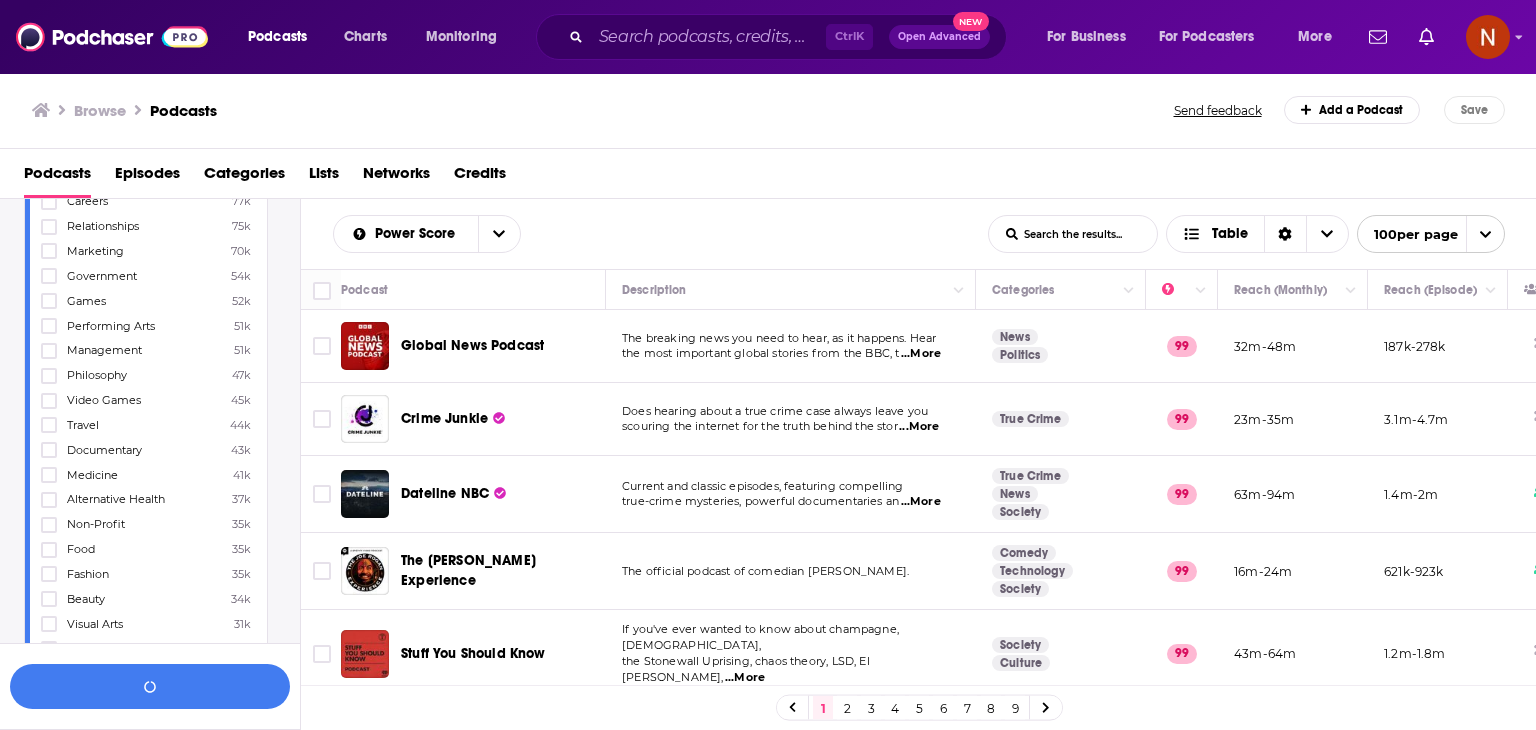 scroll, scrollTop: 1258, scrollLeft: 0, axis: vertical 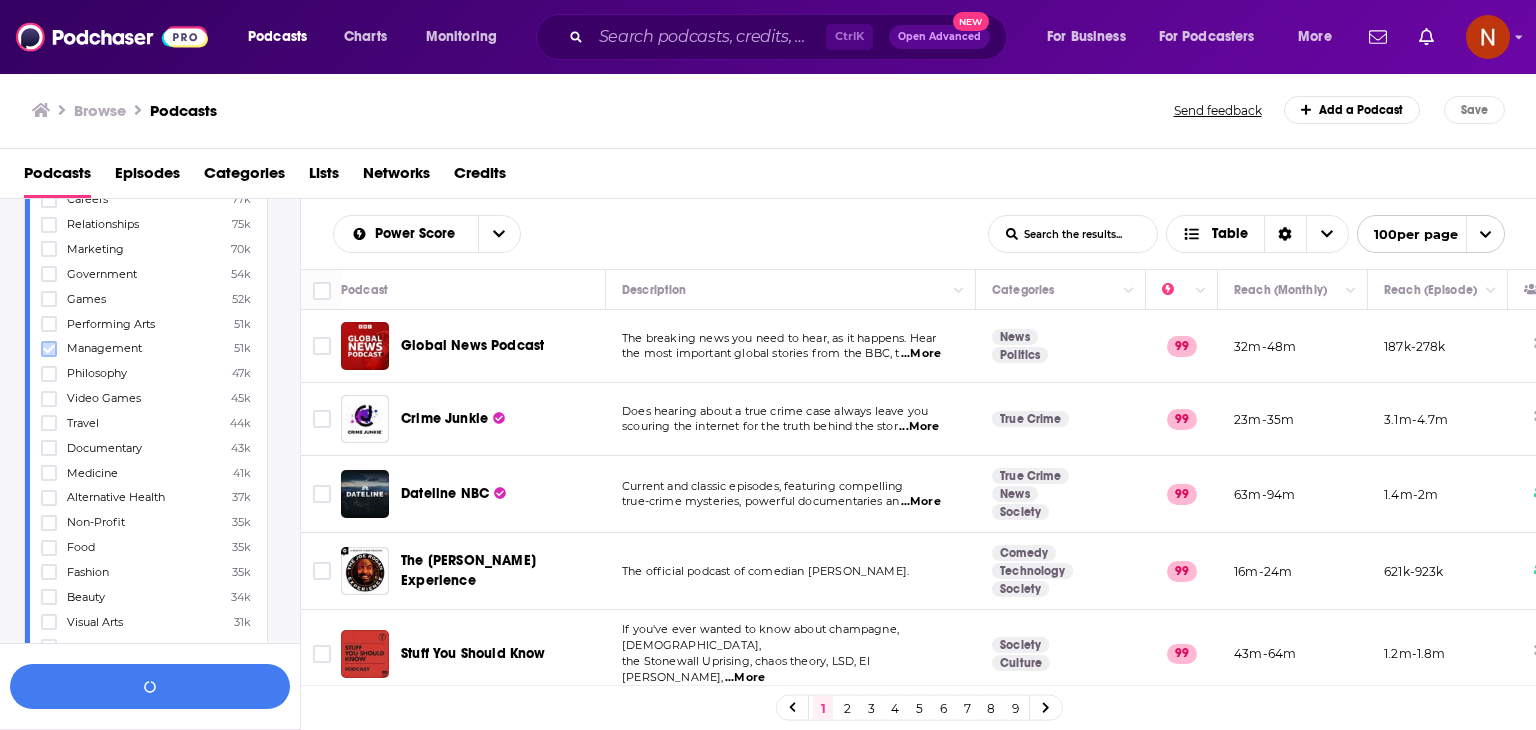click 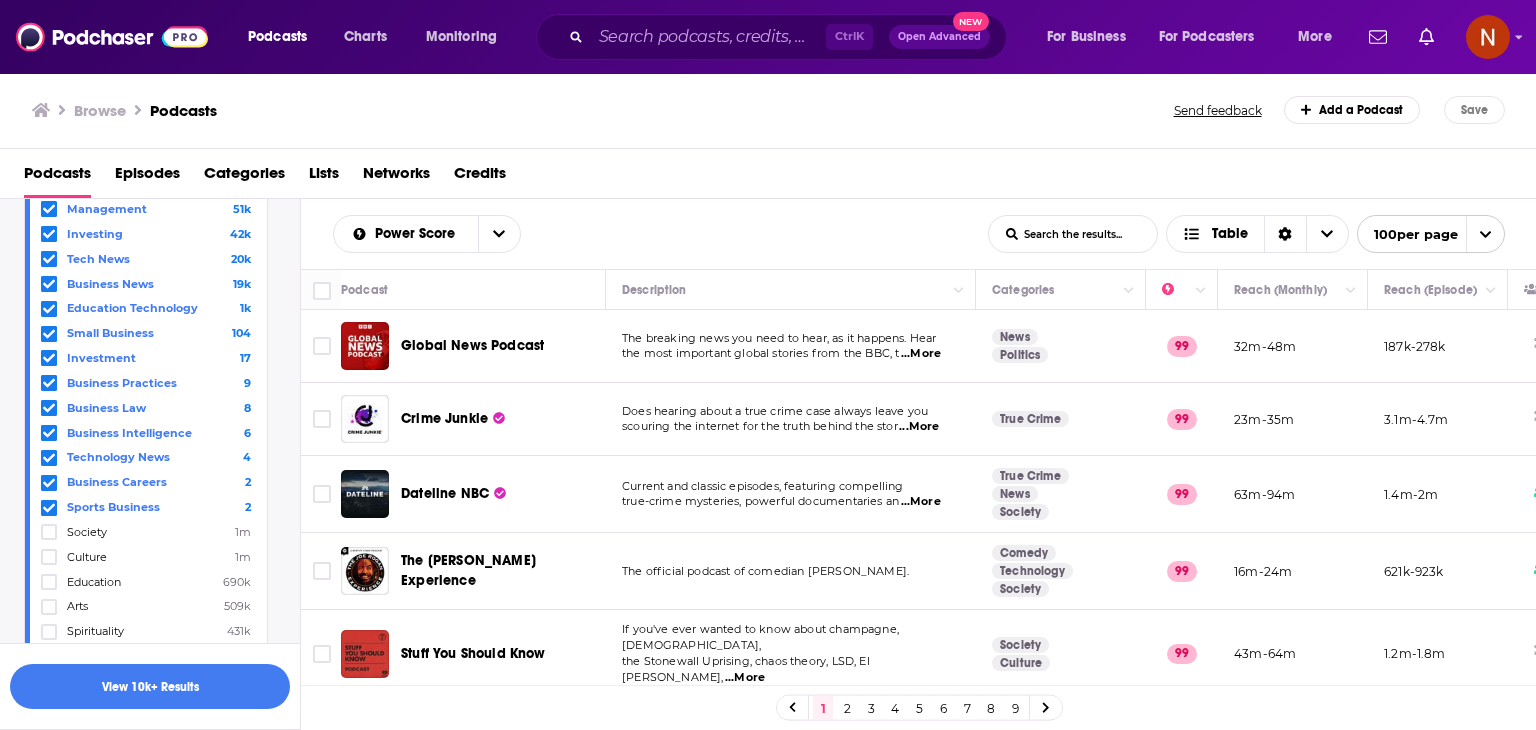 scroll, scrollTop: 0, scrollLeft: 0, axis: both 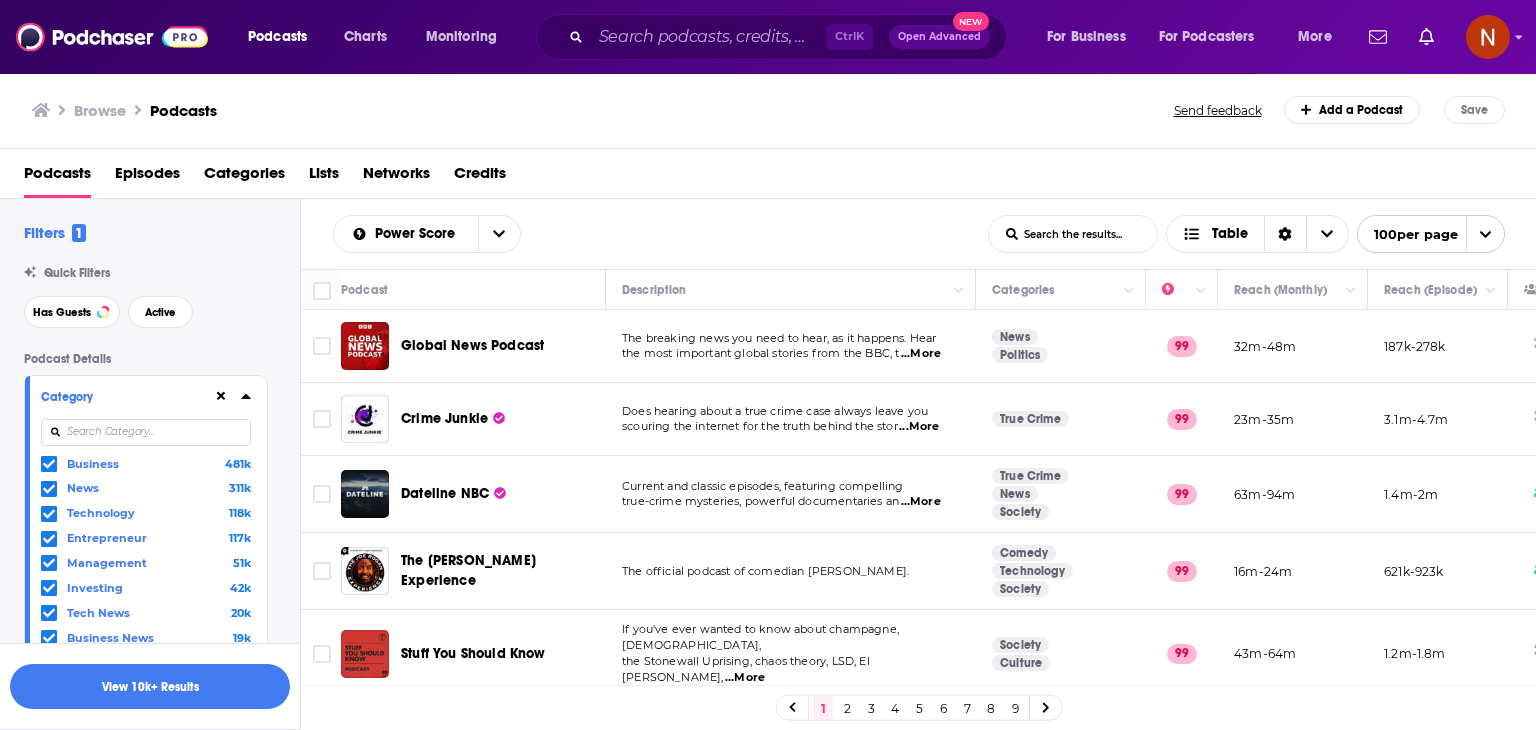 click at bounding box center (146, 432) 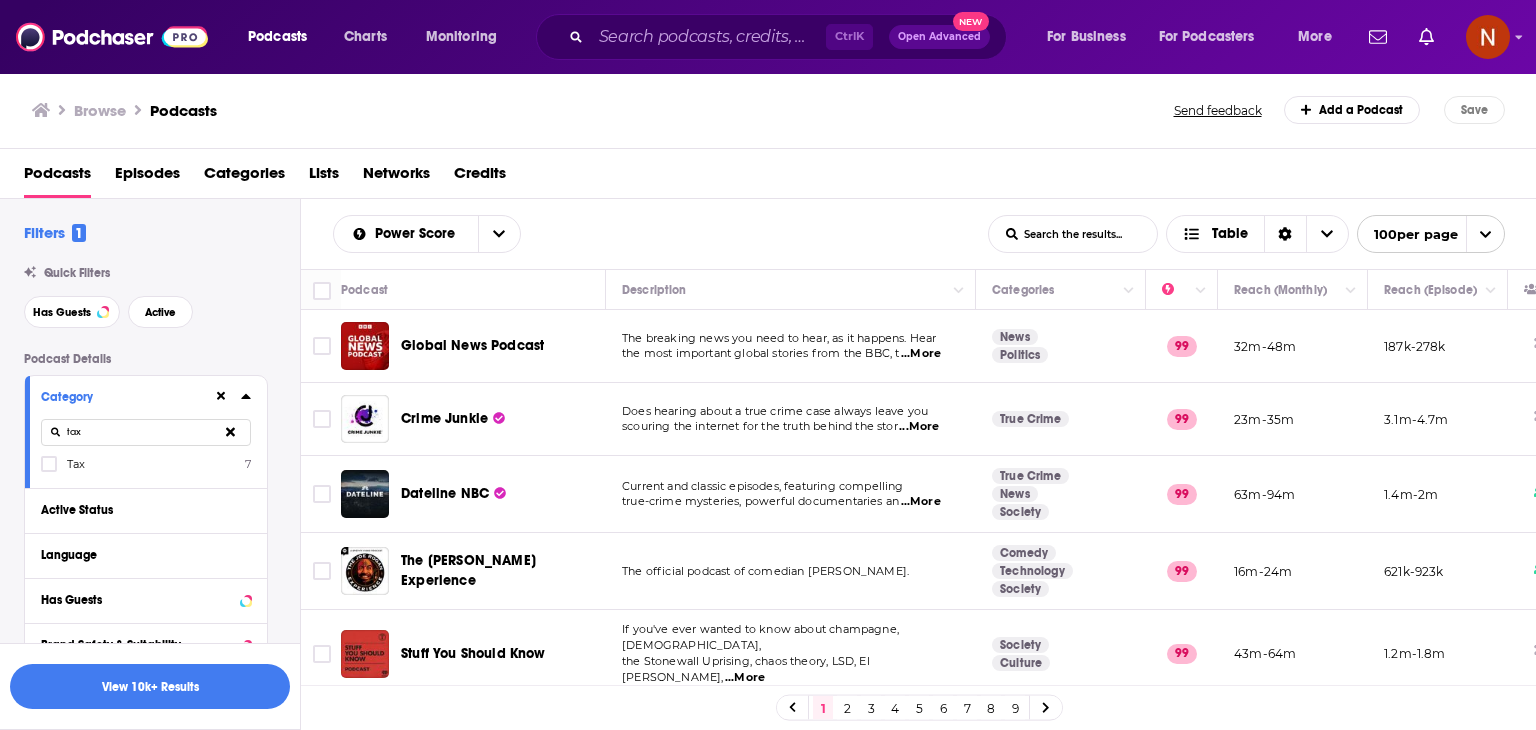 click on "tax" at bounding box center [146, 432] 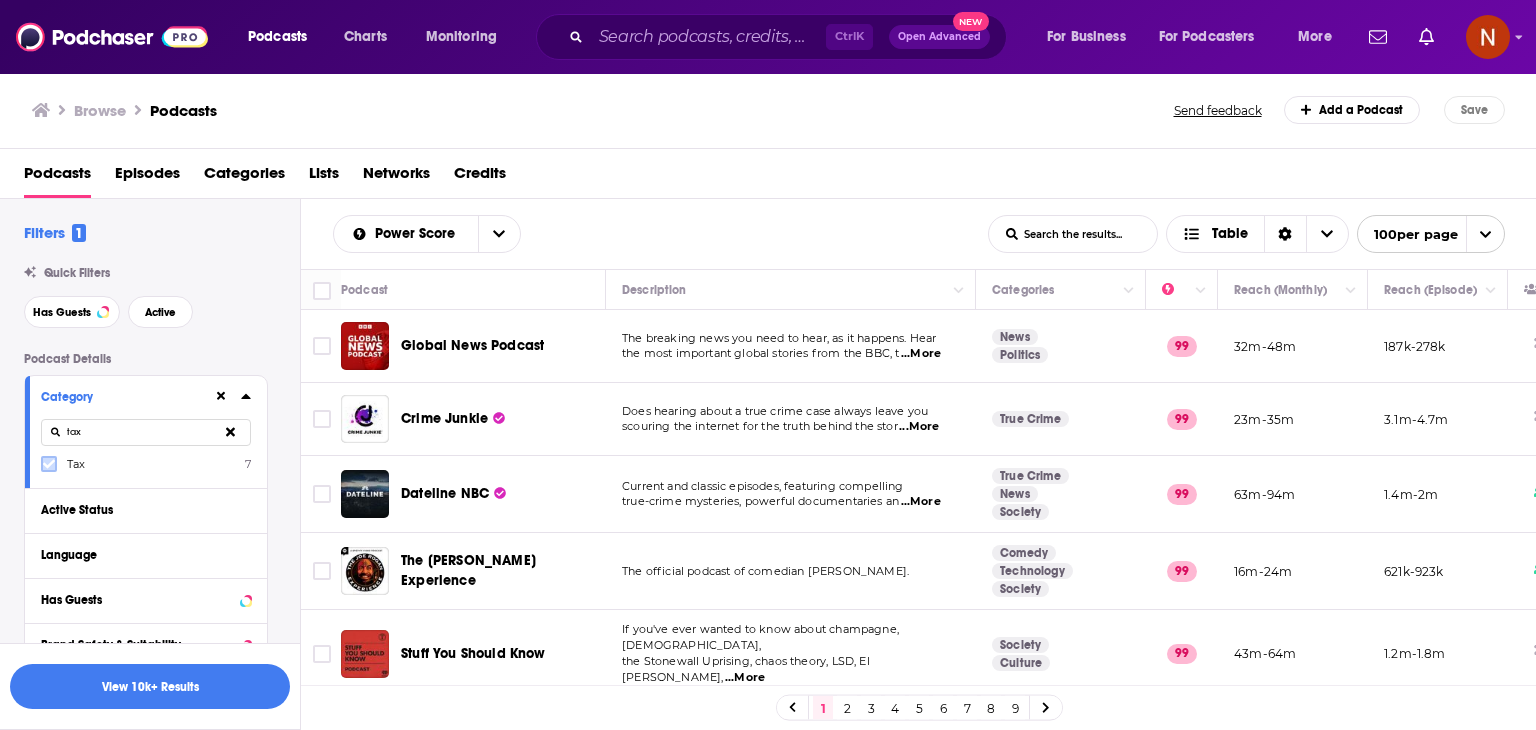 type on "tax" 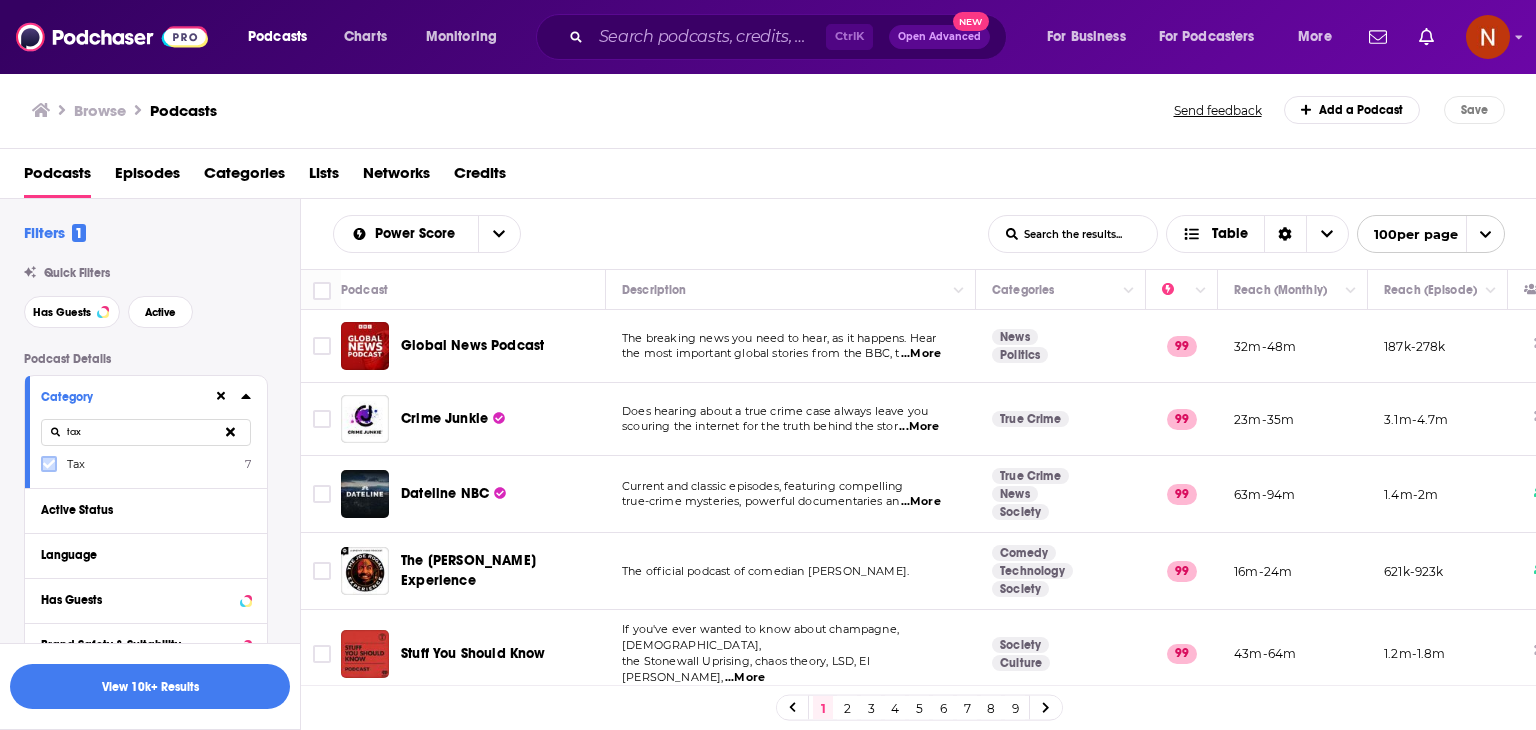 click 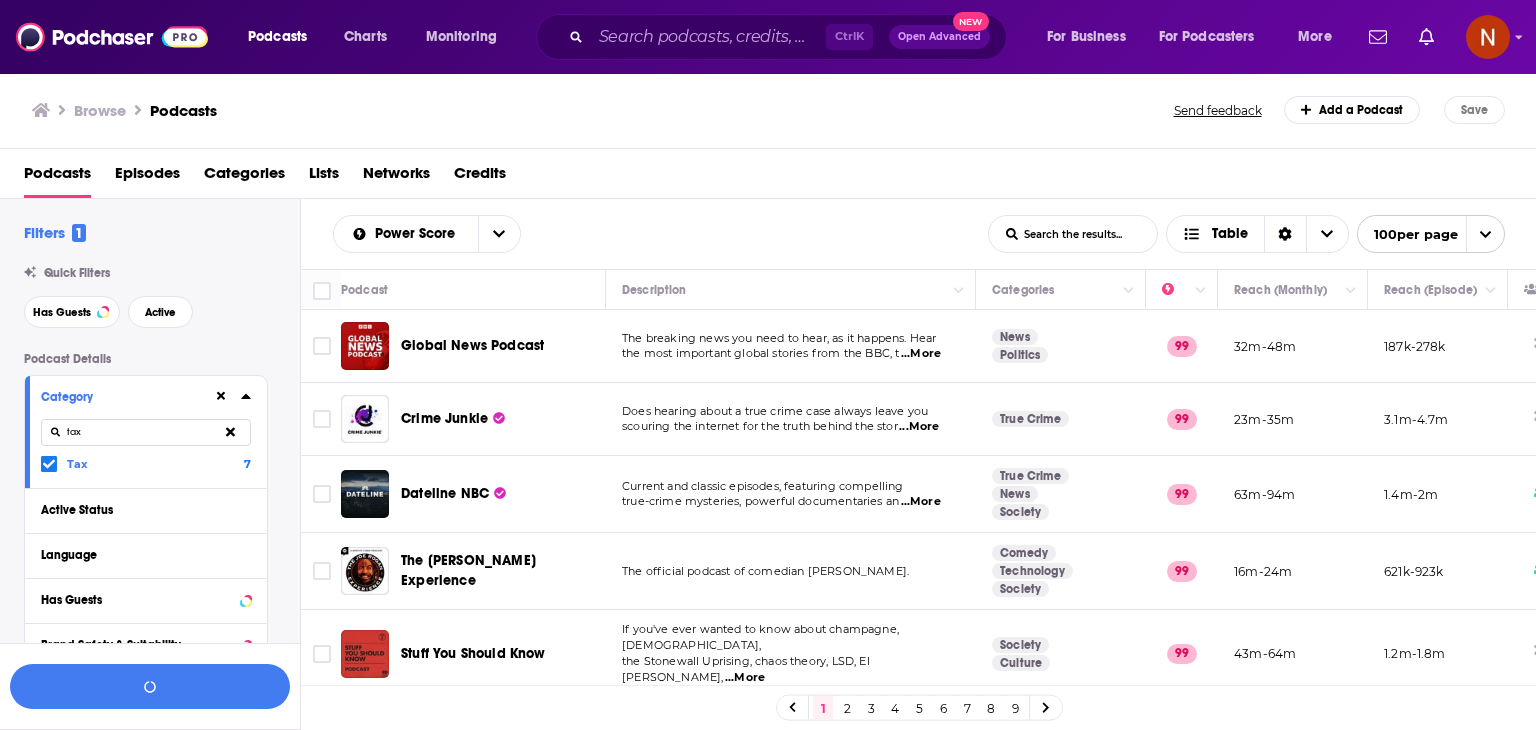 click on "tax" at bounding box center (146, 432) 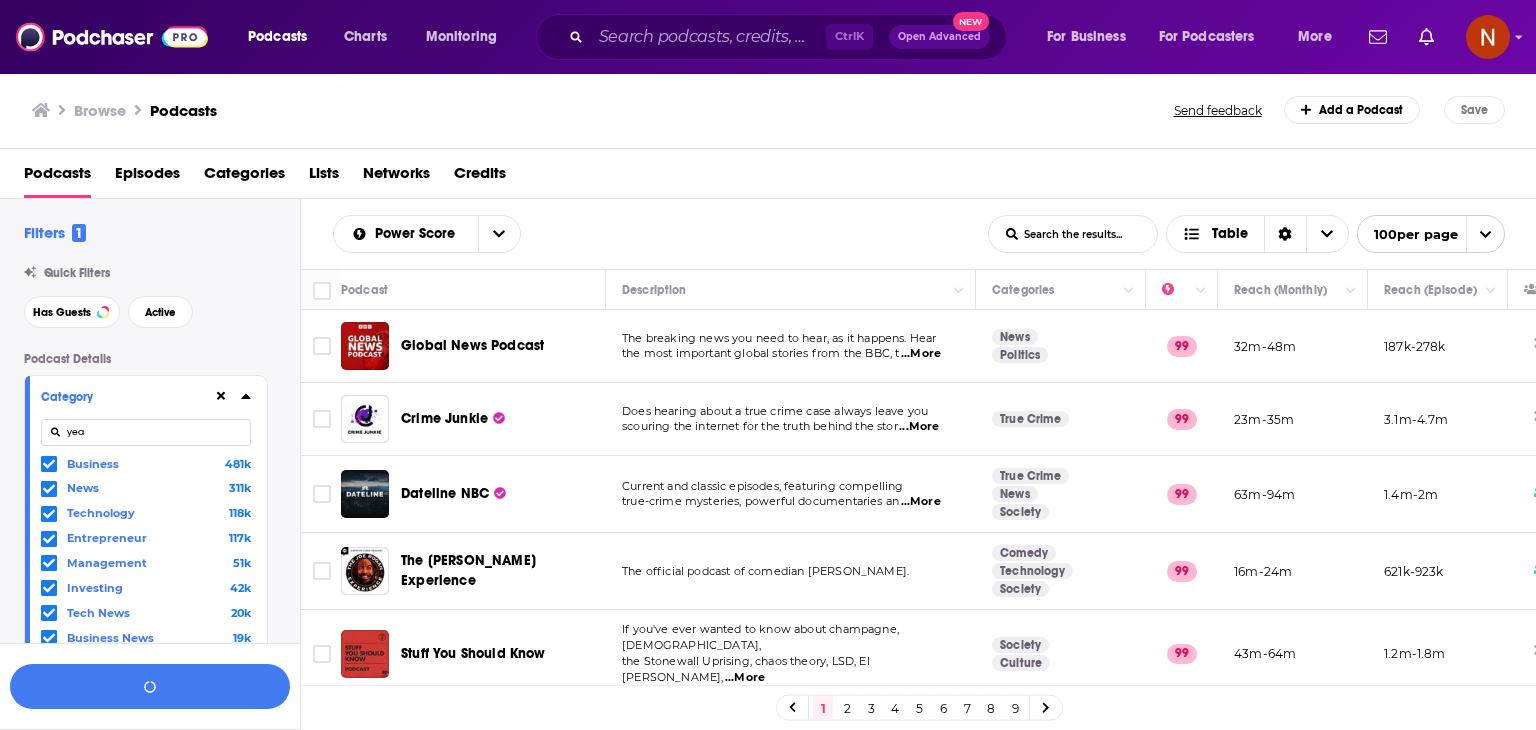 type on "year" 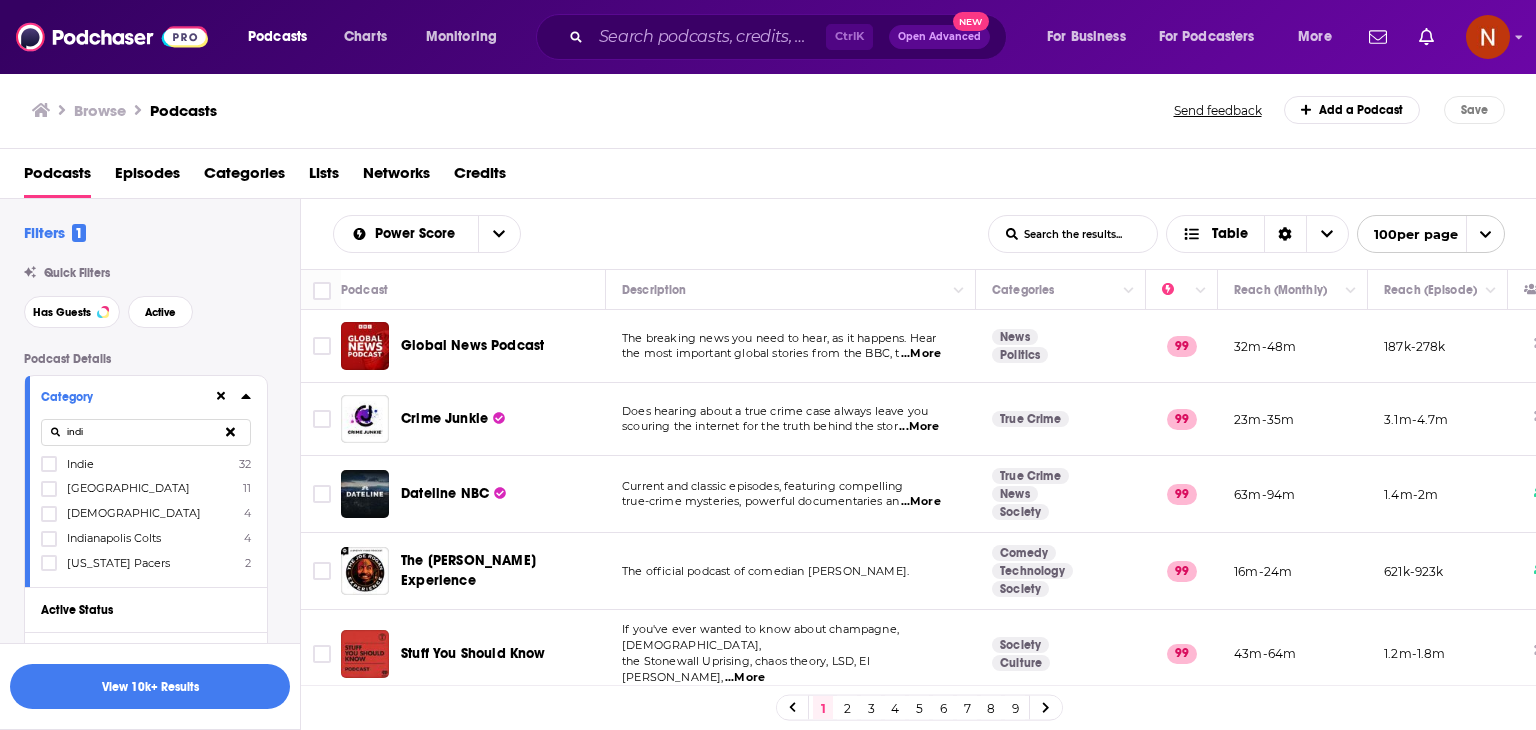 type on "india" 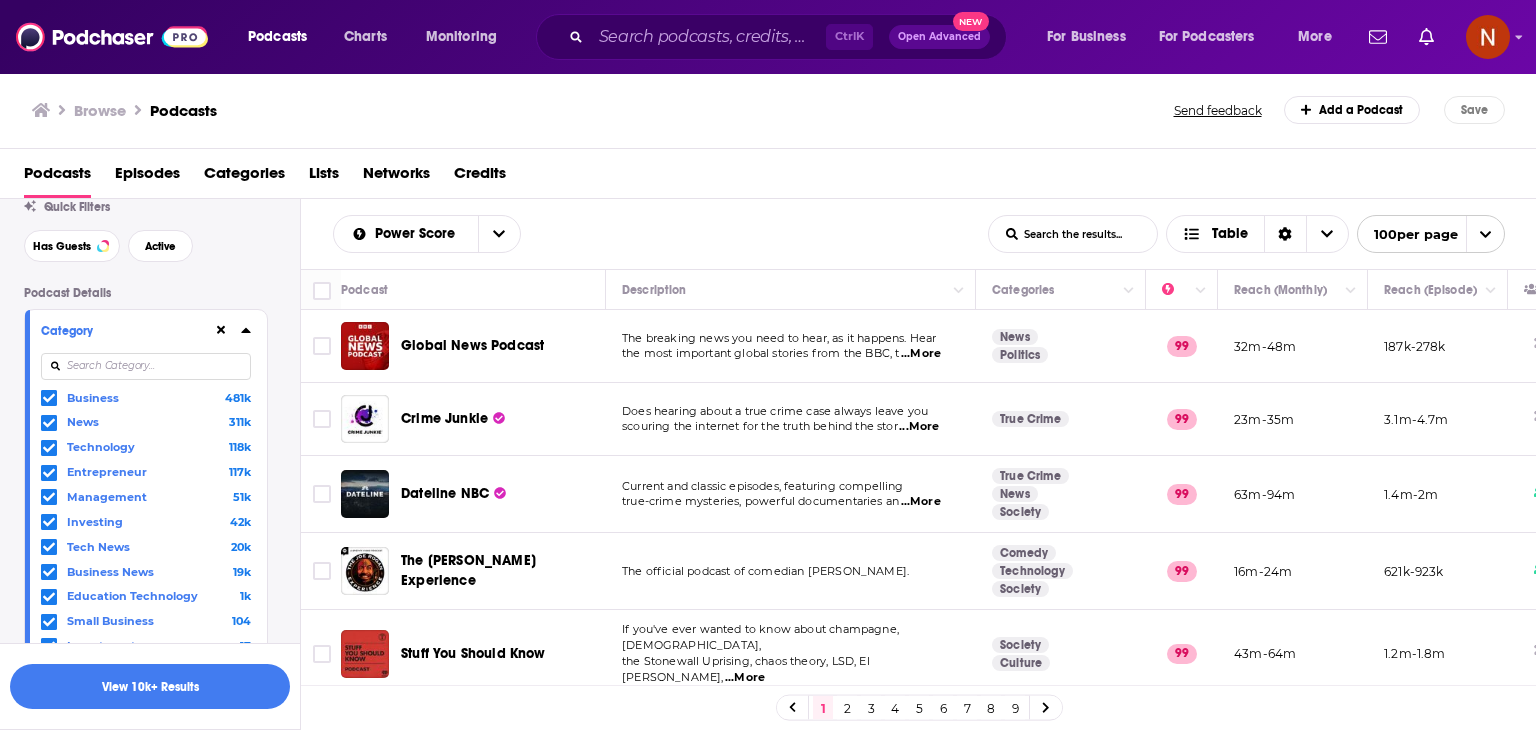 scroll, scrollTop: 64, scrollLeft: 0, axis: vertical 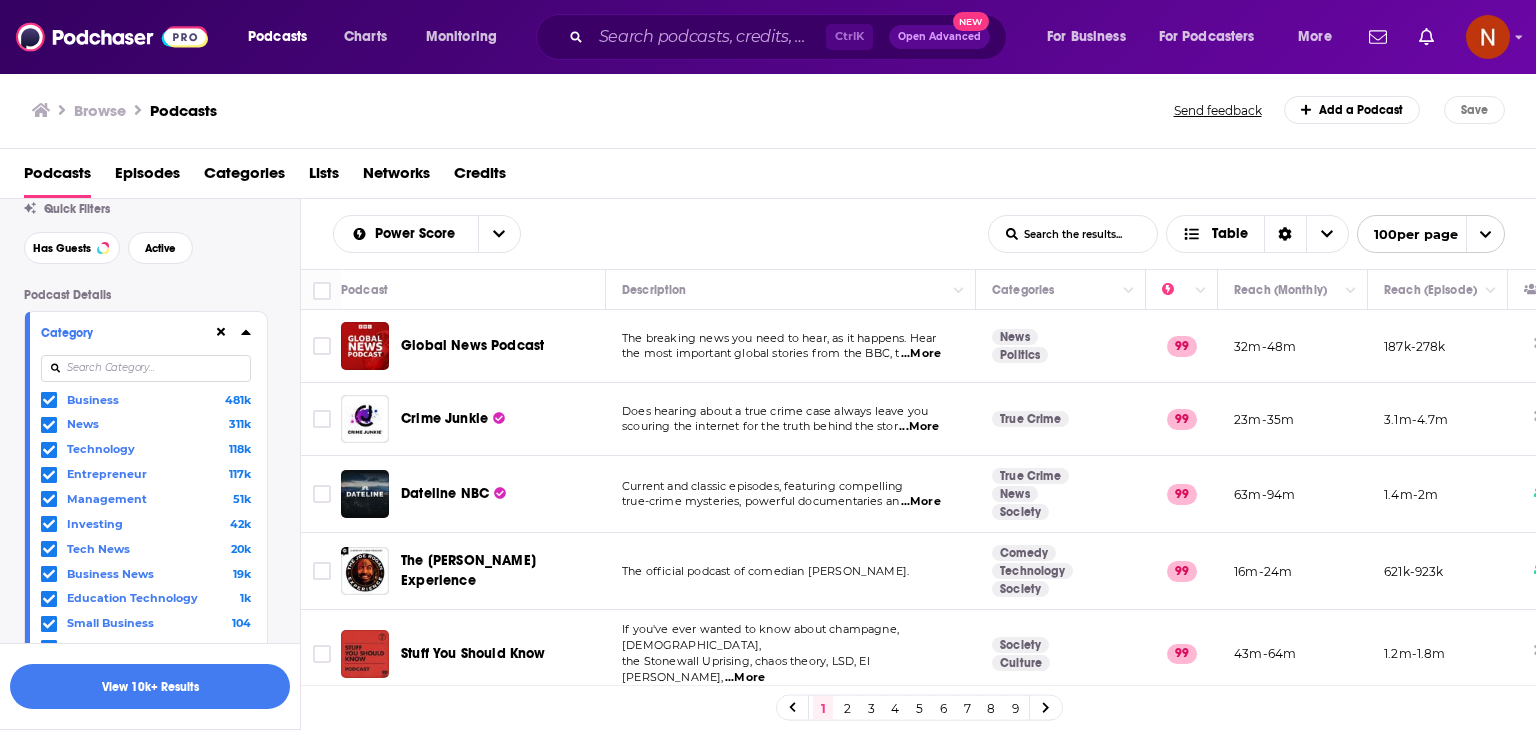 type 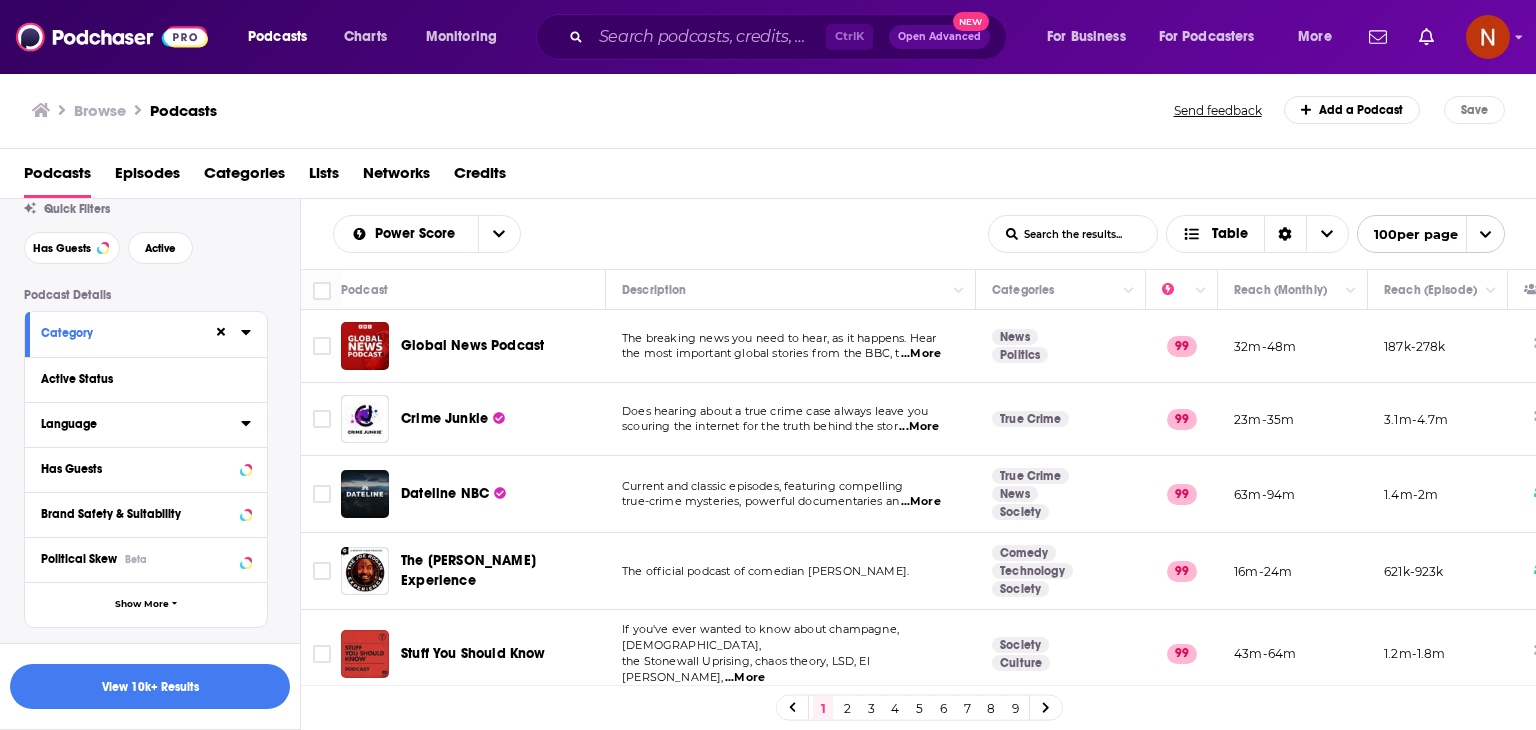 click on "Language" at bounding box center [141, 423] 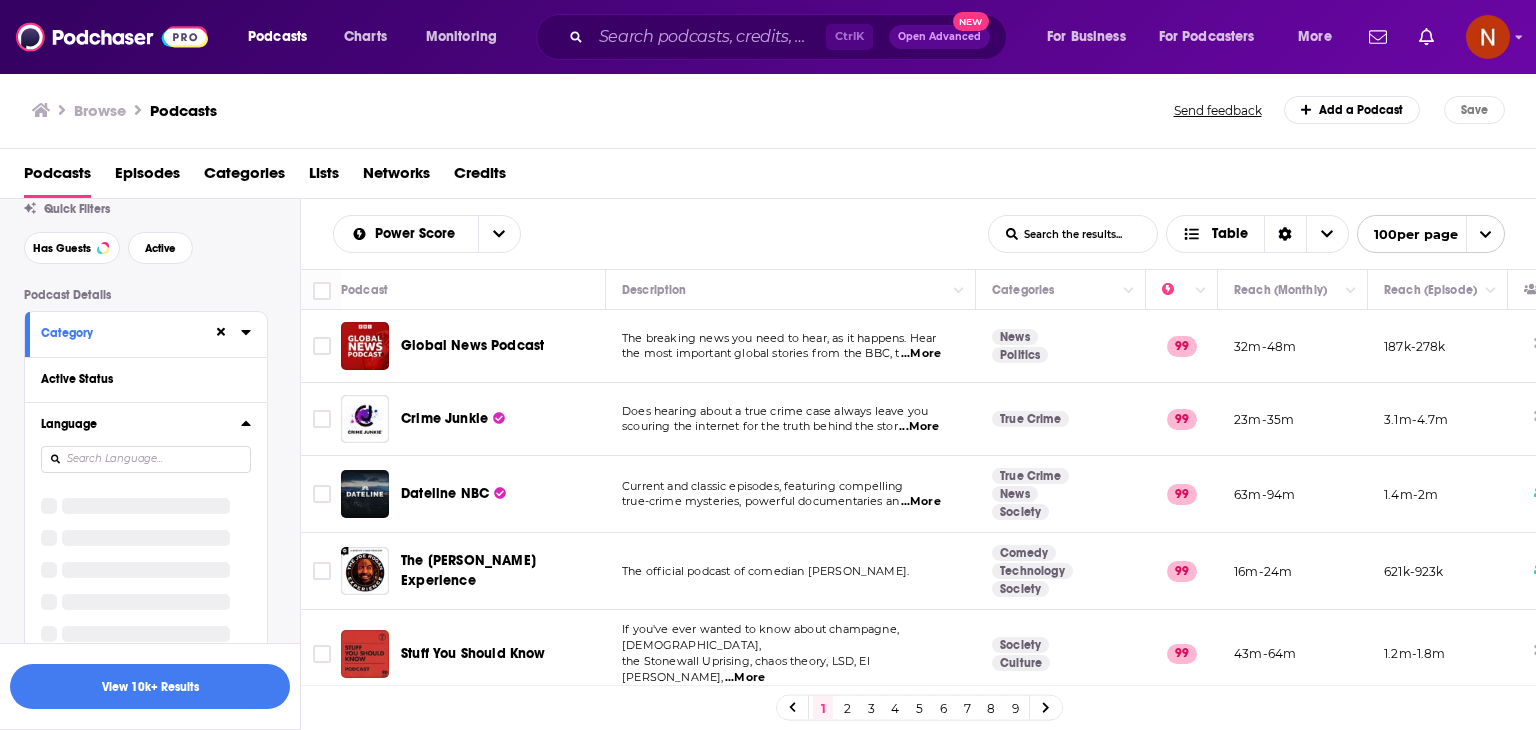 click on "Category Active Status Language Has Guests Brand Safety & Suitability Political Skew Beta Show More" at bounding box center [146, 595] 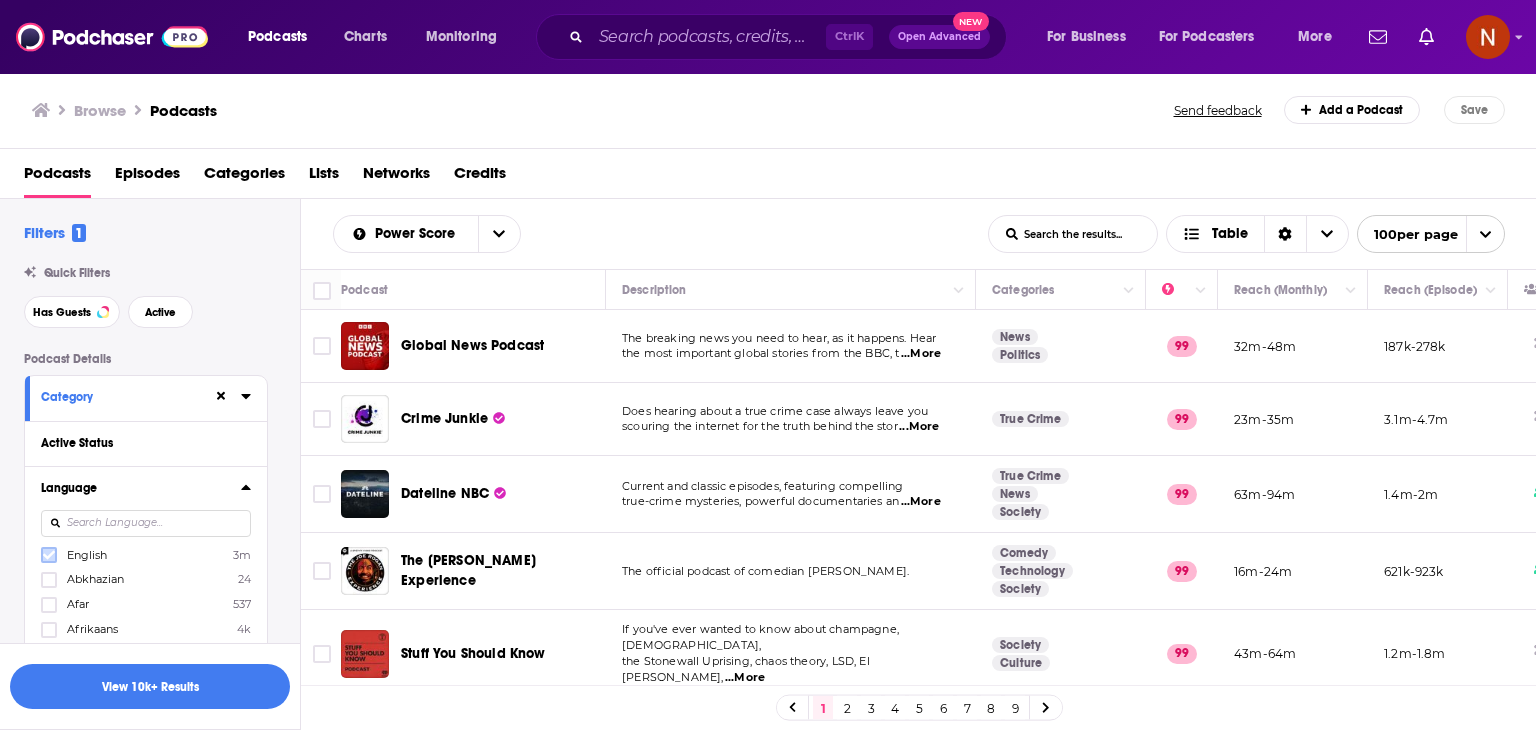 click at bounding box center [49, 555] 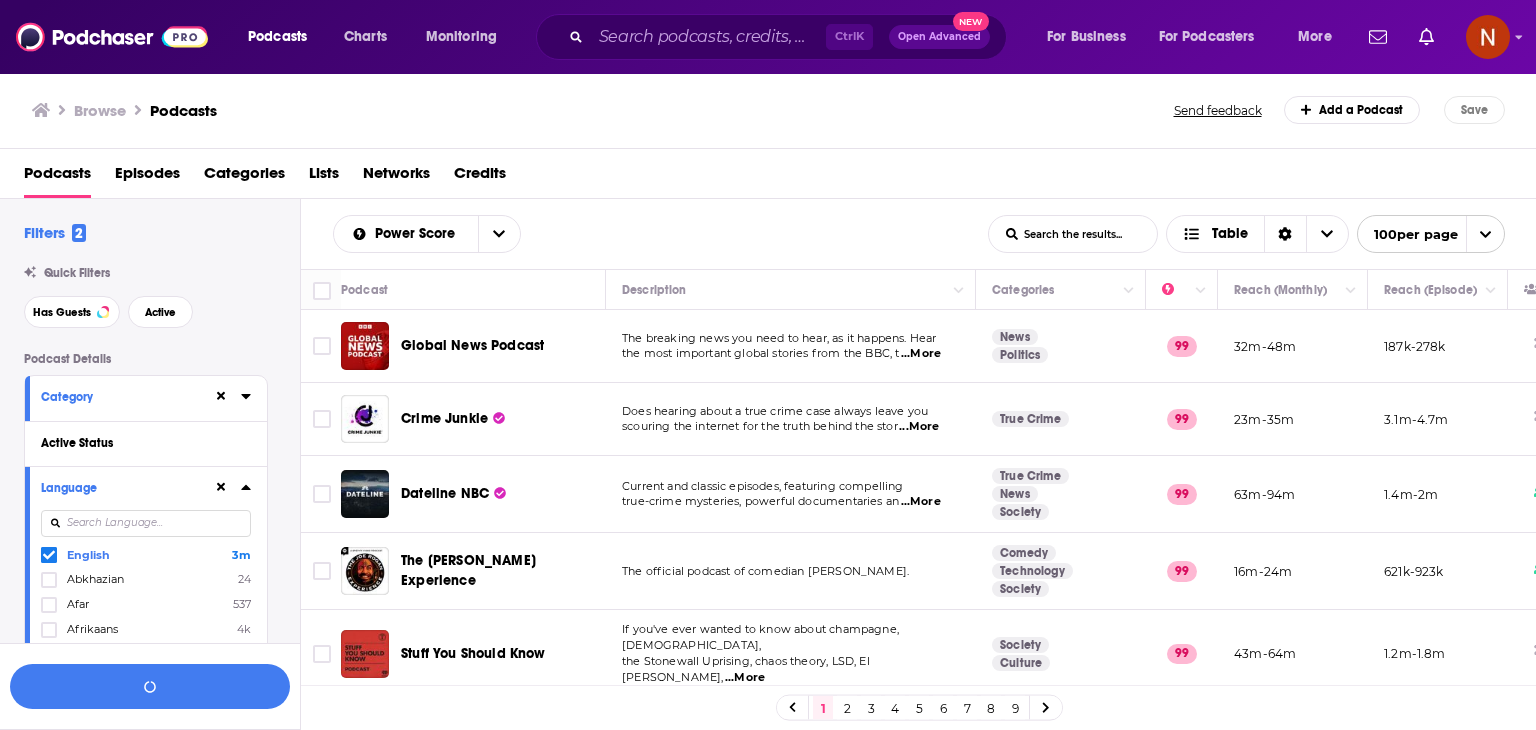 click at bounding box center (146, 523) 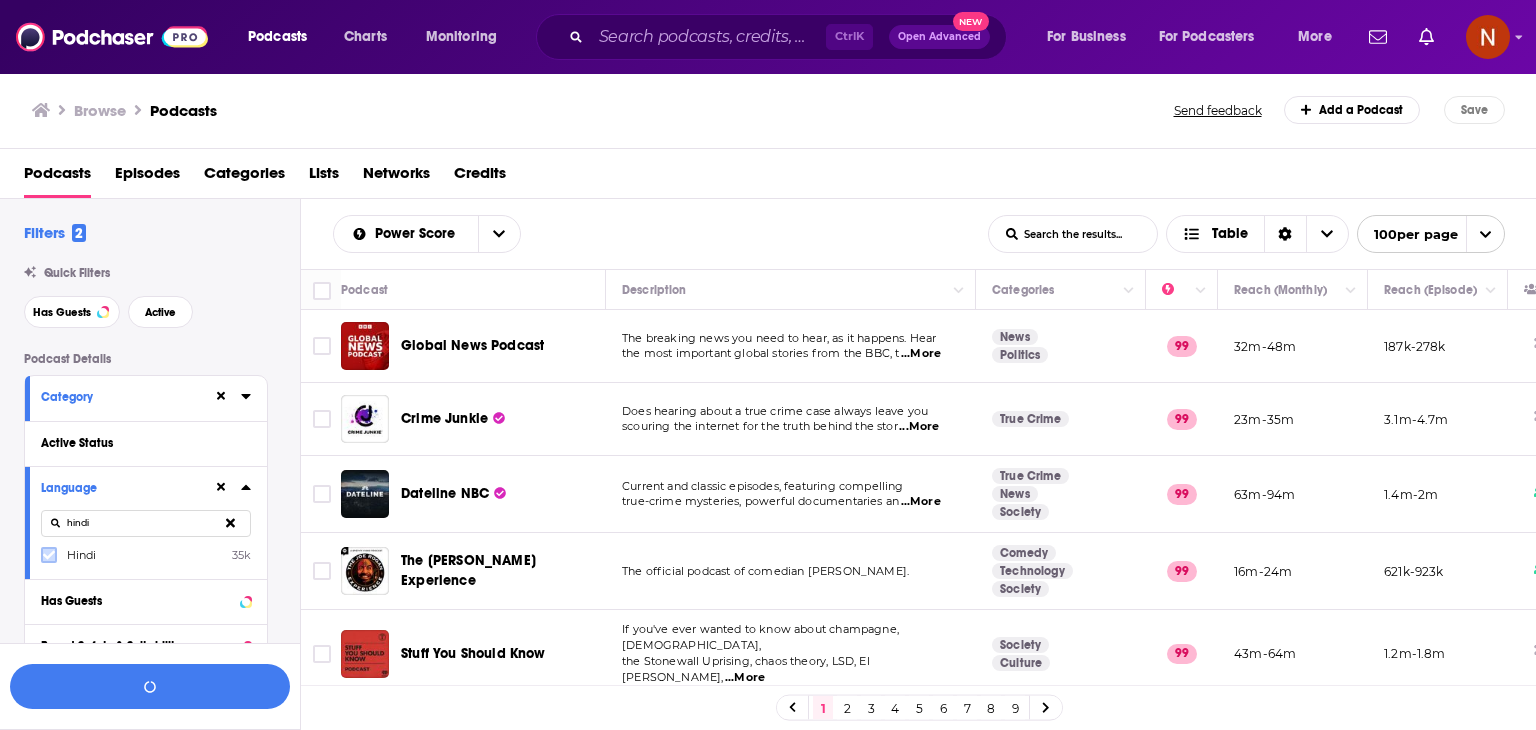 type on "hindi" 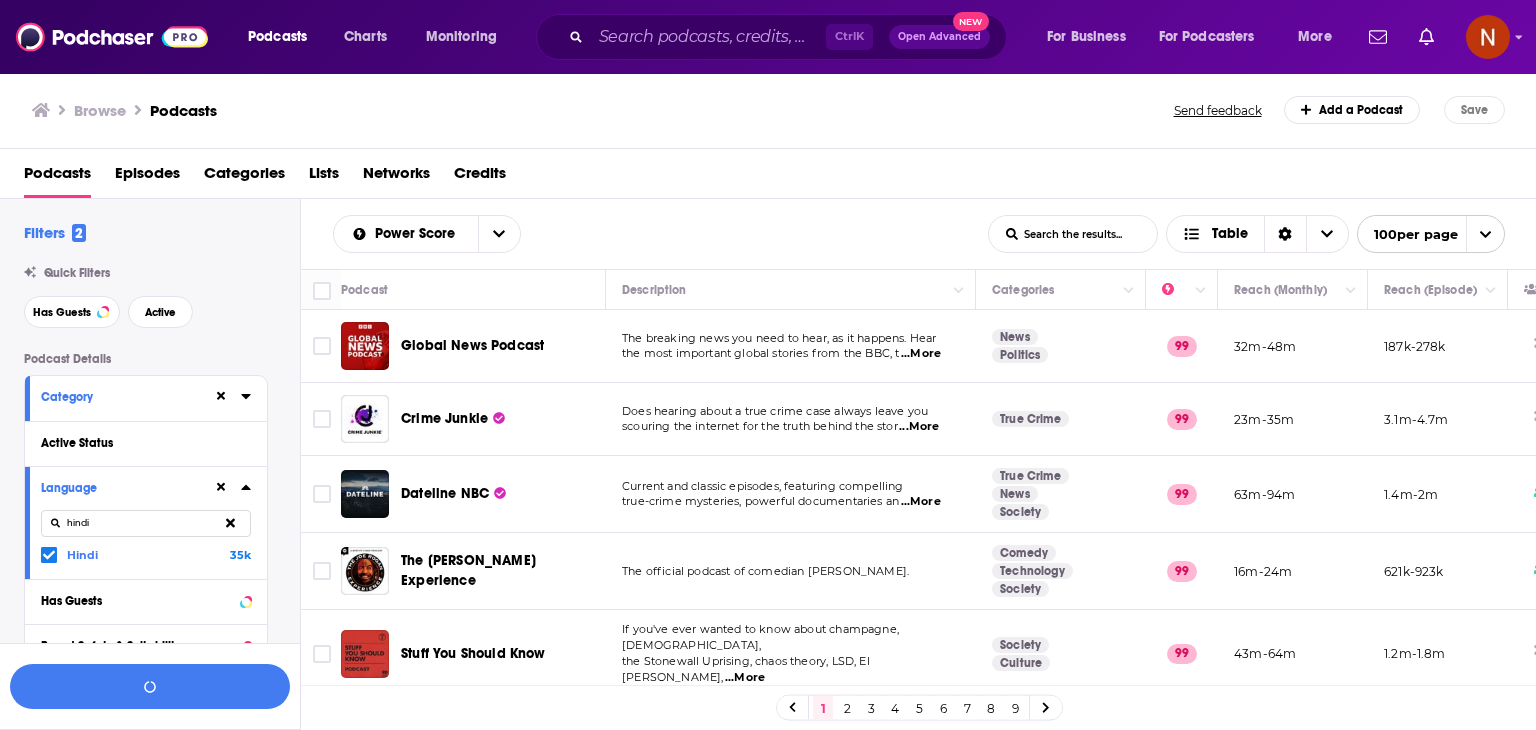 click on "hindi" at bounding box center [146, 523] 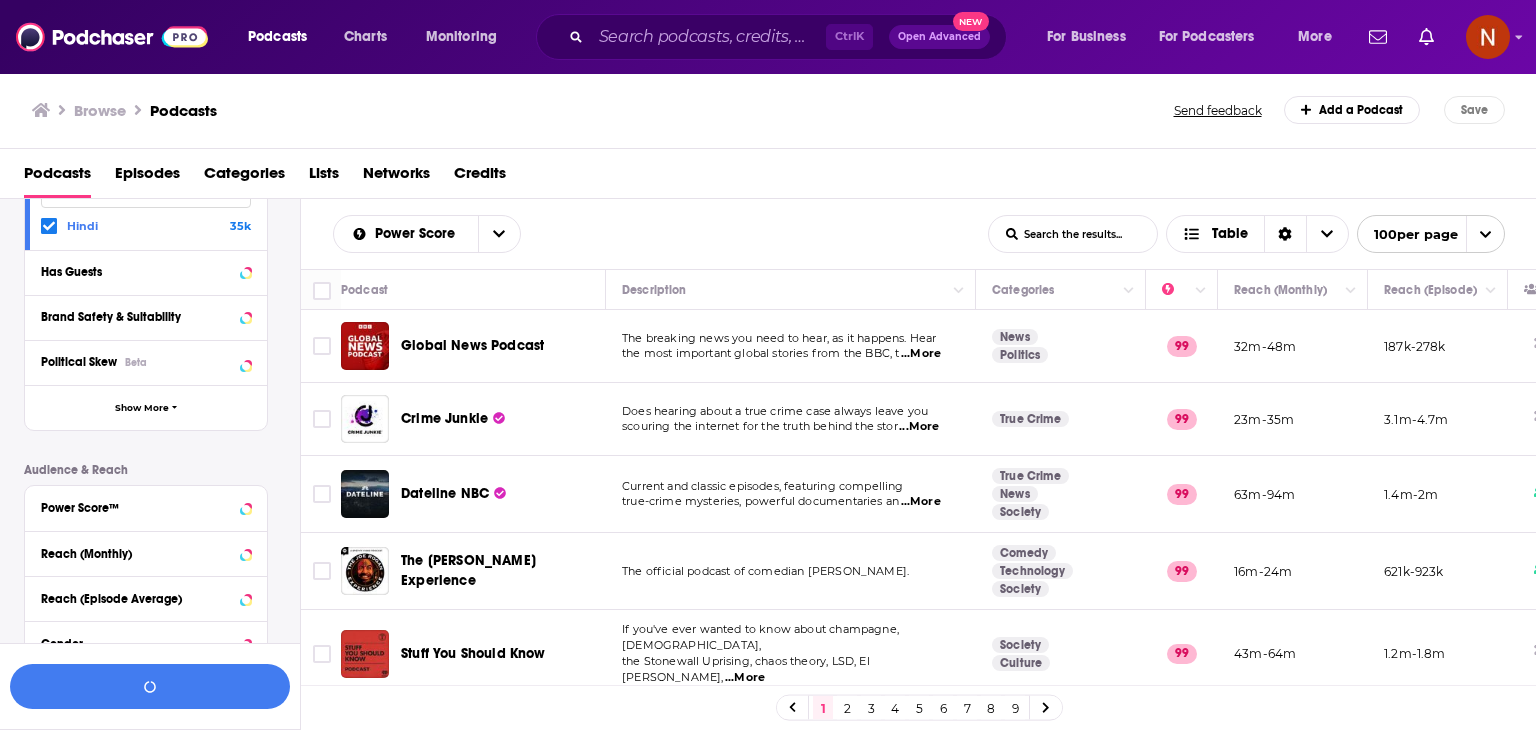 scroll, scrollTop: 330, scrollLeft: 0, axis: vertical 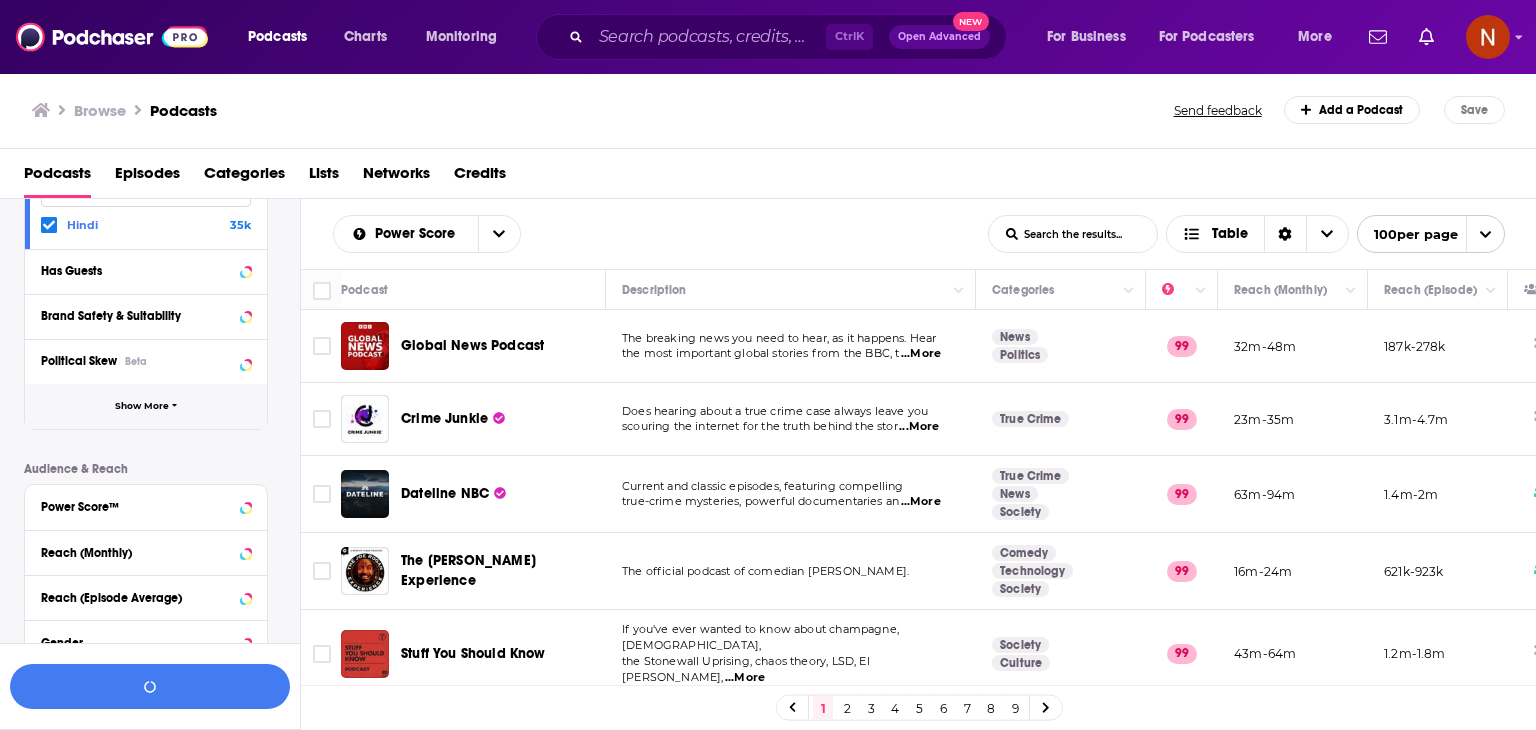 click on "Show More" at bounding box center (146, 406) 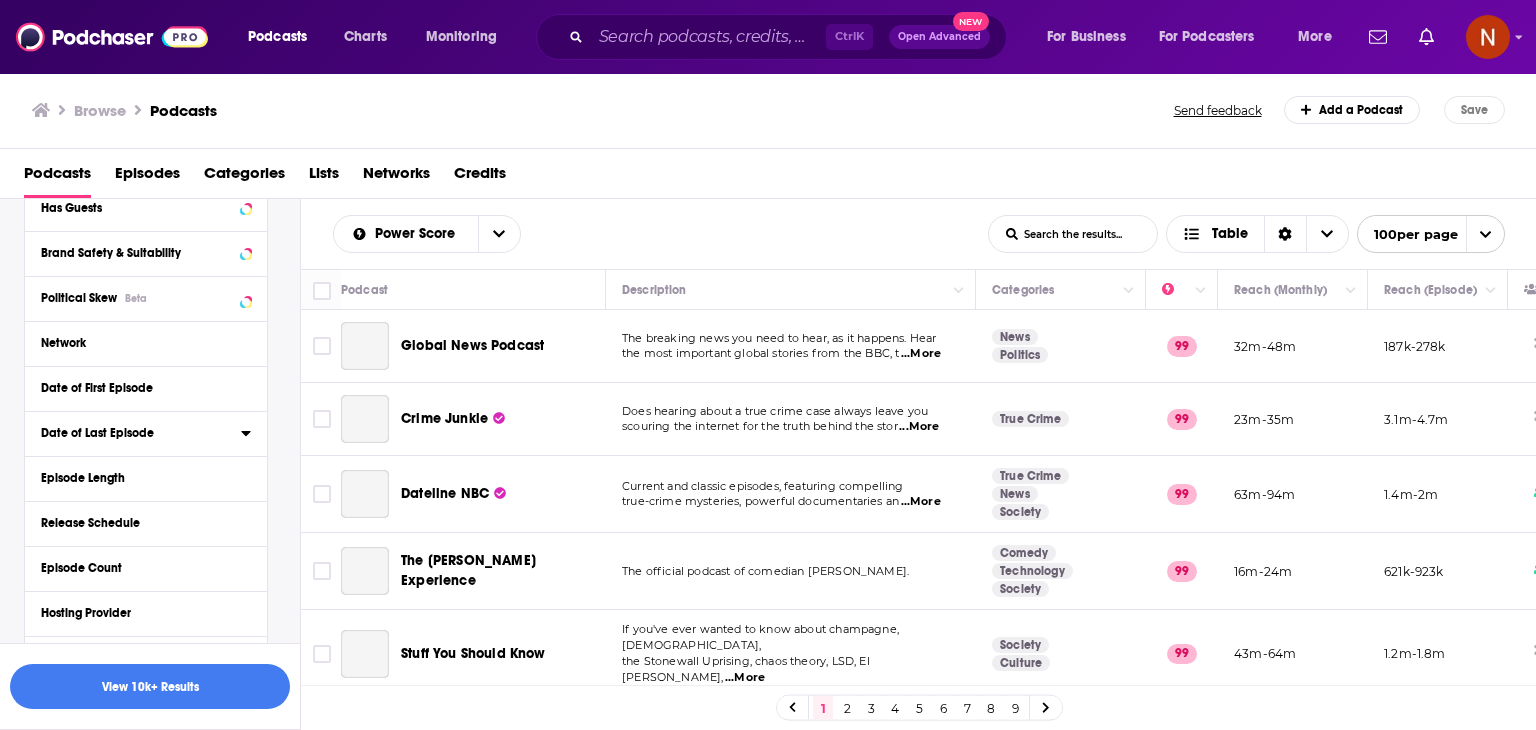 scroll, scrollTop: 697, scrollLeft: 0, axis: vertical 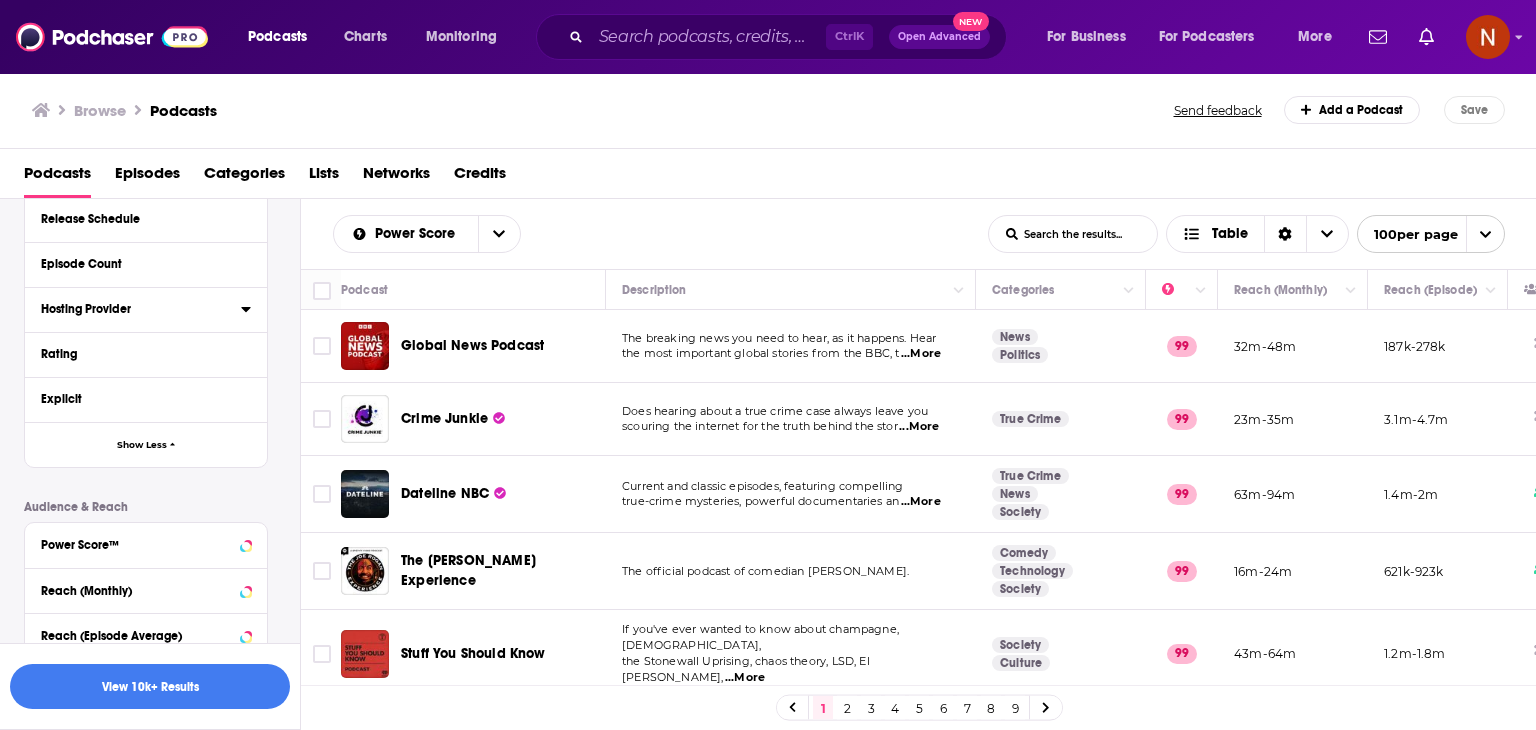 click on "Hosting Provider" at bounding box center (134, 309) 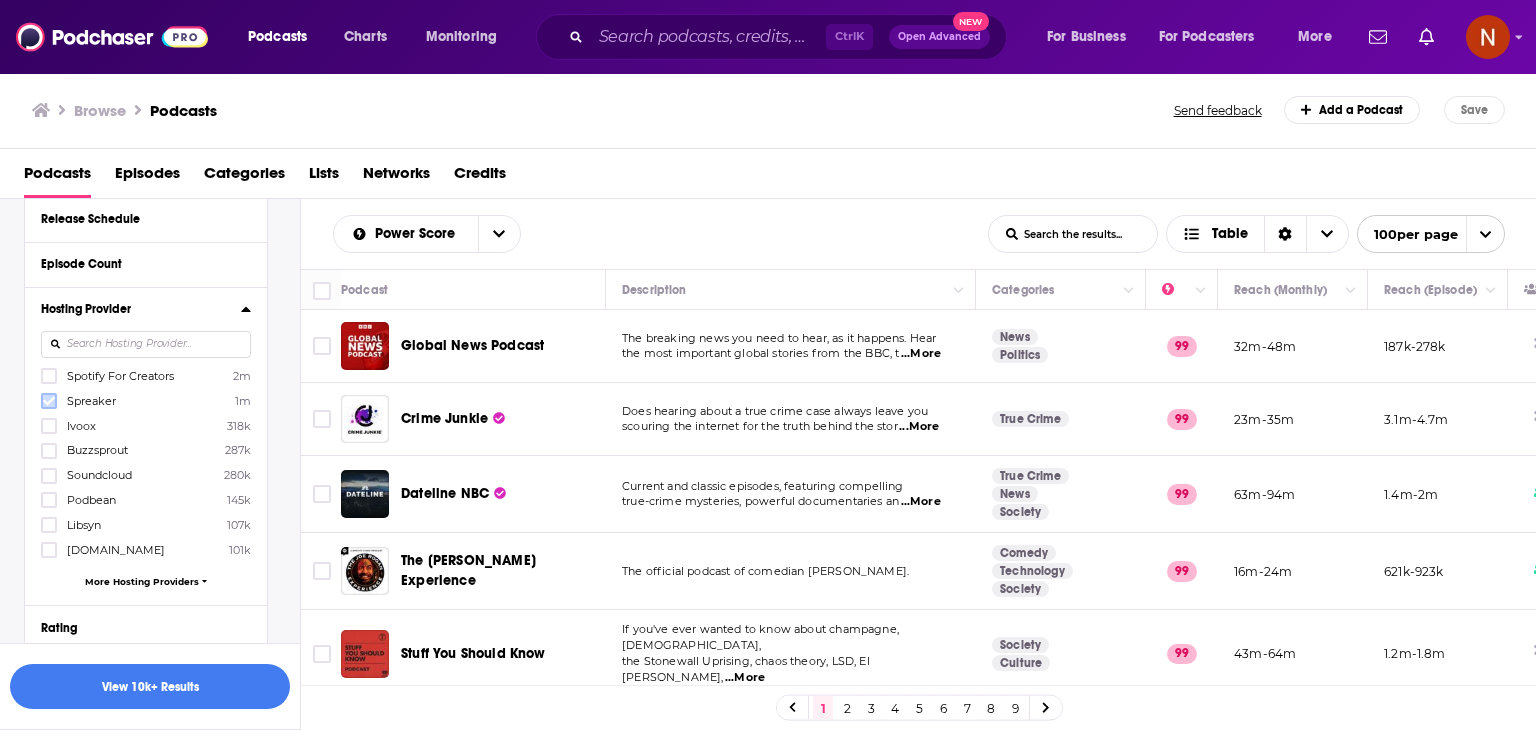 click 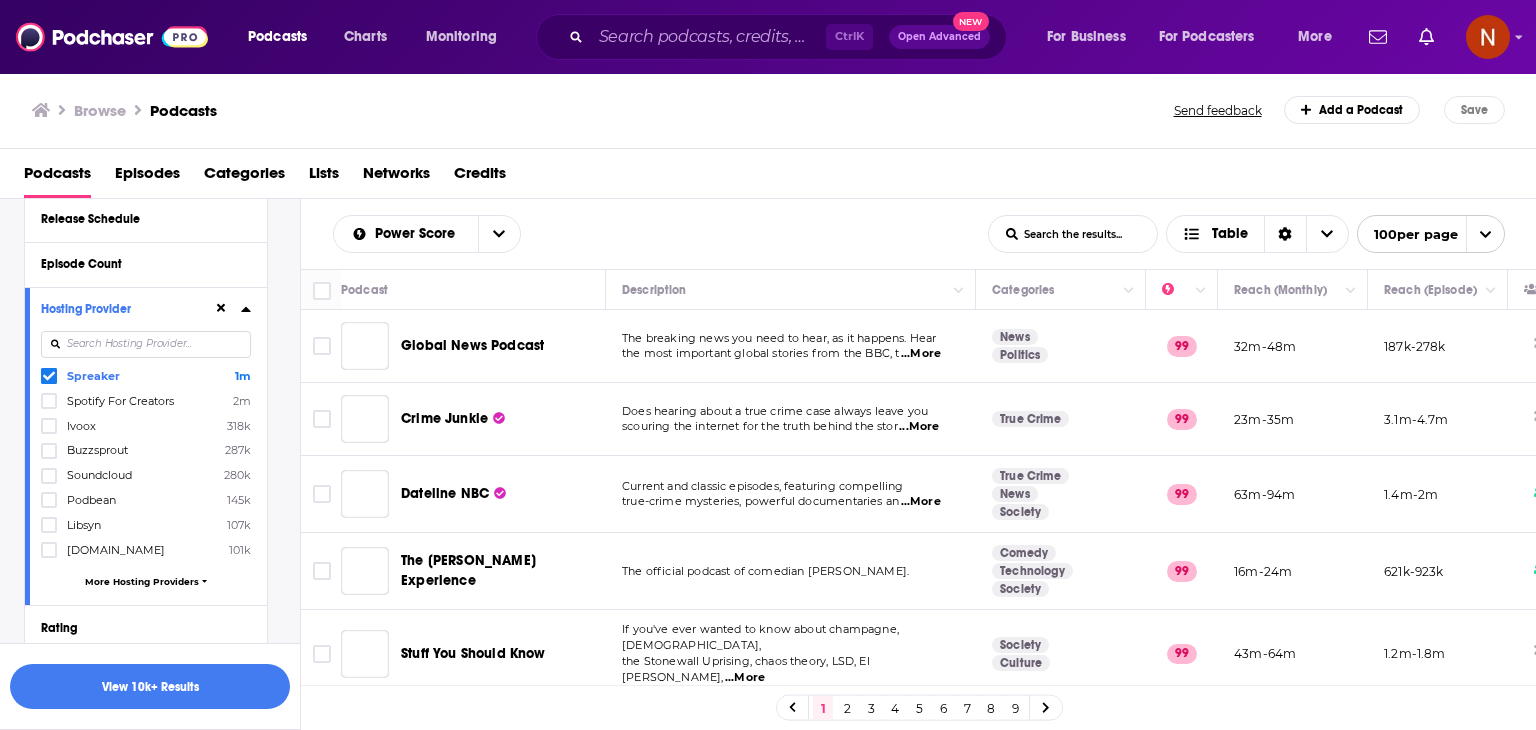 scroll, scrollTop: 0, scrollLeft: 0, axis: both 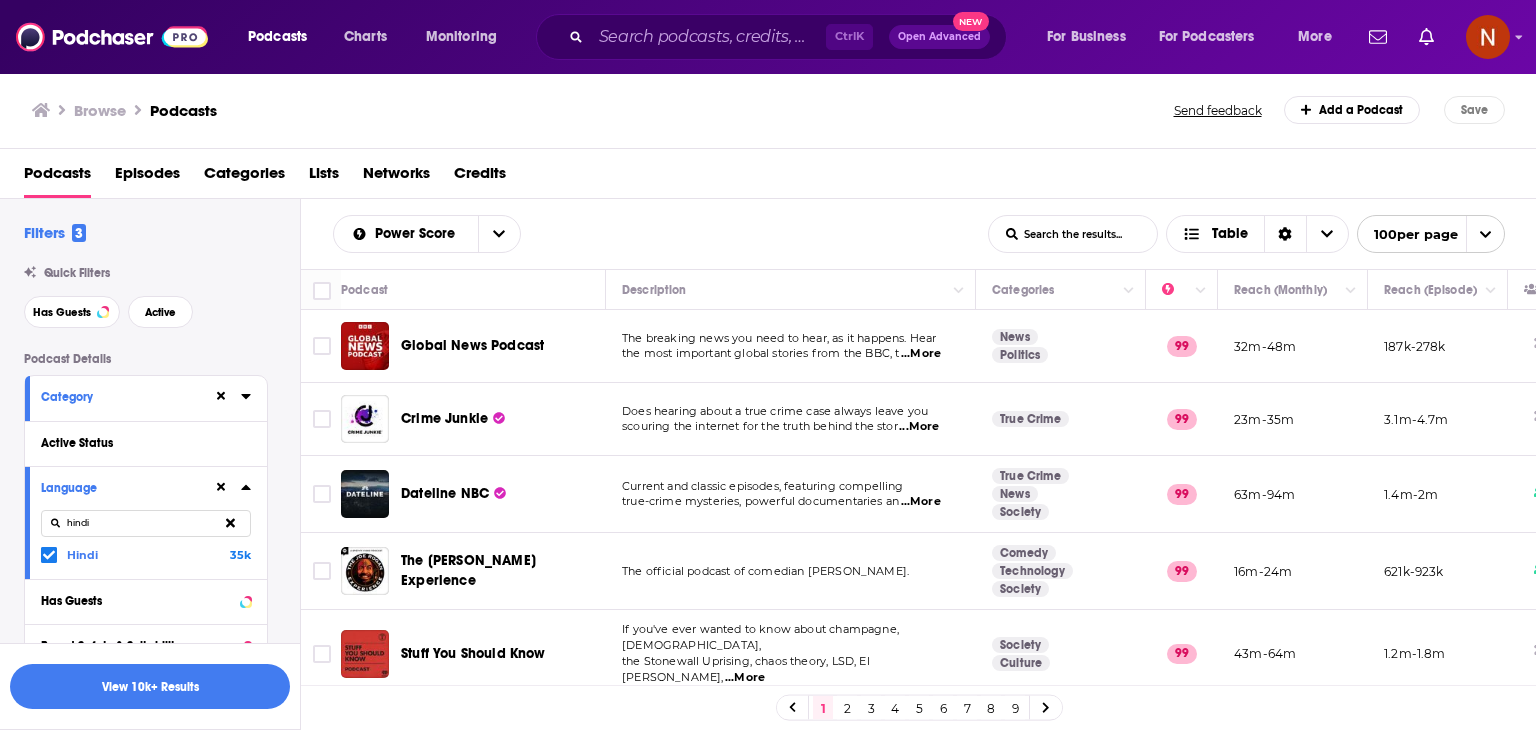 click 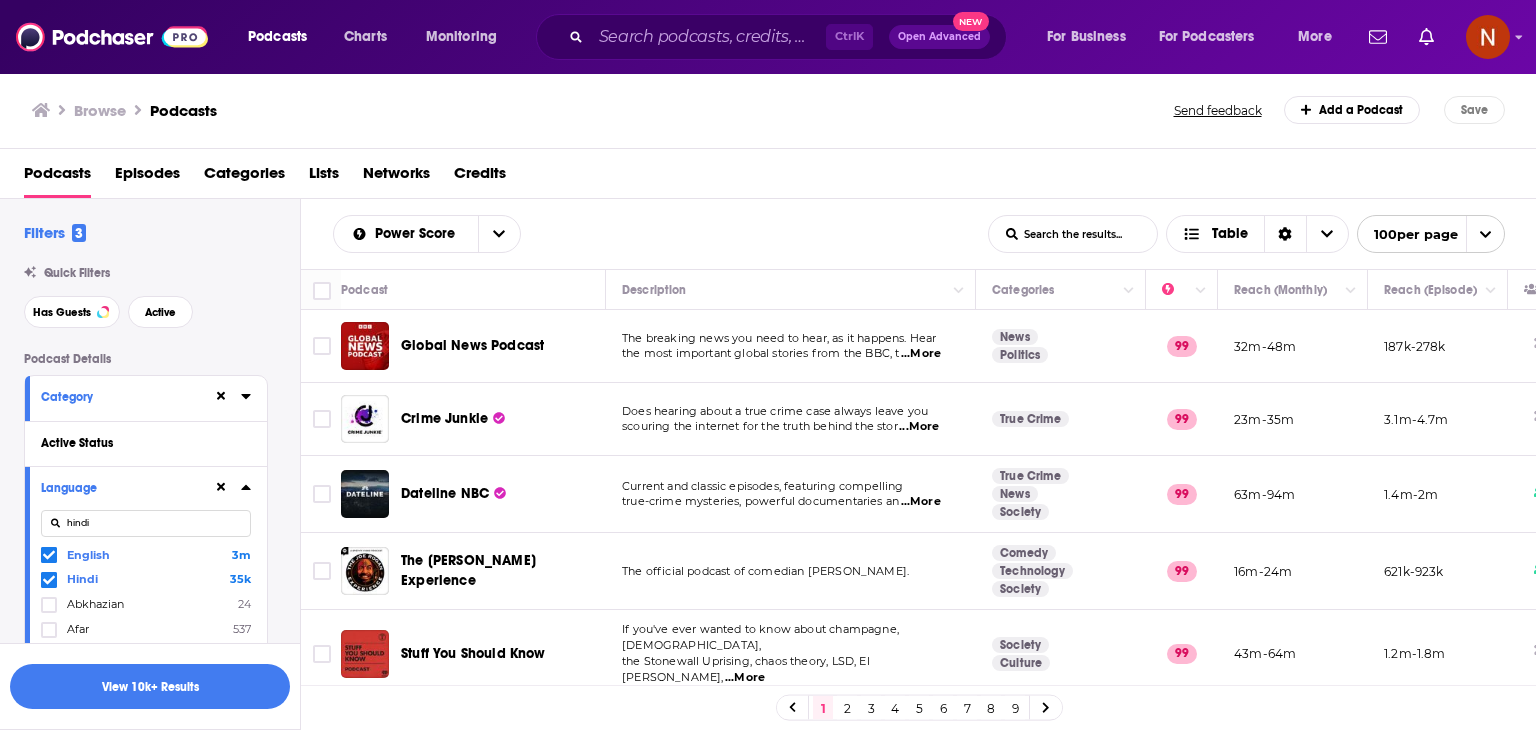 type 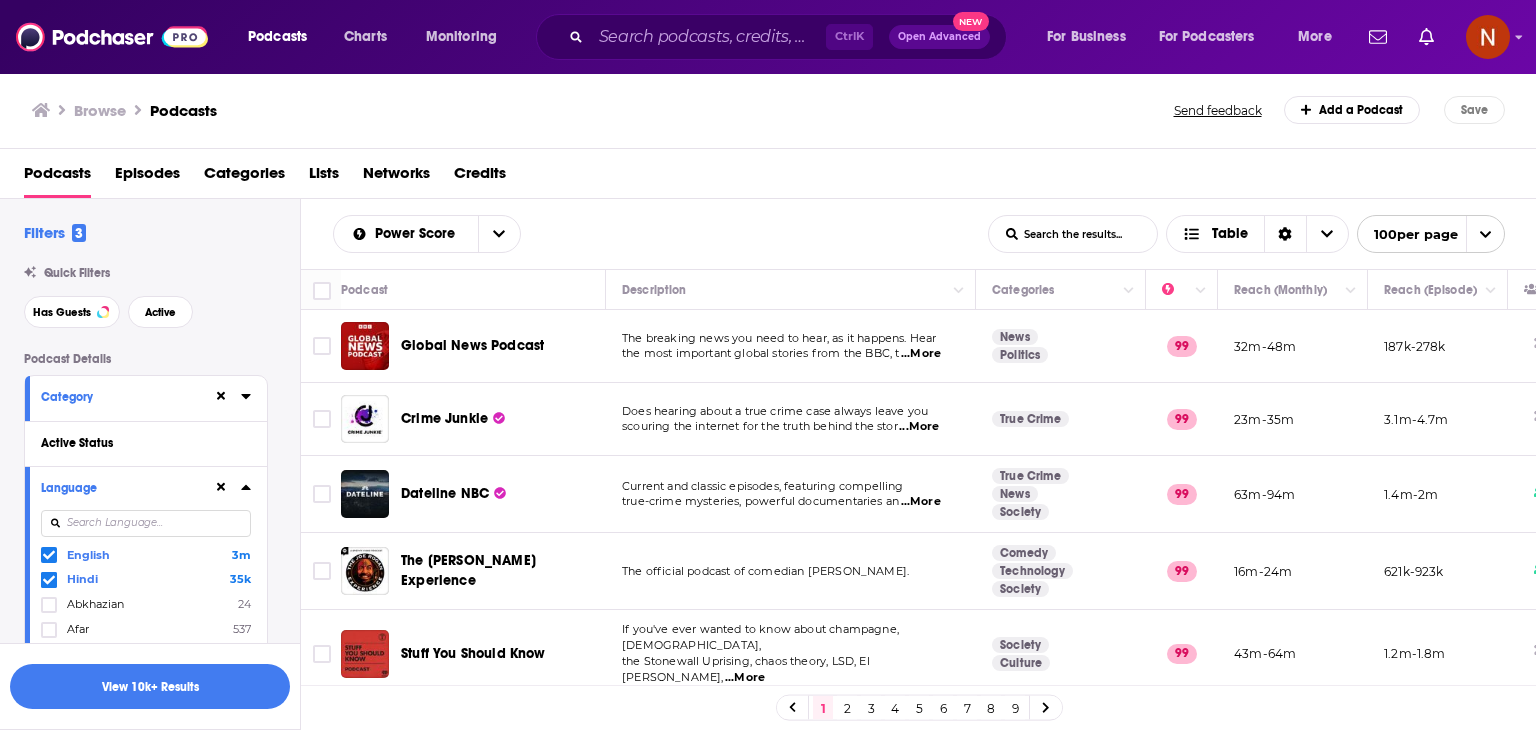 click 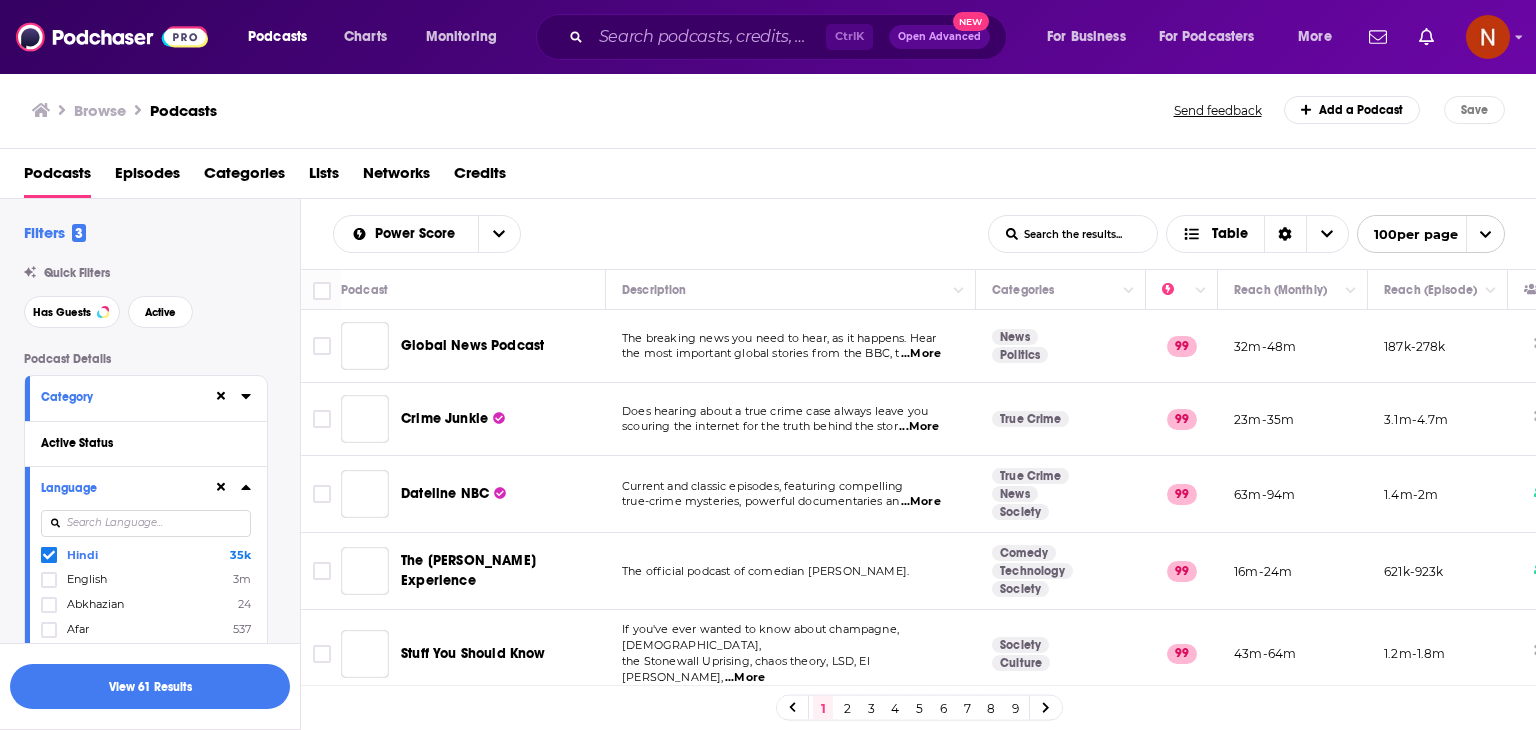 scroll, scrollTop: 946, scrollLeft: 0, axis: vertical 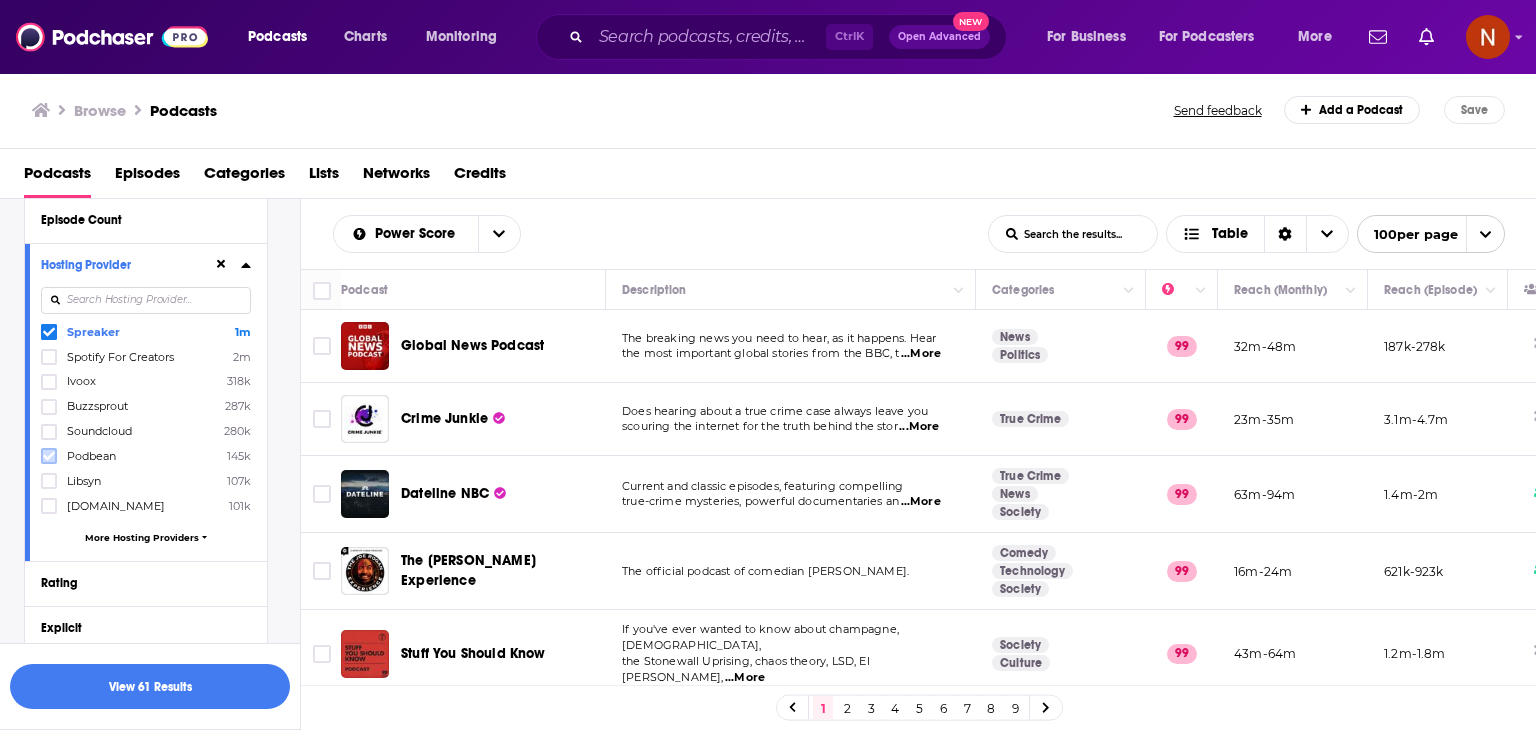 click 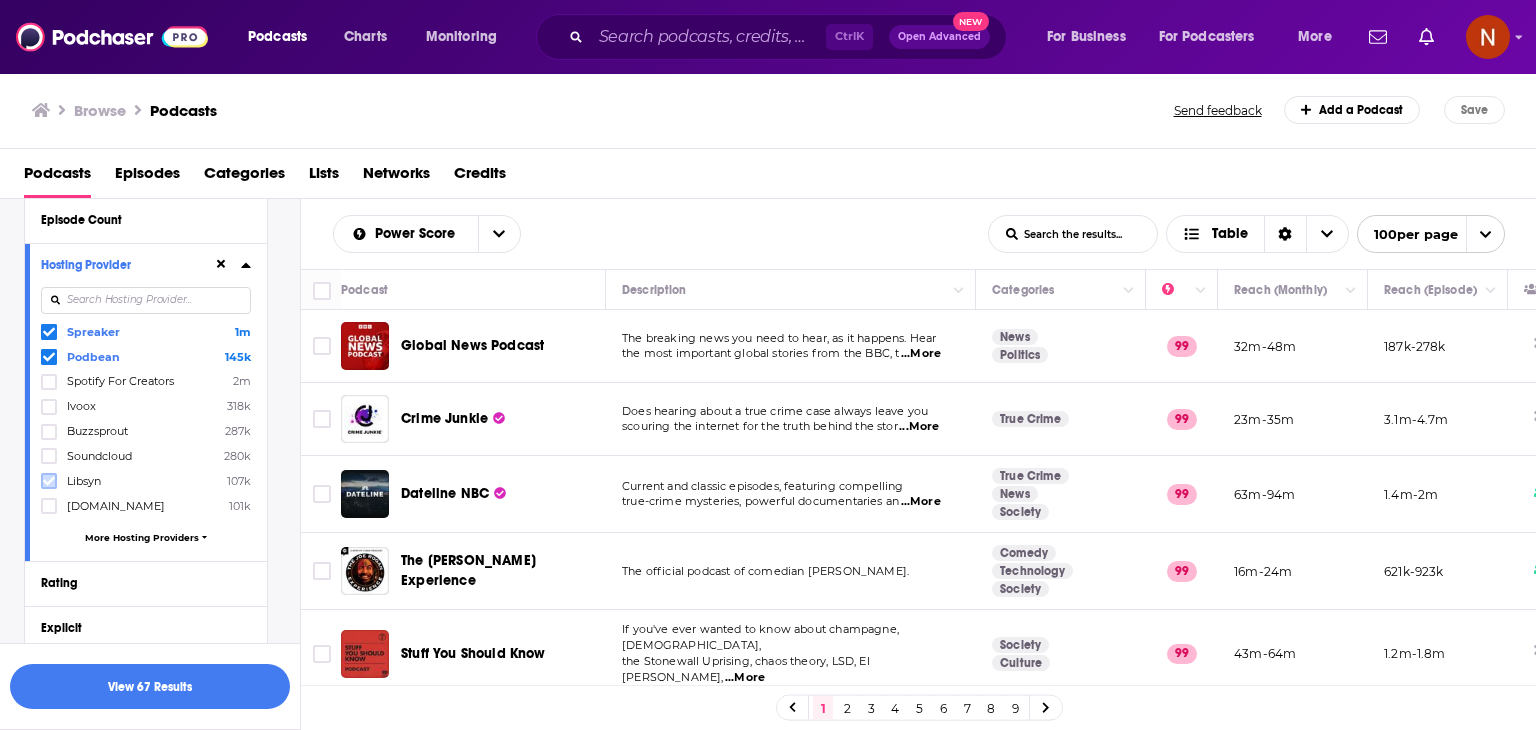 click 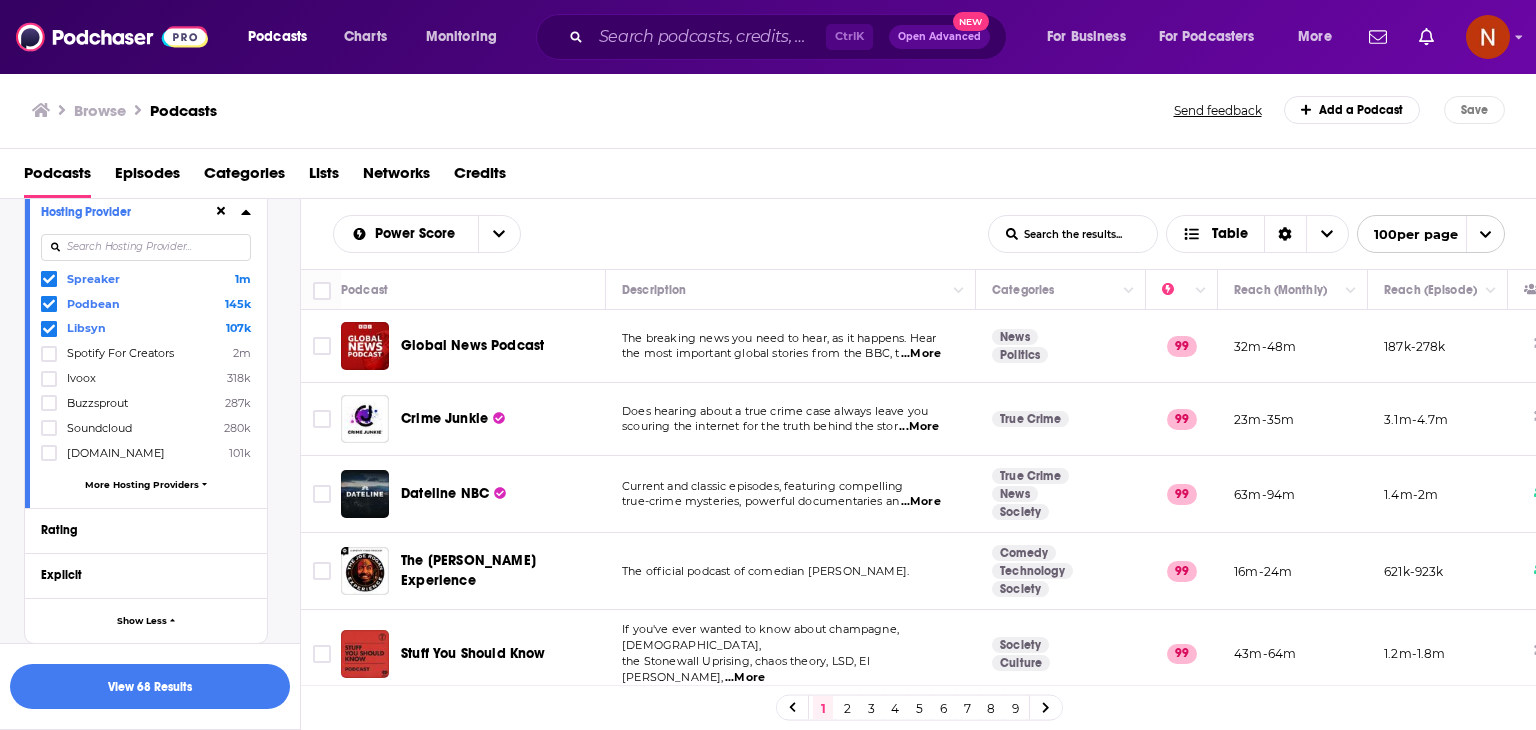 scroll, scrollTop: 1006, scrollLeft: 0, axis: vertical 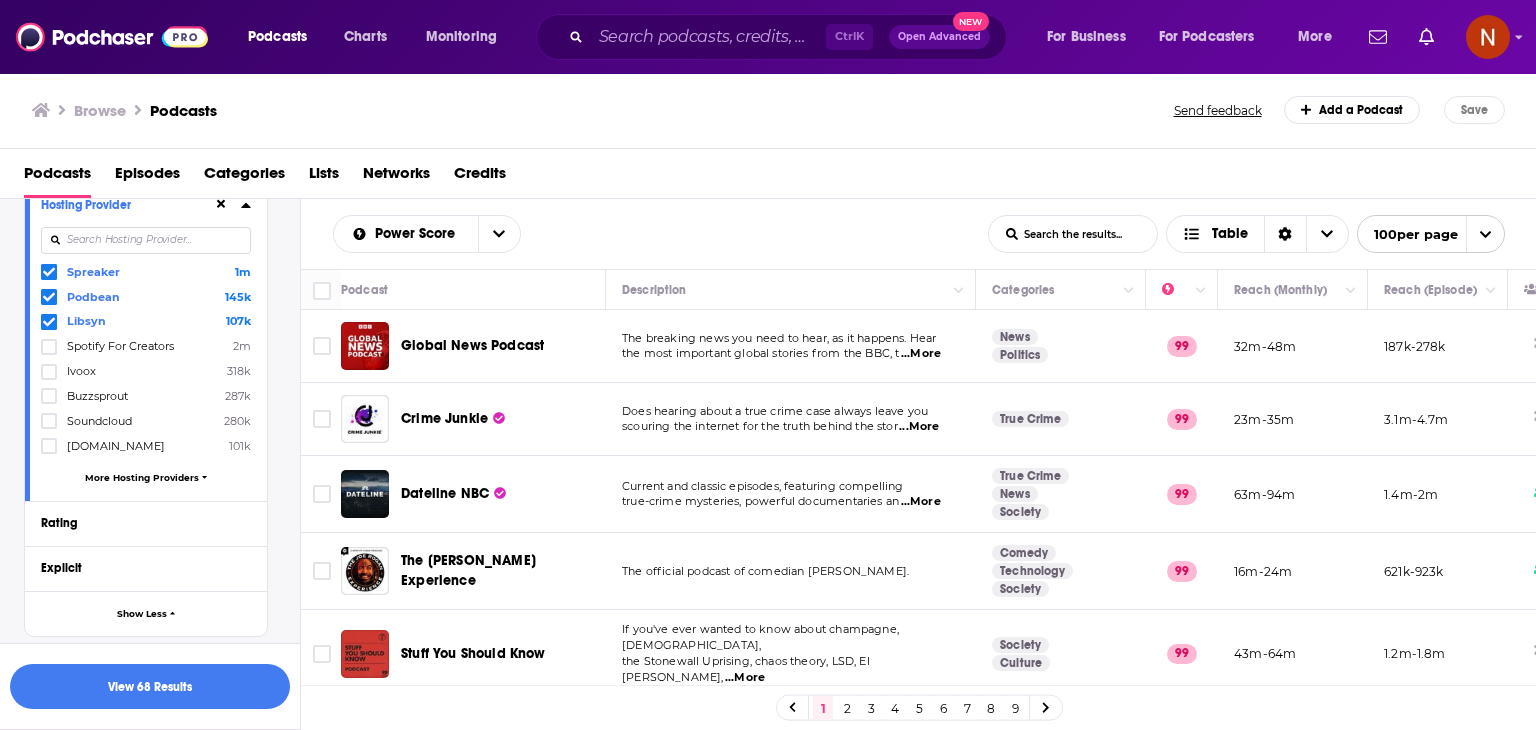 click on "More Hosting Providers" at bounding box center (142, 477) 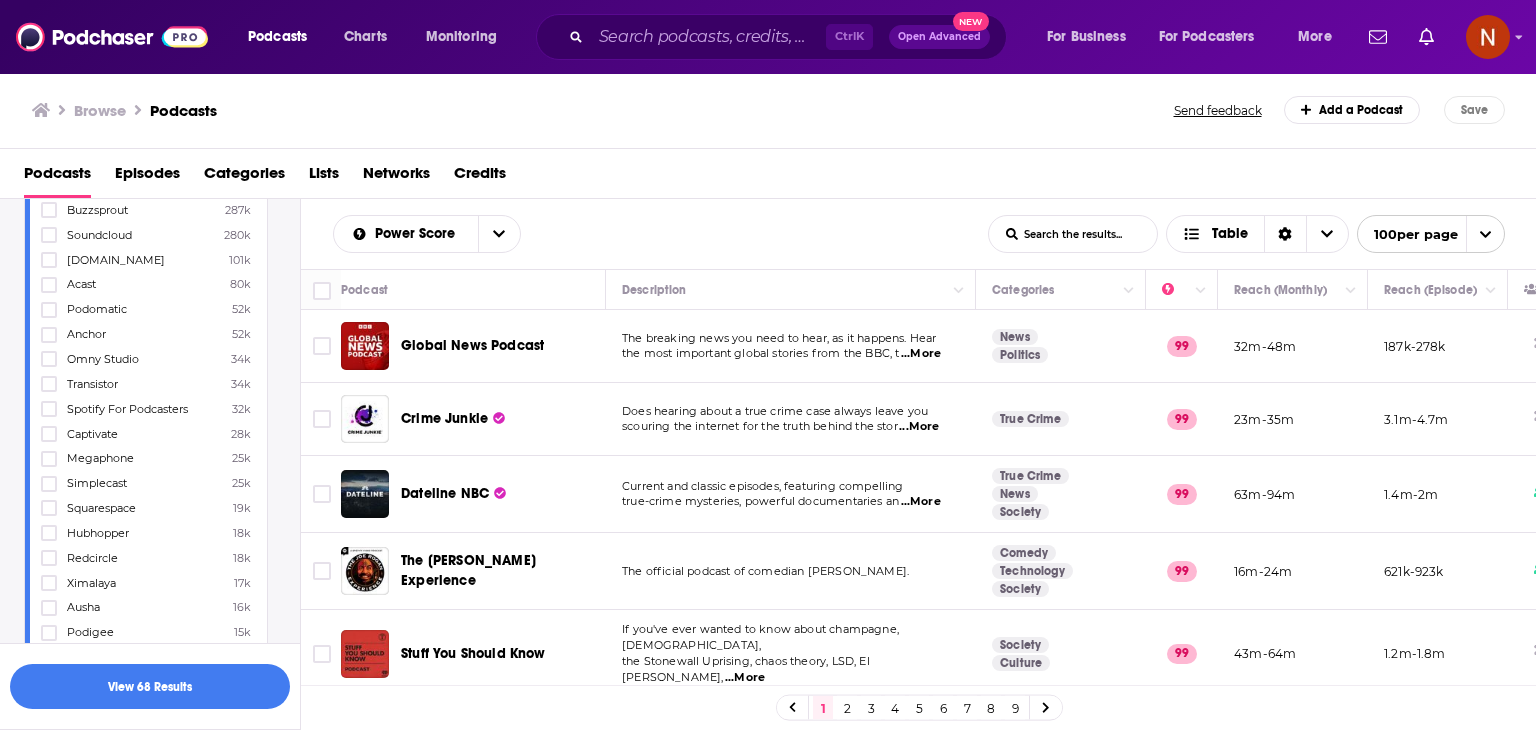 scroll, scrollTop: 1194, scrollLeft: 0, axis: vertical 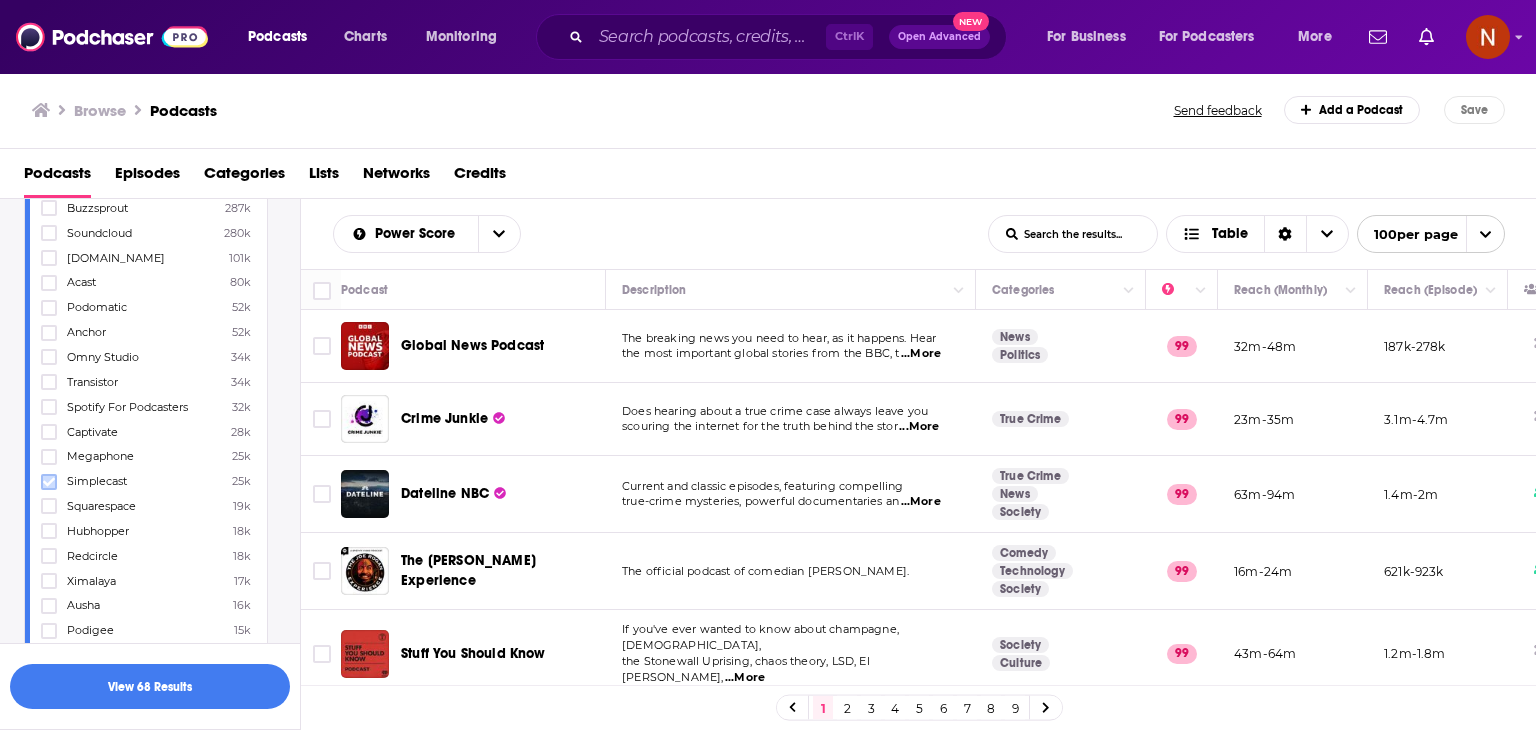 click 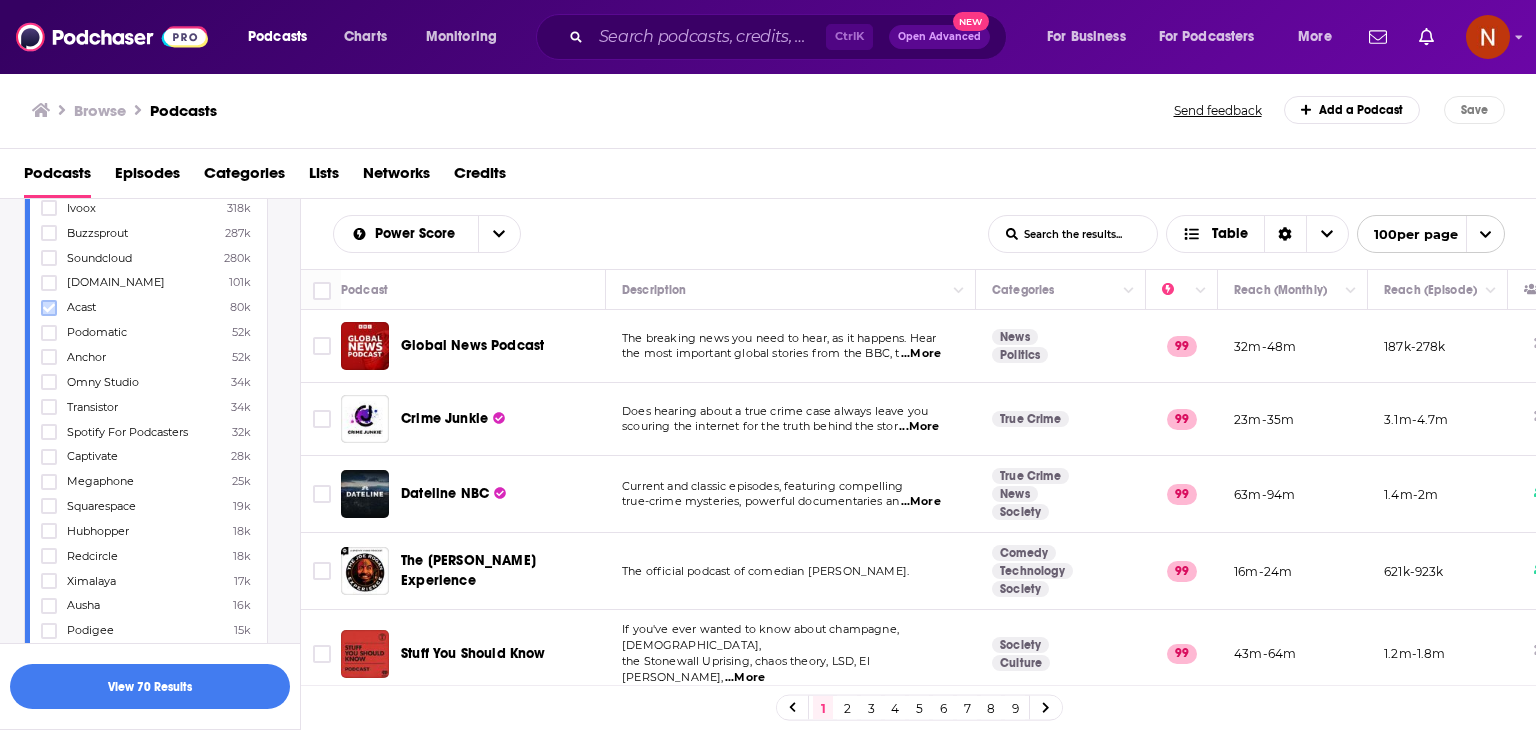 click 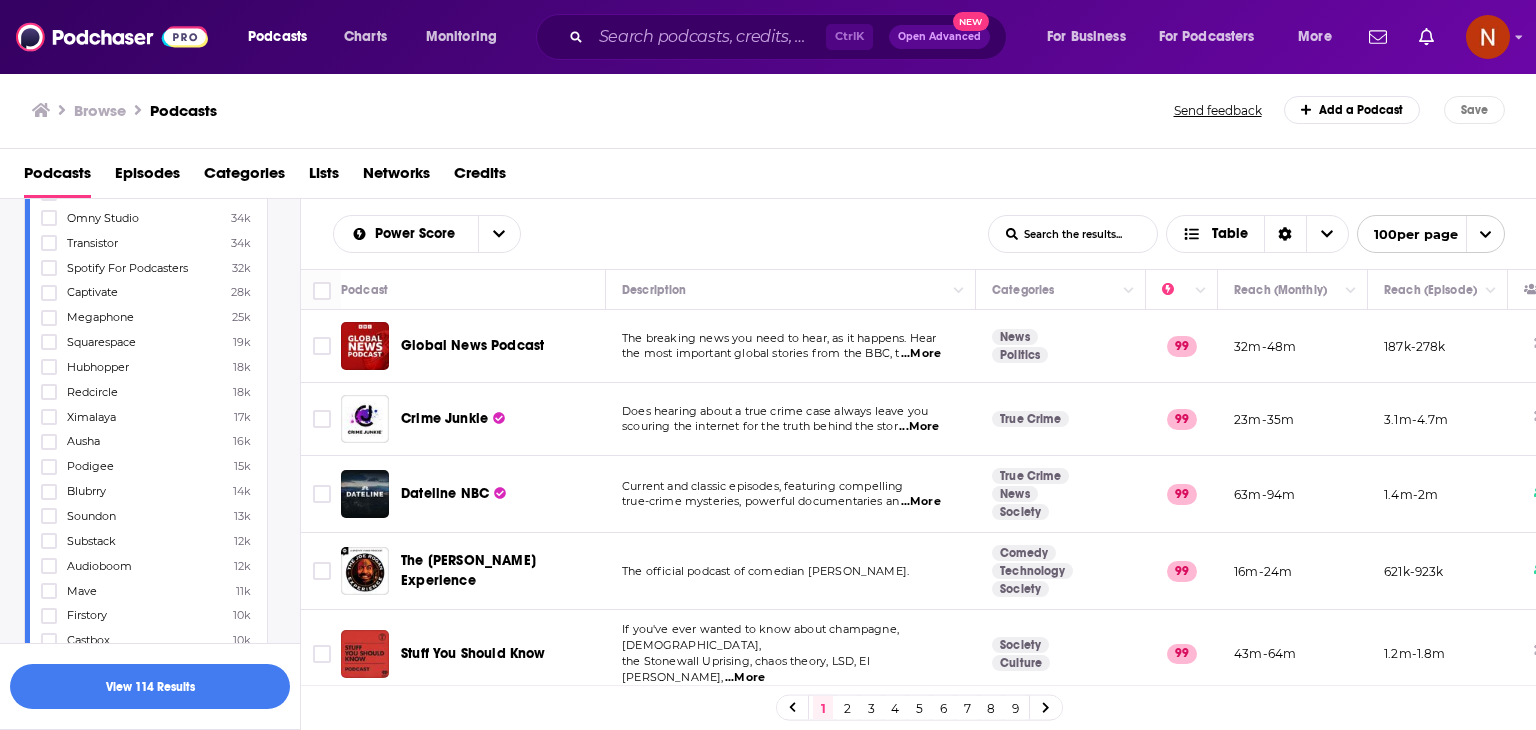 scroll, scrollTop: 1363, scrollLeft: 0, axis: vertical 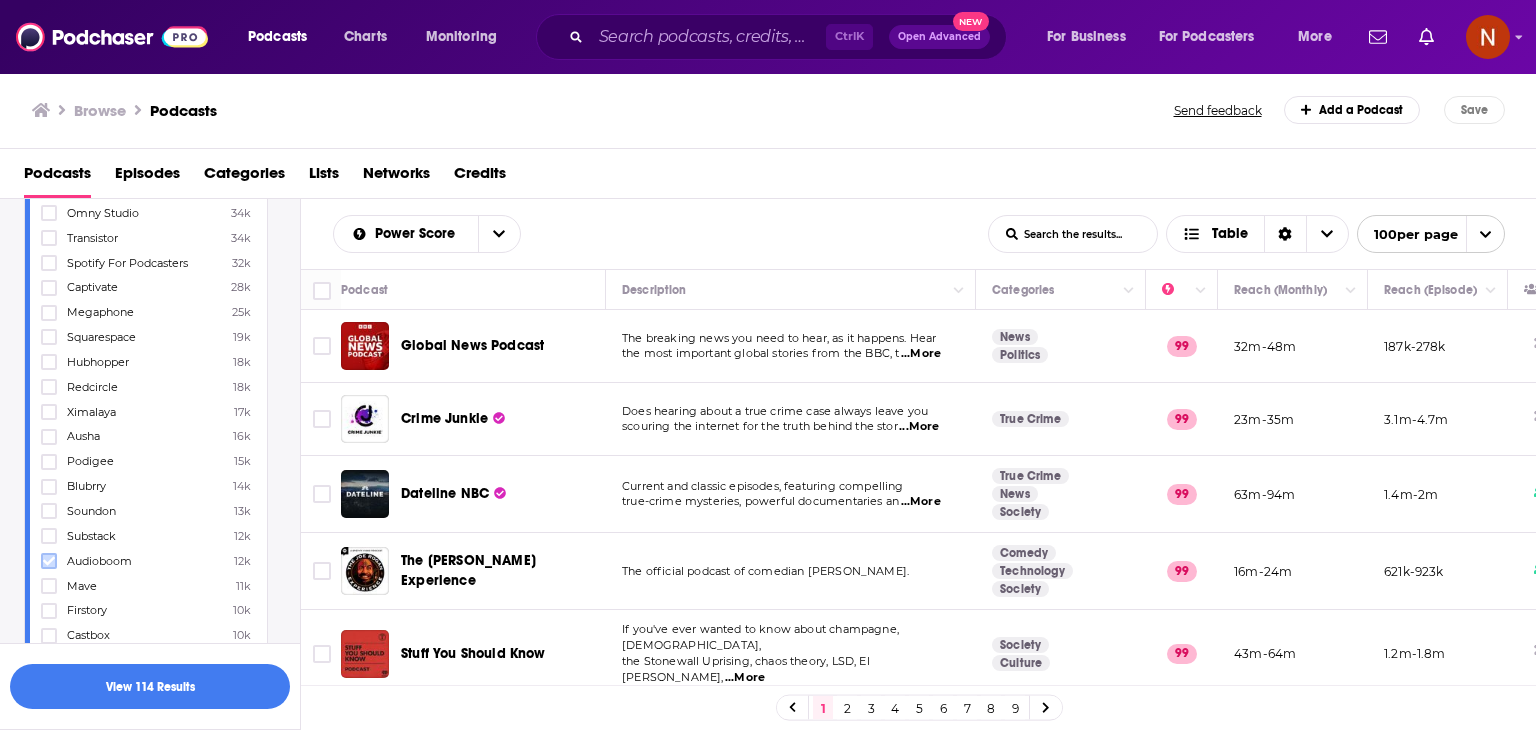 click 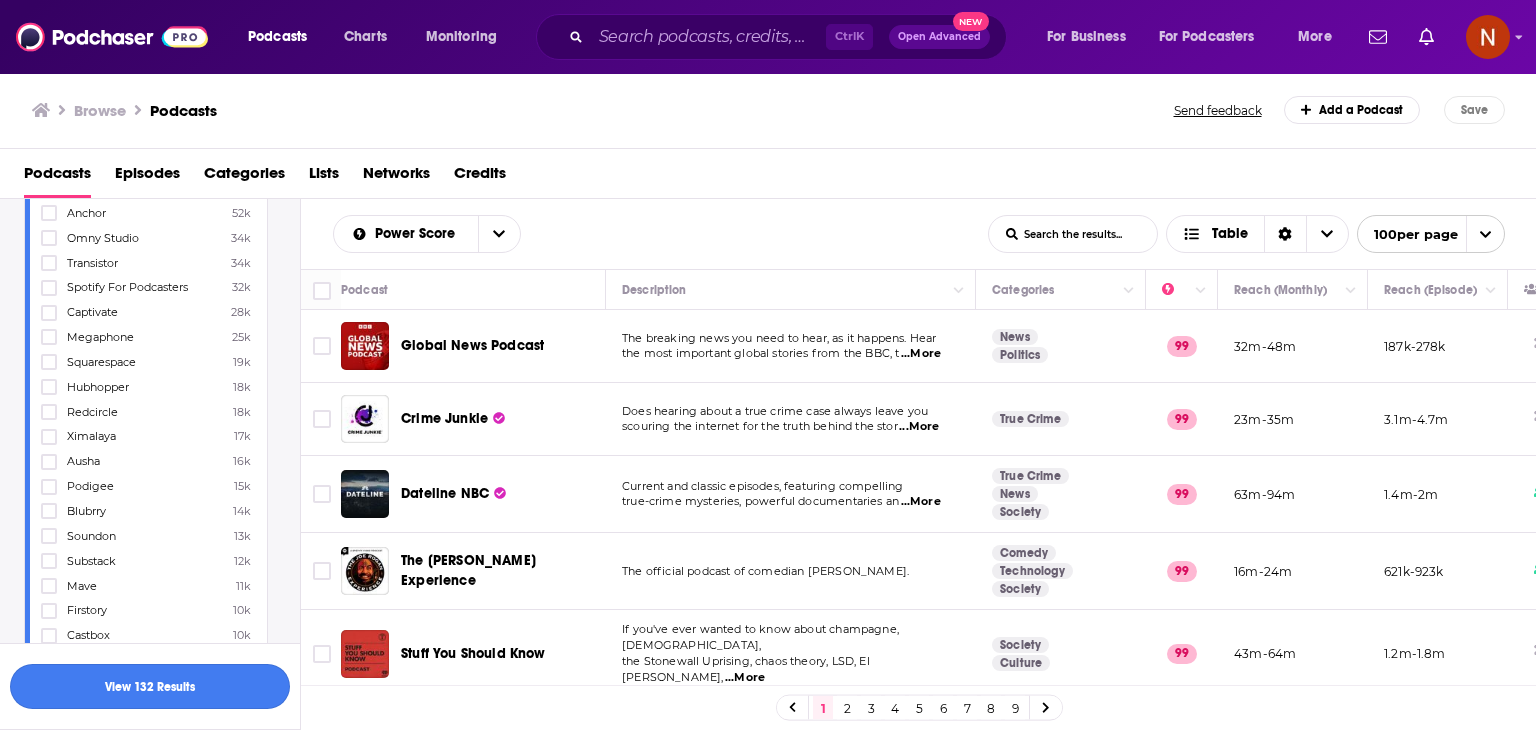click on "View 132 Results" at bounding box center [150, 686] 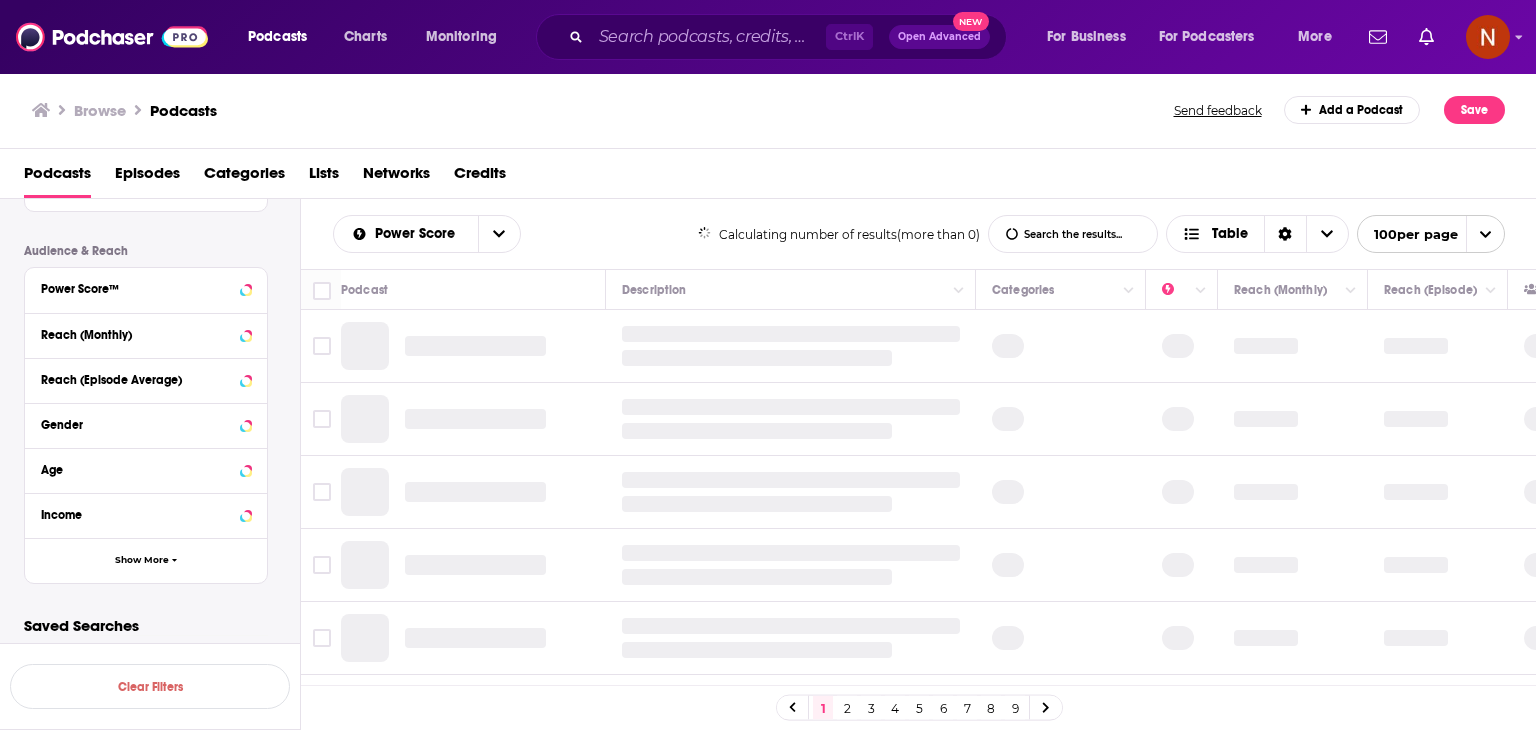 scroll, scrollTop: 1148, scrollLeft: 0, axis: vertical 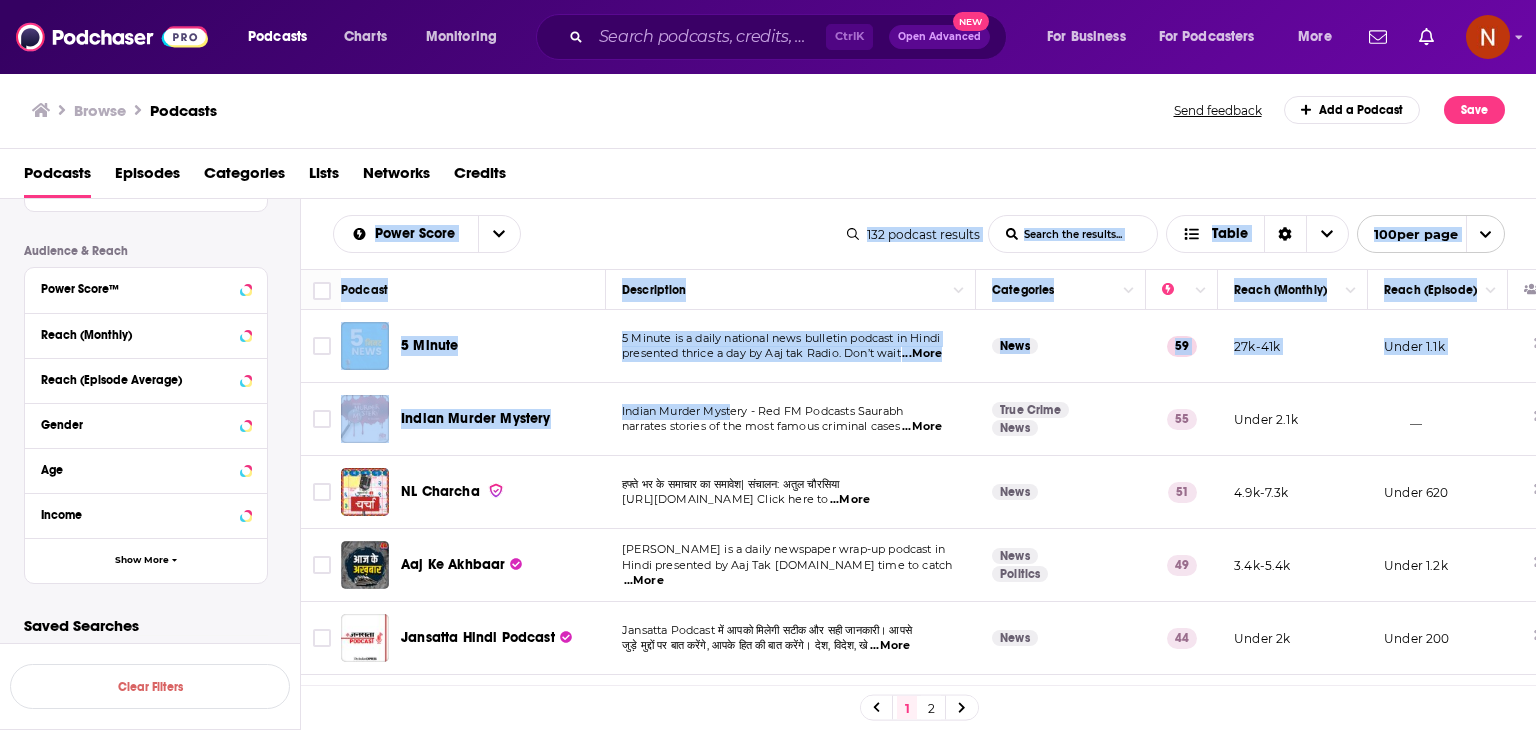 drag, startPoint x: 324, startPoint y: 229, endPoint x: 750, endPoint y: 425, distance: 468.92642 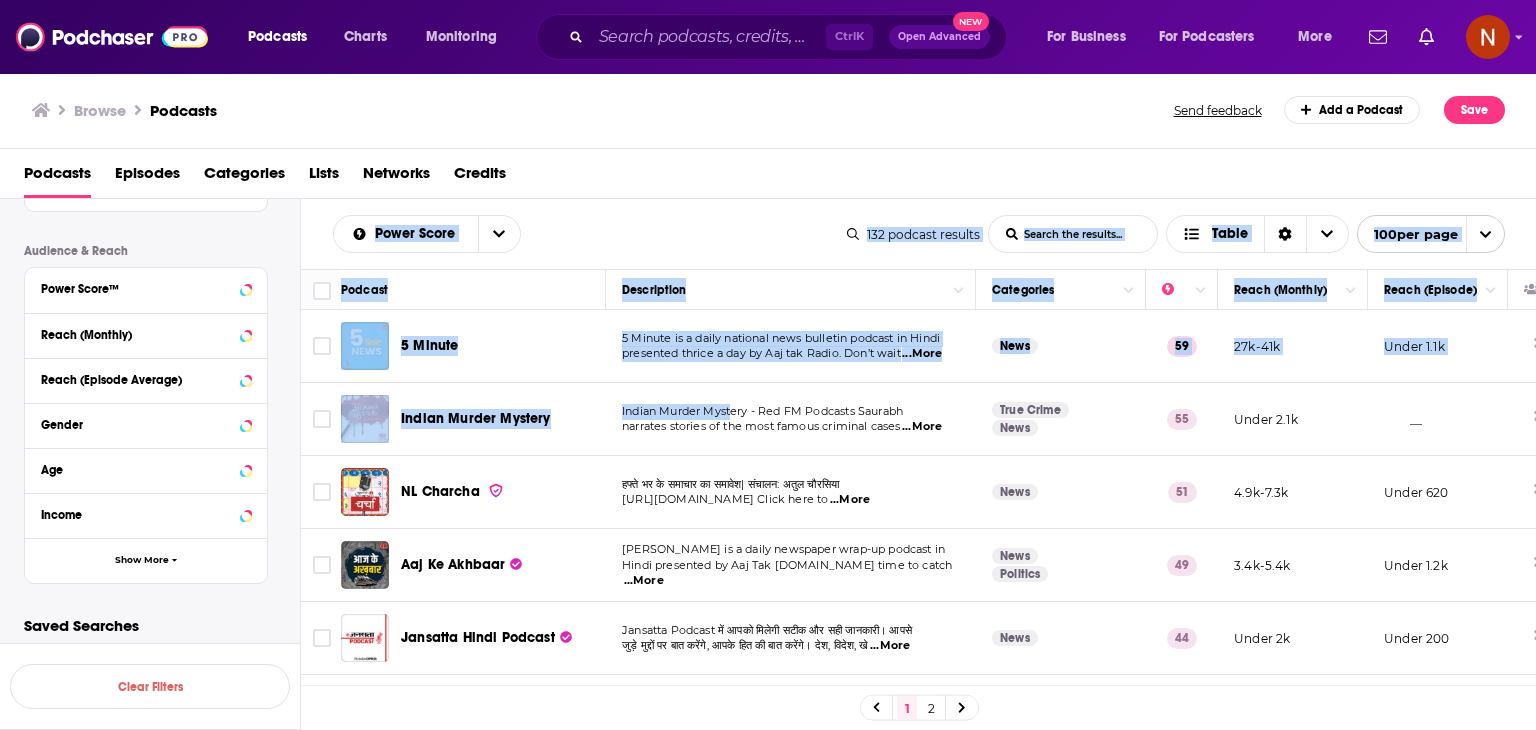 click on "Power Score List Search Input Search the results... Table 132   podcast   results List Search Input Search the results... Table 100  per page Podcast Description Categories Reach (Monthly) Reach (Episode) 5 Minute 5 Minute is a daily national news bulletin podcast in Hindi presented thrice a day by Aaj tak Radio. Don’t wait  ...More News 59 27k-41k Under 1.1k Indian Murder Mystery Indian Murder Mystery - Red FM Podcasts [PERSON_NAME] narrates stories of the most famous criminal cases  ...More True Crime News 55 Under 2.1k __ NL Charcha हफ्ते भर के समाचार का समावेश| संचालन: अतुल चौरसिया [URL][DOMAIN_NAME] Click here to   ...More News 51 4.9k-7.3k Under 620 Aaj Ke Akhbaar [PERSON_NAME] is a daily newspaper wrap-up podcast in Hindi presented by Aaj Tak [DOMAIN_NAME] time to catch  ...More News Politics 49 3.4k-5.4k Under 1.2k Jansatta Hindi Podcast  ...More News 44 Under 2k Under 200 [PERSON_NAME]  Podcast  ...More Education 7" at bounding box center [919, 528] 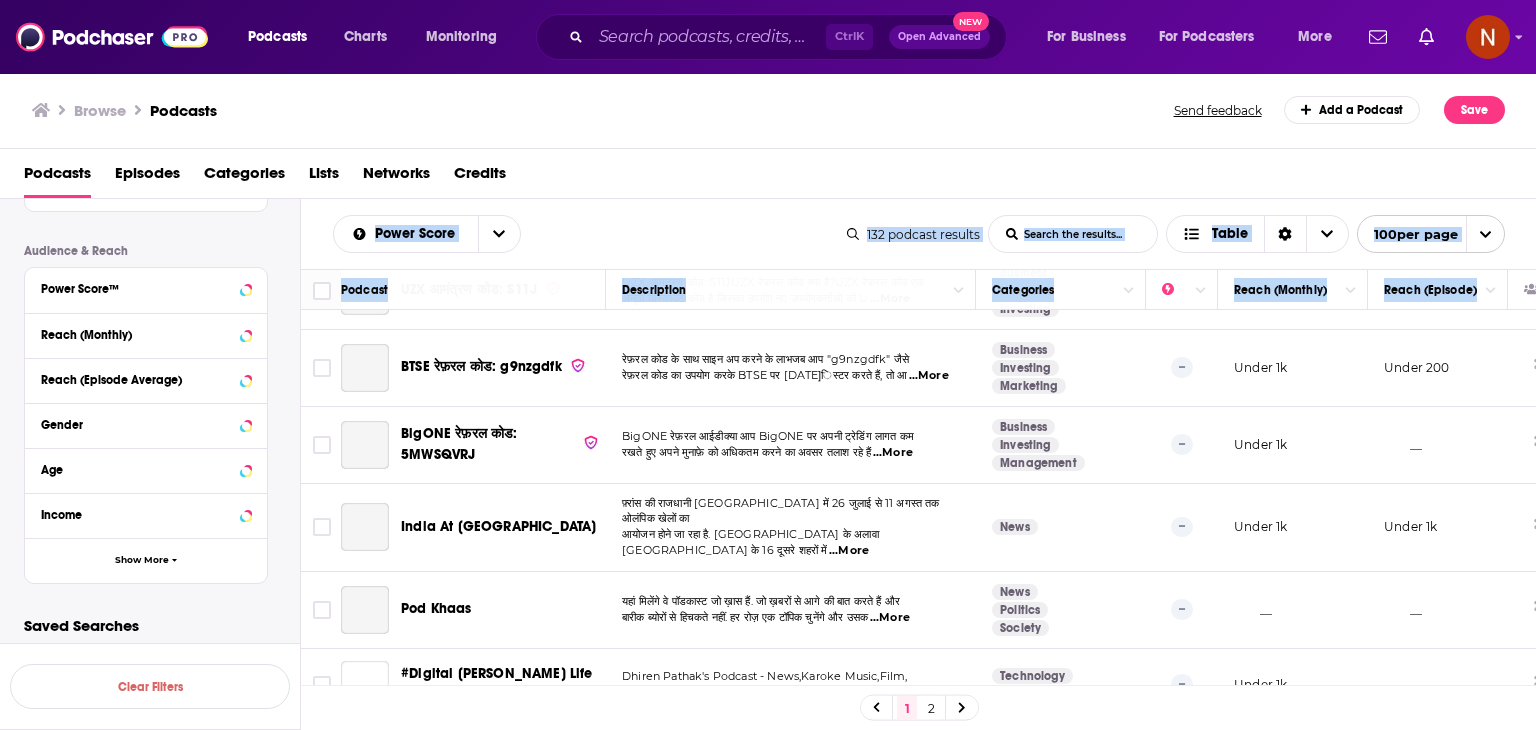 scroll, scrollTop: 7131, scrollLeft: 0, axis: vertical 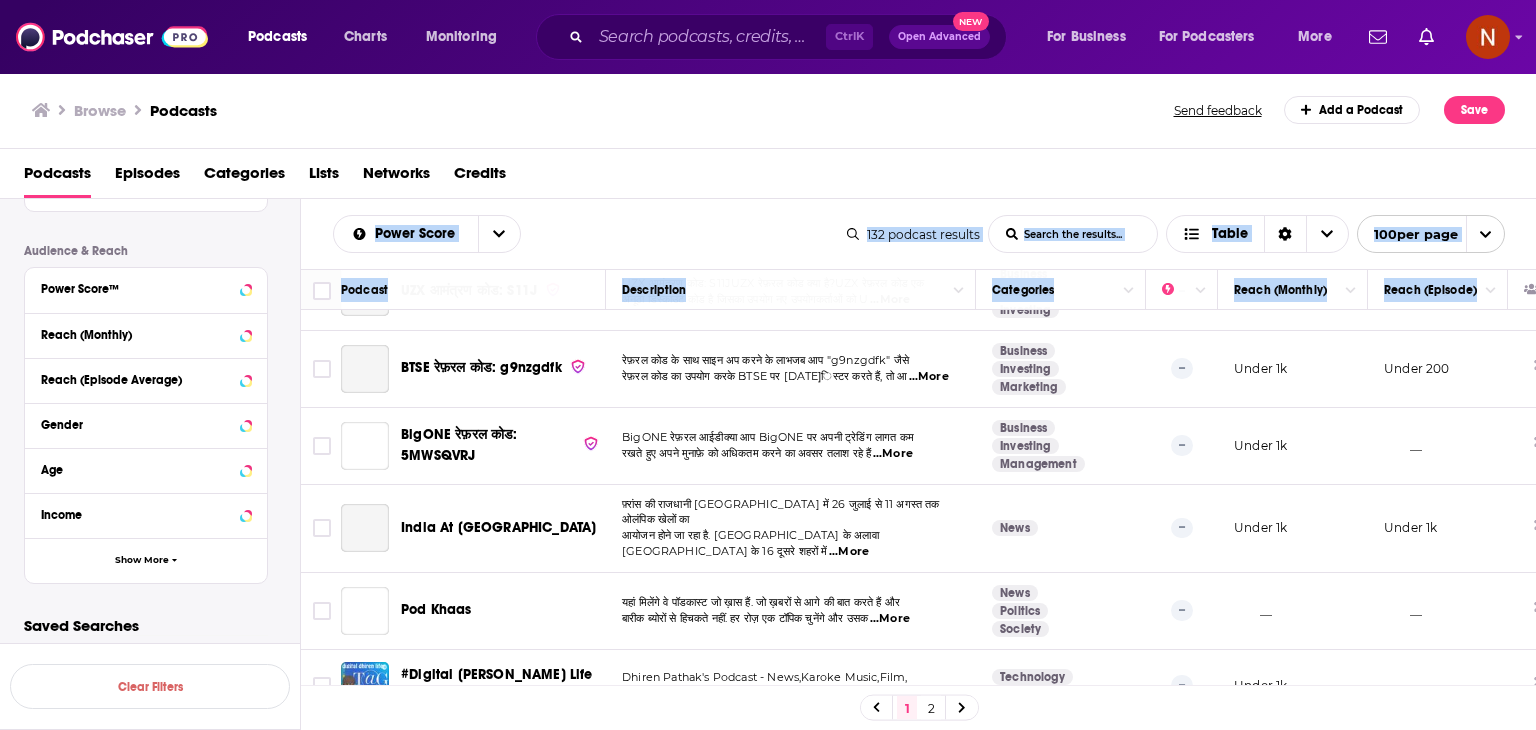click on "__" at bounding box center (1438, 686) 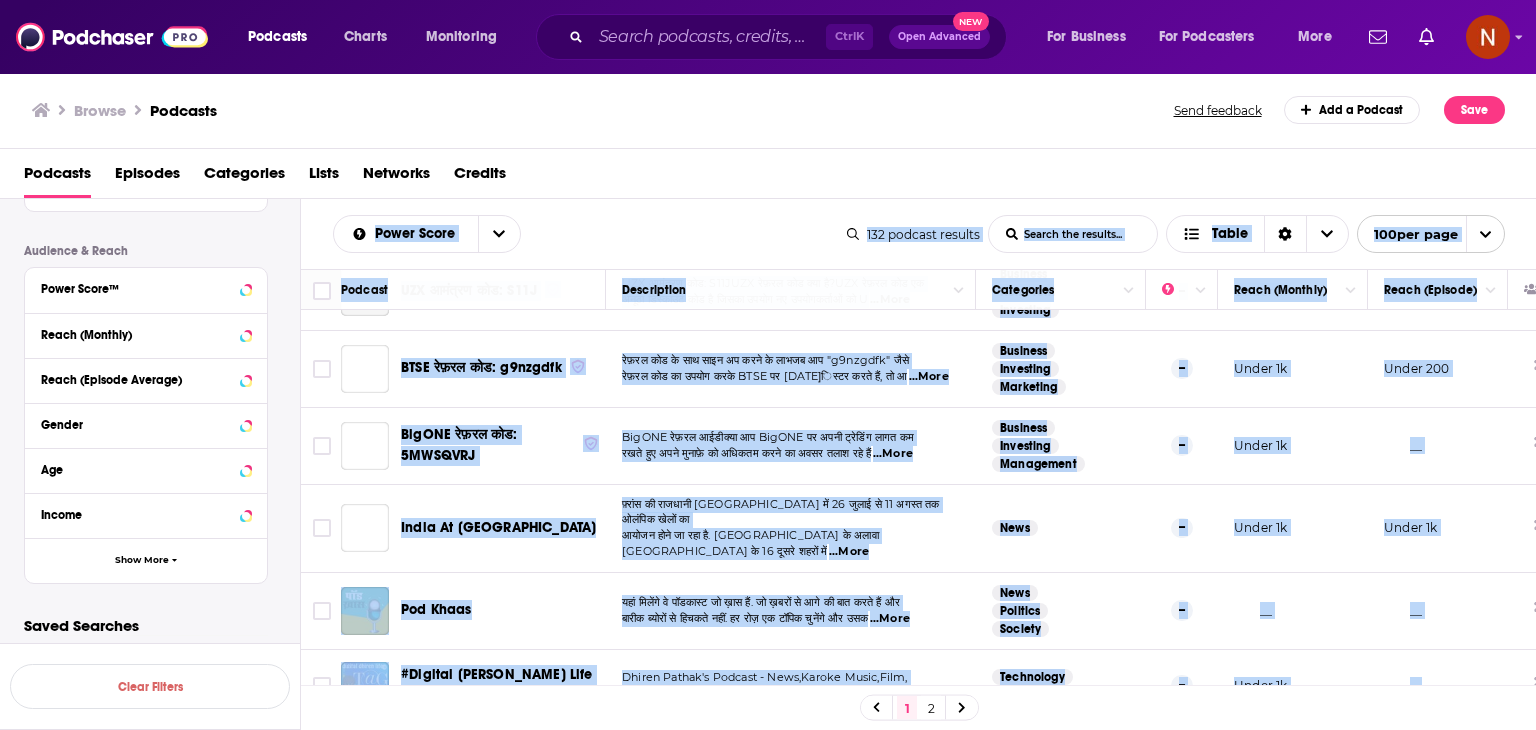 copy on "Lorem Ipsum Dolo Sitame Conse Adipis eli seddoei... Tempo 338   incidid   utlabor Etdo Magnaa Enima Minimv qui nostrud... Exerc 447  ull labo Nisiali Exeacommodo Consequatd Autei (Inrepre) Volup (Velites) 8 Cillum 5 Fugiat nu p excep sintocca cupi nonproid suntcul qu Offic deseruntm animid e lab pe Und omn Isten. Err’v accu  ...Dolo Laud 45 64t-52r Aperi 3.1e Ipsaqu Abillo Invento Verita Quasia Beataev - Dic EX Nemoenim Ipsamqu voluptas asperna au odi fugi conseq magnidol eosra  ...Sequ Nesc Neque Porr 62 Quisq 2.3d __ AD Numquam ei्mे te iे maाqाe mा soाnेe| oंcाni: imुq pौfaिpा assum://rep.temporibusa.qui/offic Debit reru ne   ...Saep Even 29 1.8v-8.0r Recus 975 Ita Ea Hictene Sap De Reicien vo m alias perferend dolo-as repella mi Nostr exercitat ul Cor Sus Labor.Al comm co quidm  ...Moll Mole Harumqui 78 4.1r-6.8f Exped 1.4d Namliber Tempo Cumsolu Nobiseli Optiocu nें impो mिqेmी plीf po omी lाipाdी। sitे aुc़े aुe्sों do eाt inेंuे, labे eिd mी aाe adेंmे। vेq, nिeेu, lे  ...Nisi Aliq 45 Exeac 1c Duisa..." 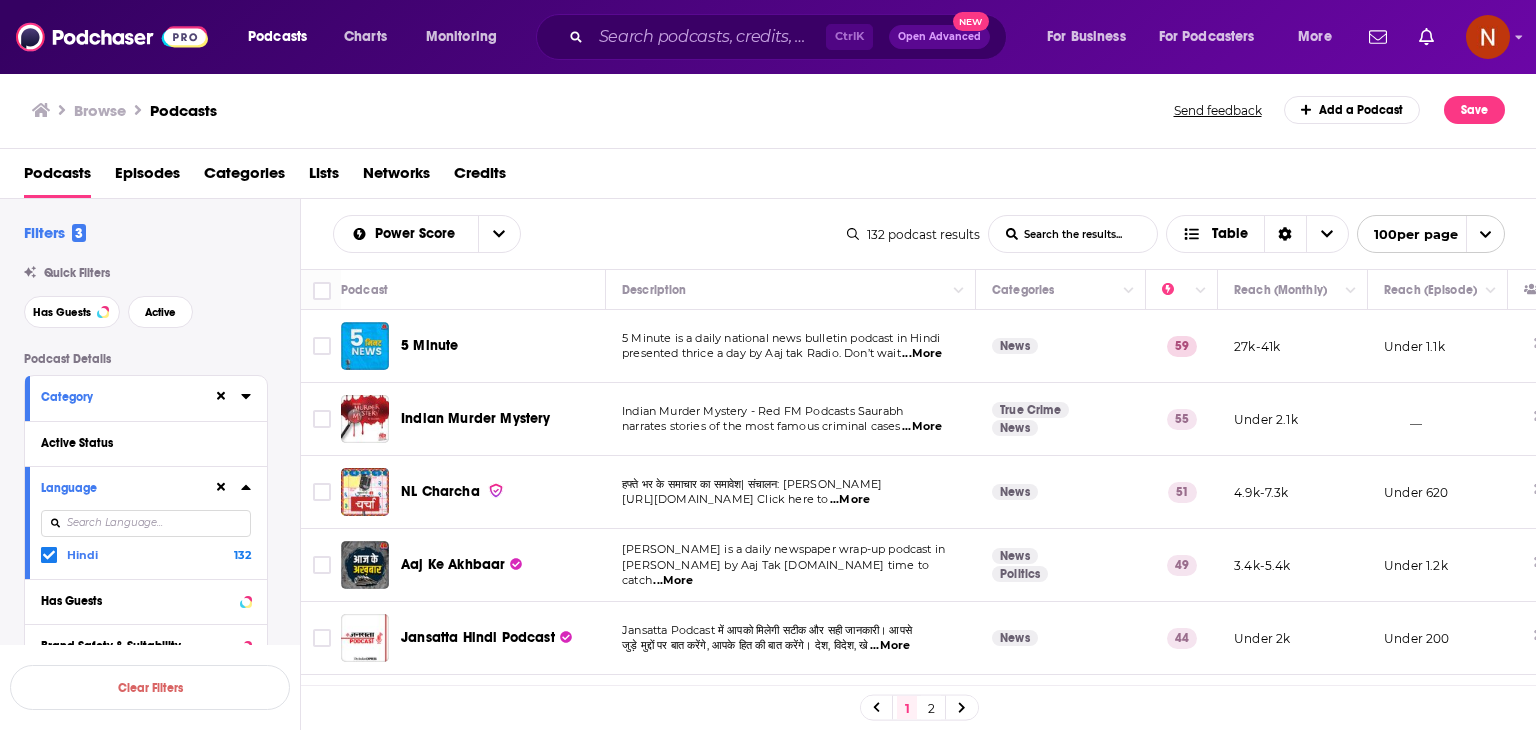 scroll, scrollTop: 0, scrollLeft: 0, axis: both 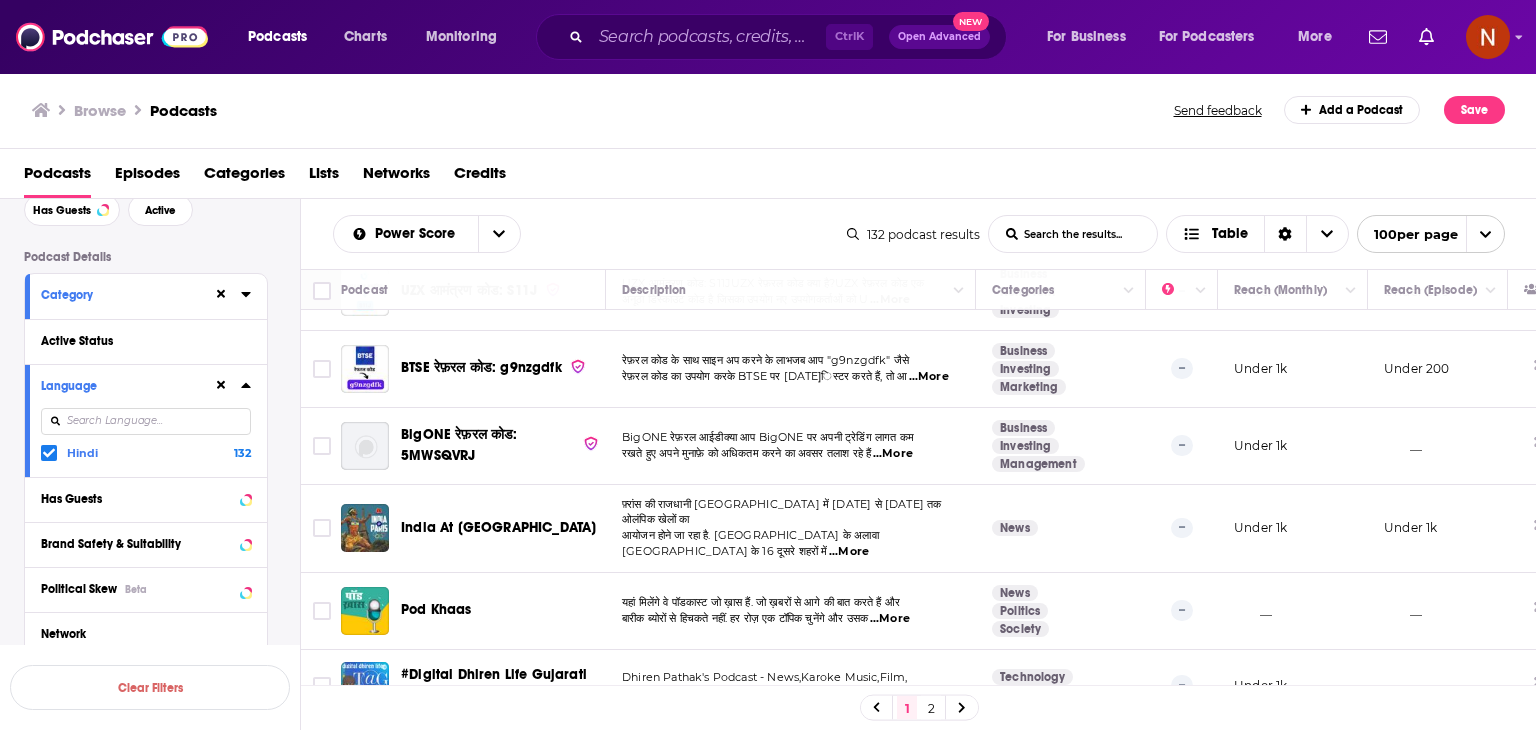 click 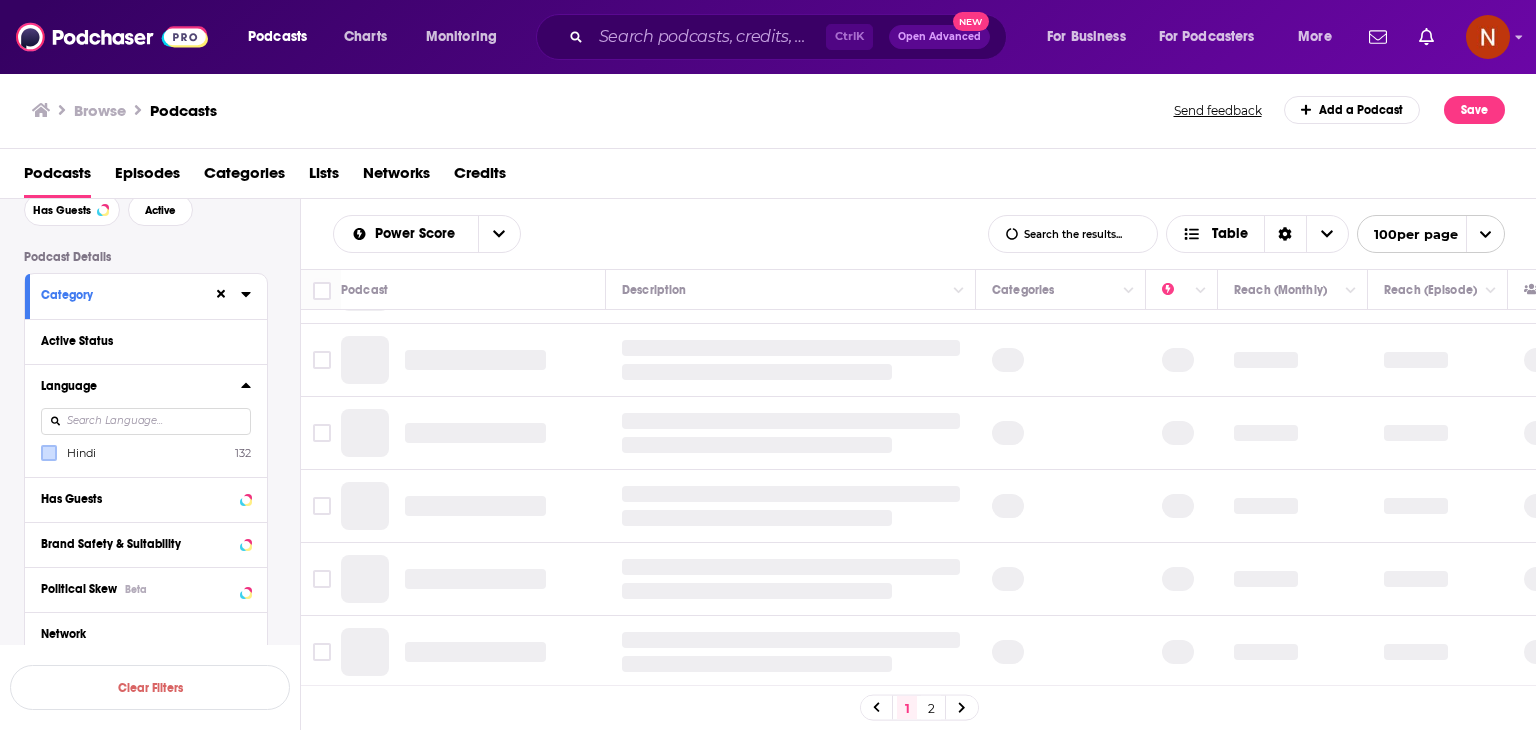 scroll, scrollTop: 1456, scrollLeft: 0, axis: vertical 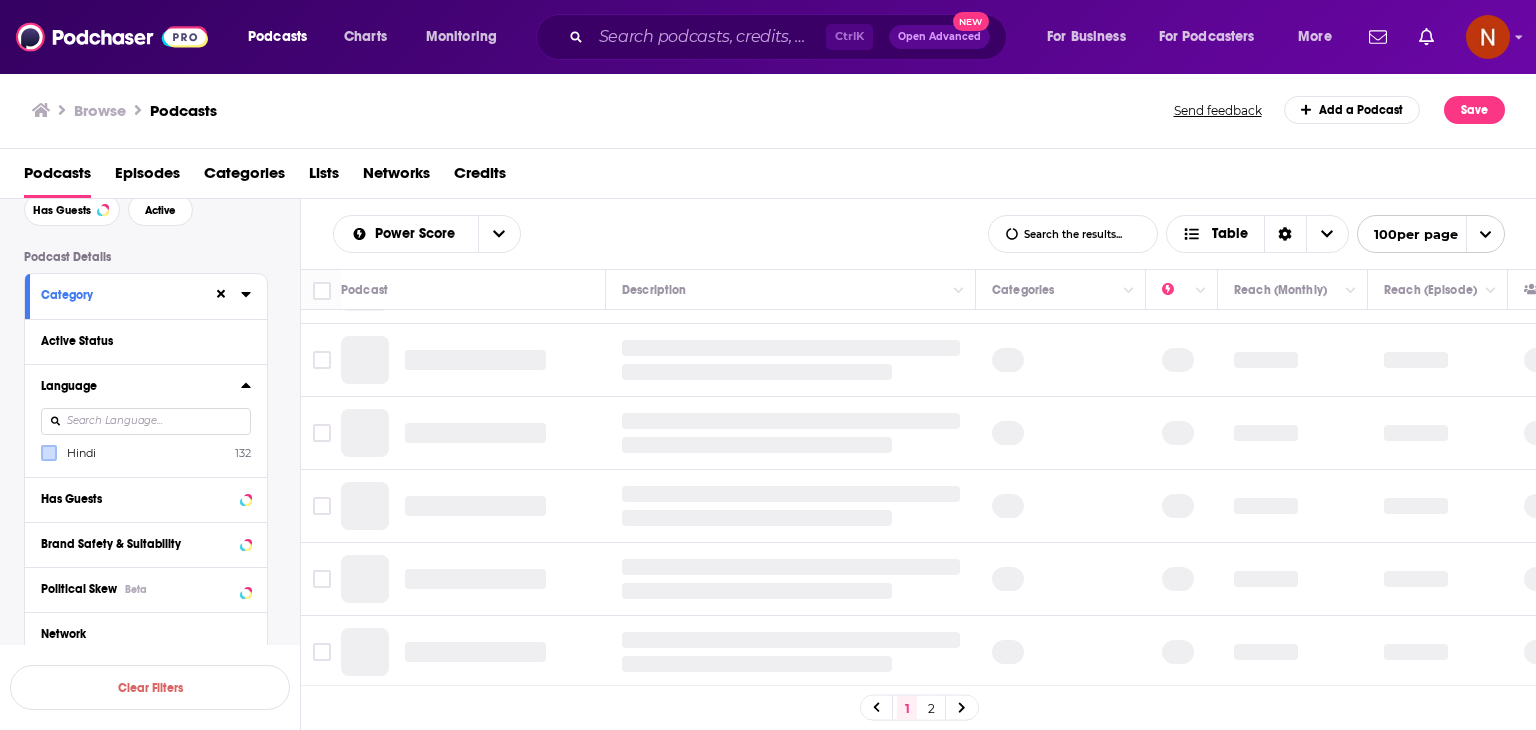 click at bounding box center (146, 421) 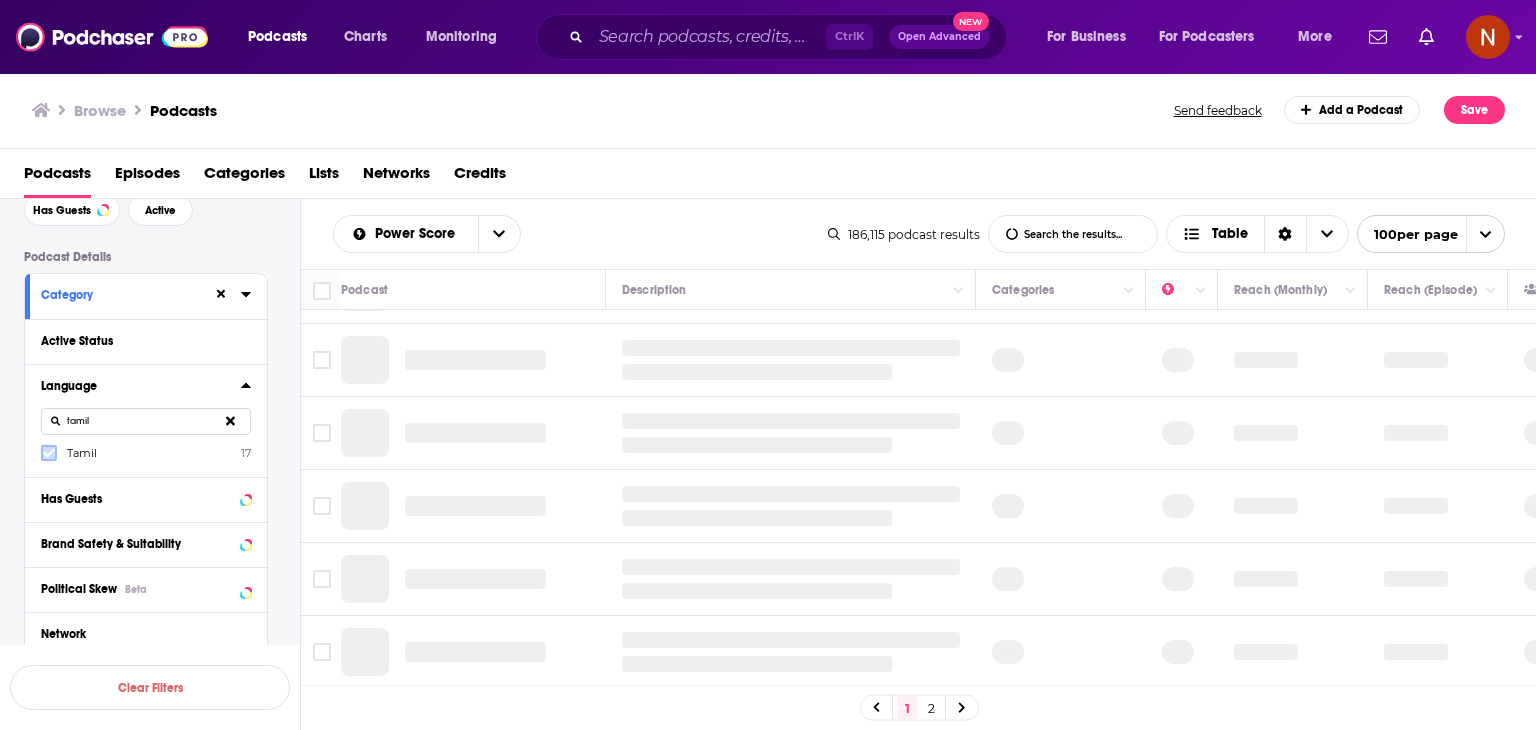 click 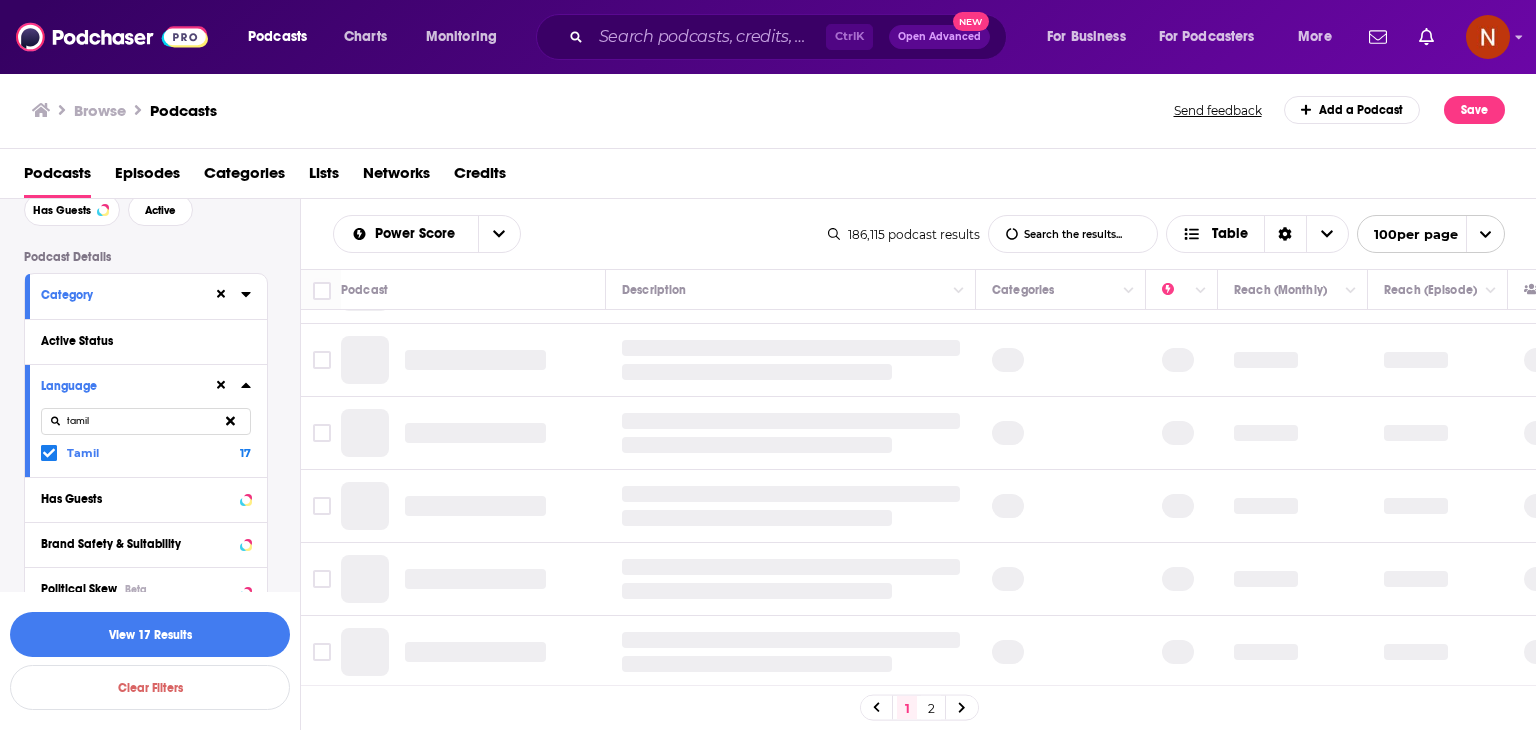 click on "tamil" at bounding box center [146, 421] 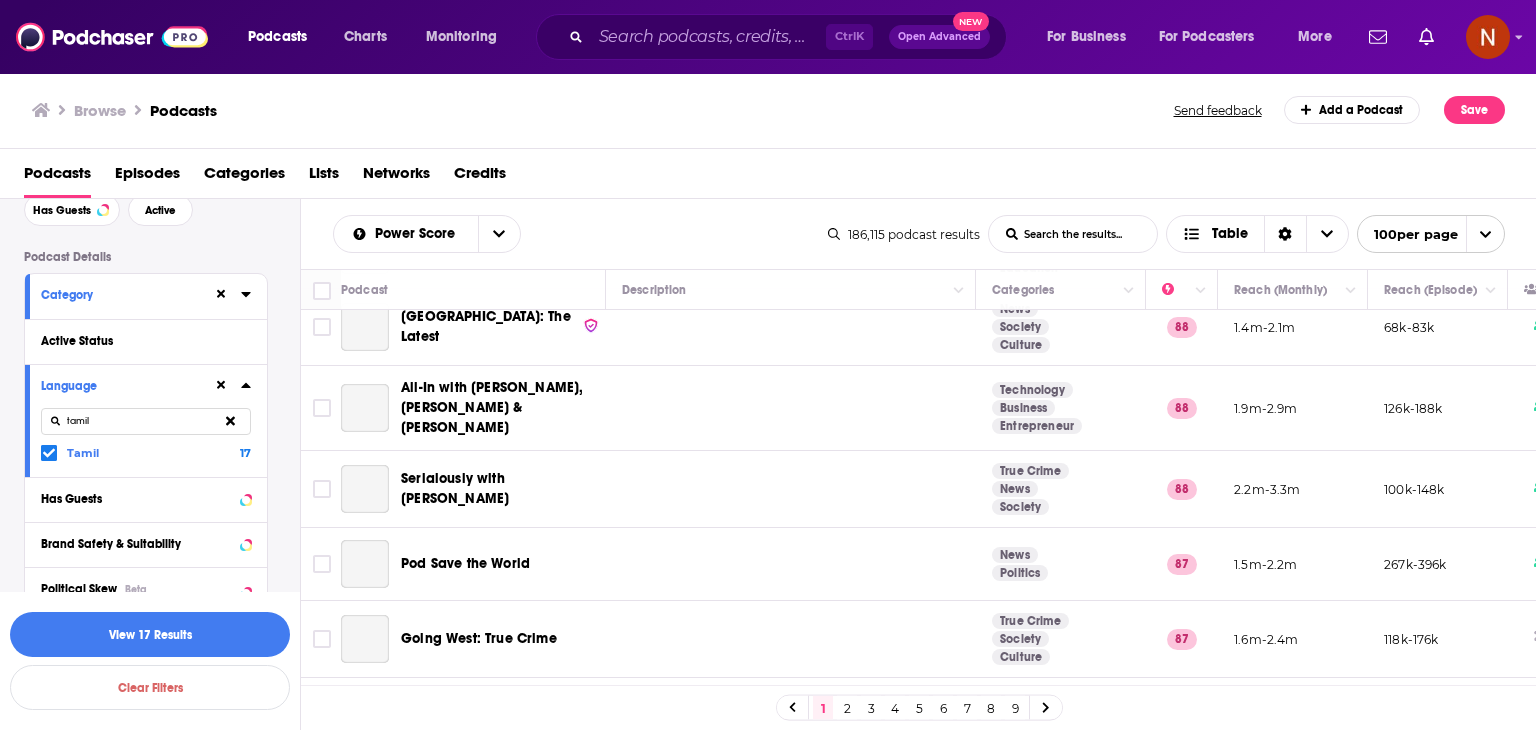 click on "tamil" at bounding box center (146, 421) 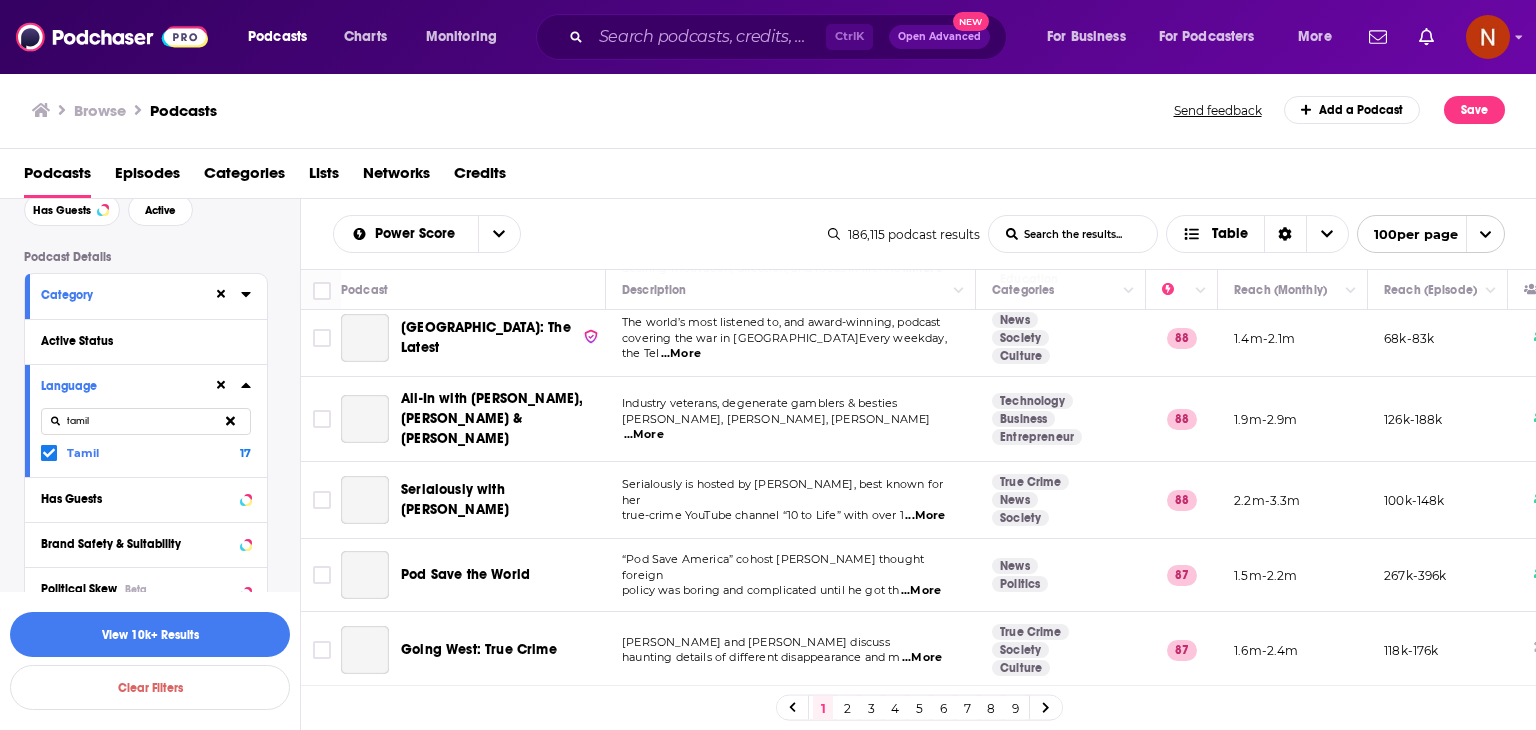 scroll, scrollTop: 7131, scrollLeft: 0, axis: vertical 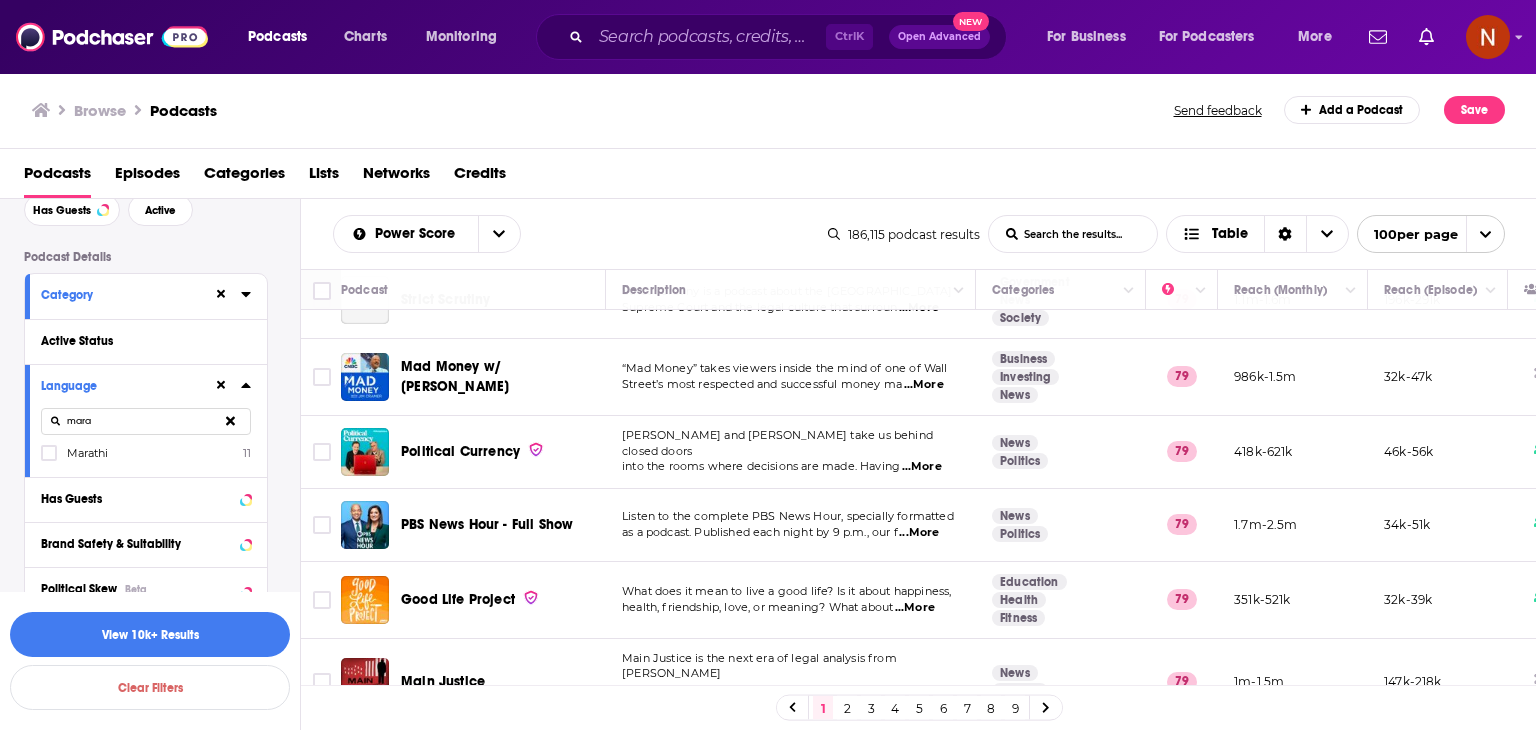 click 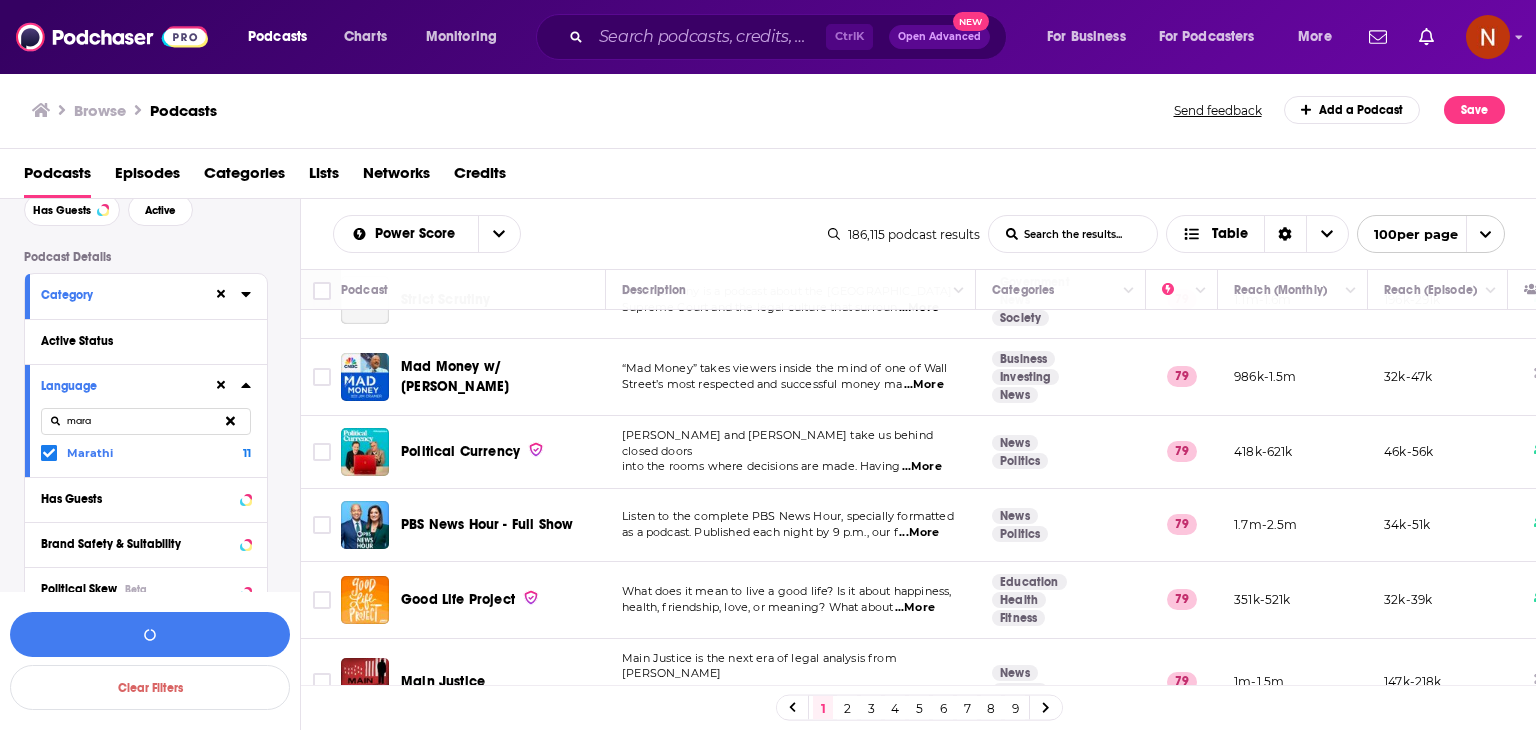 click on "mara" at bounding box center (146, 421) 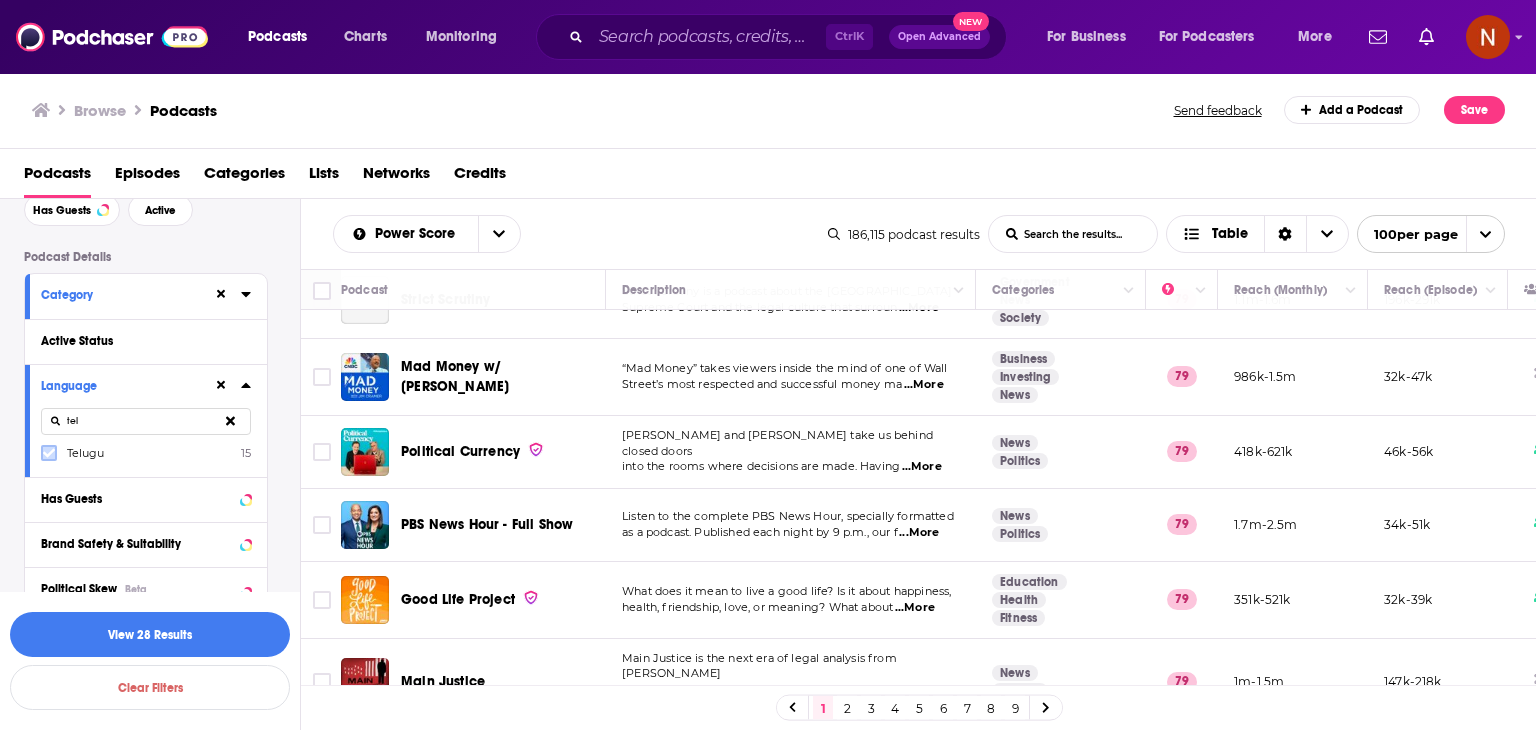 click 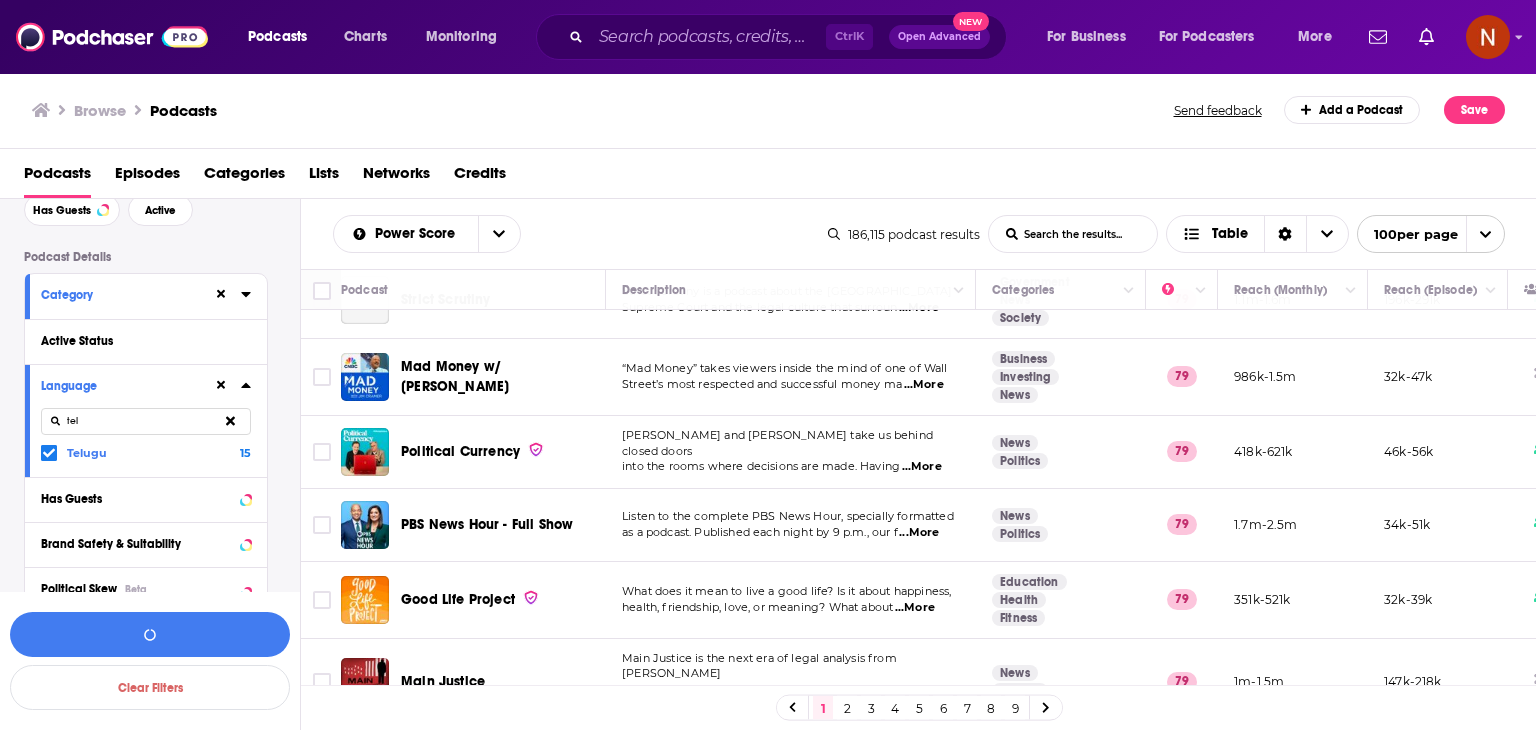 click on "tel" at bounding box center [146, 421] 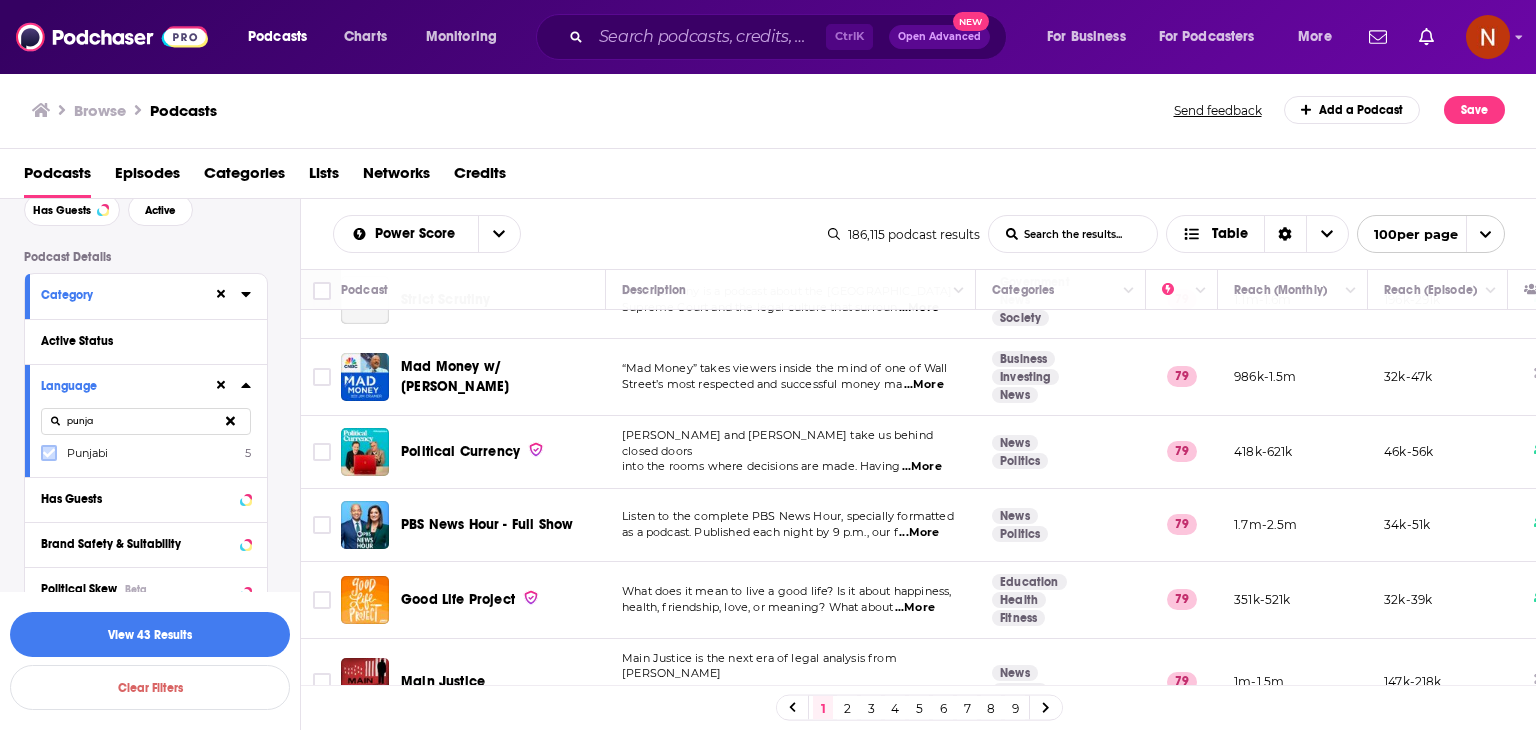 click 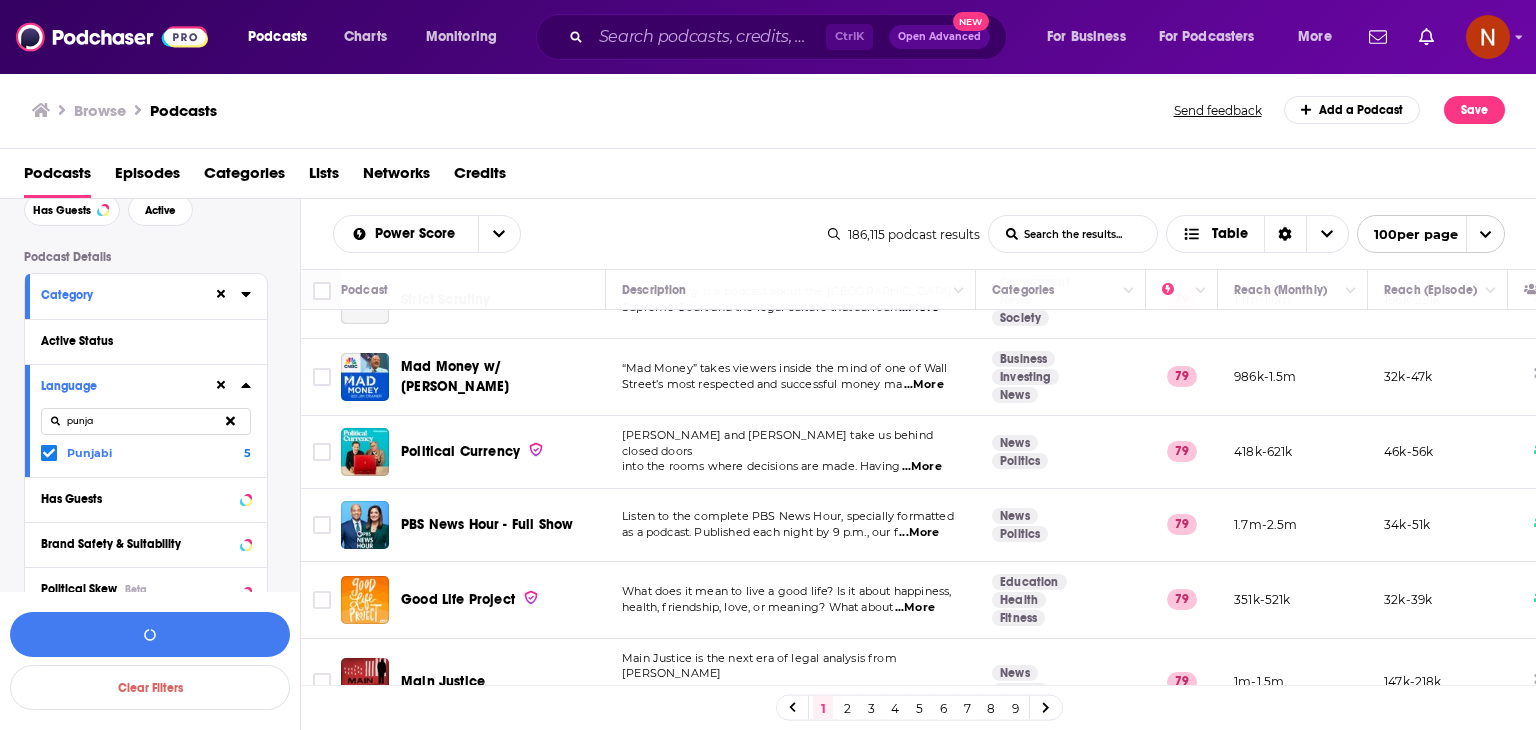 click on "punja" at bounding box center [146, 421] 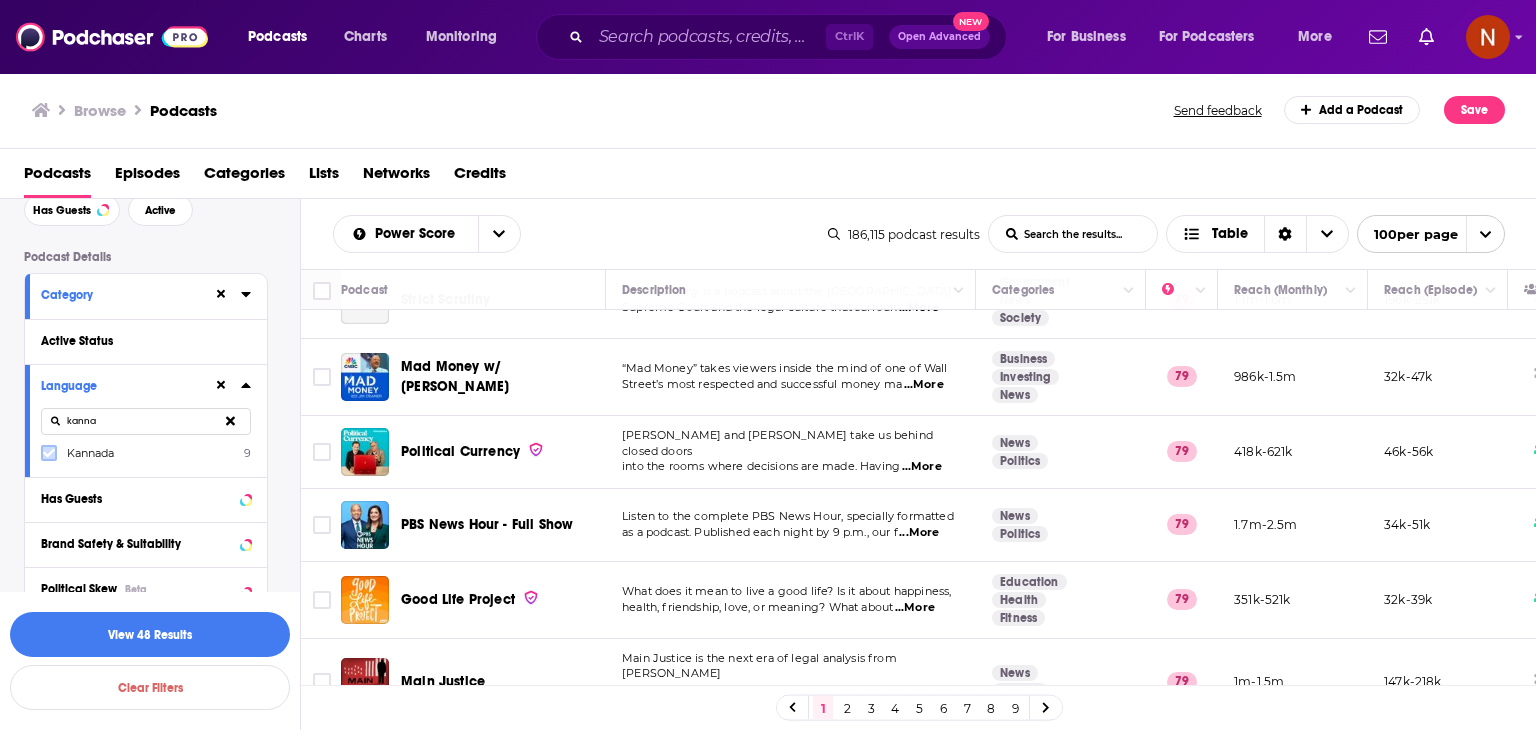 click 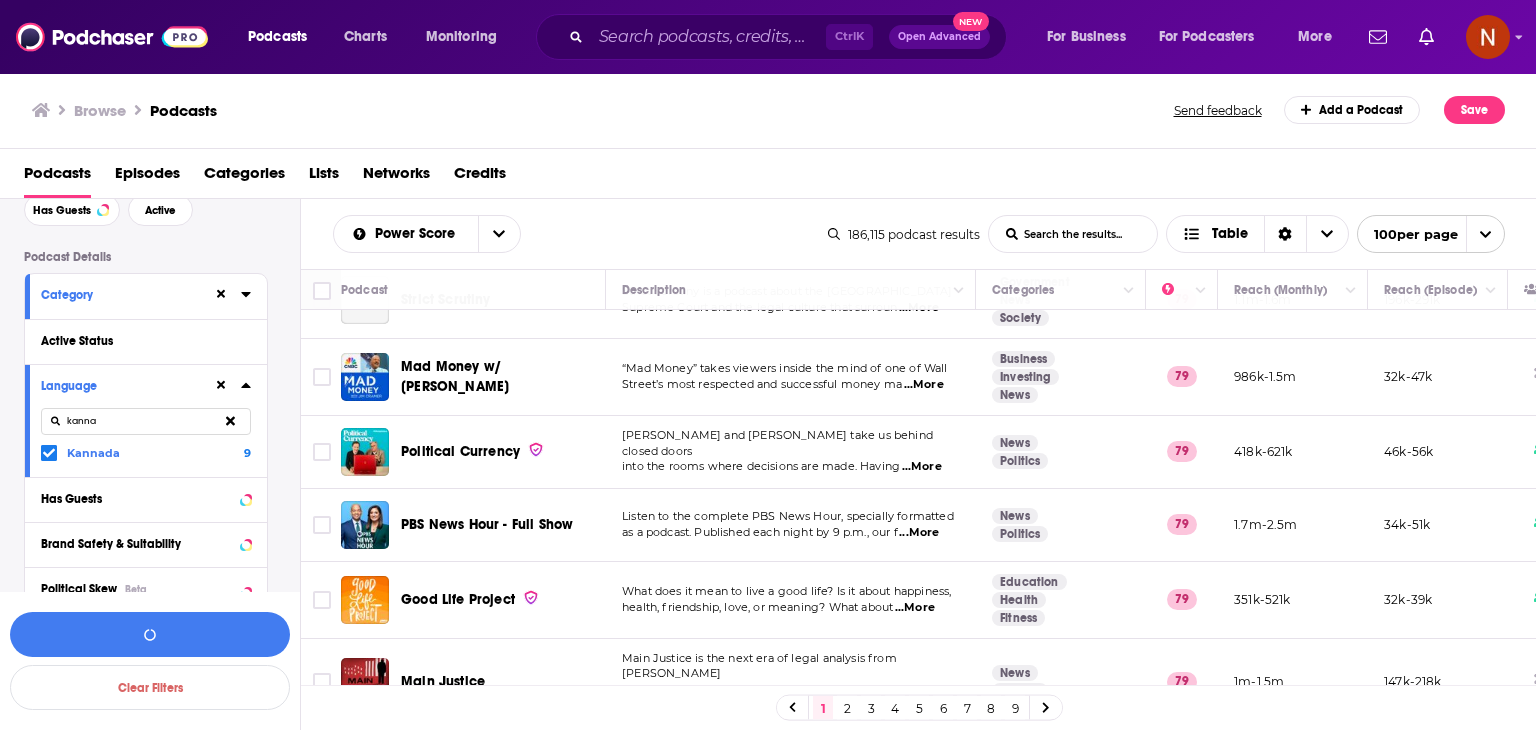click on "kanna" at bounding box center (146, 421) 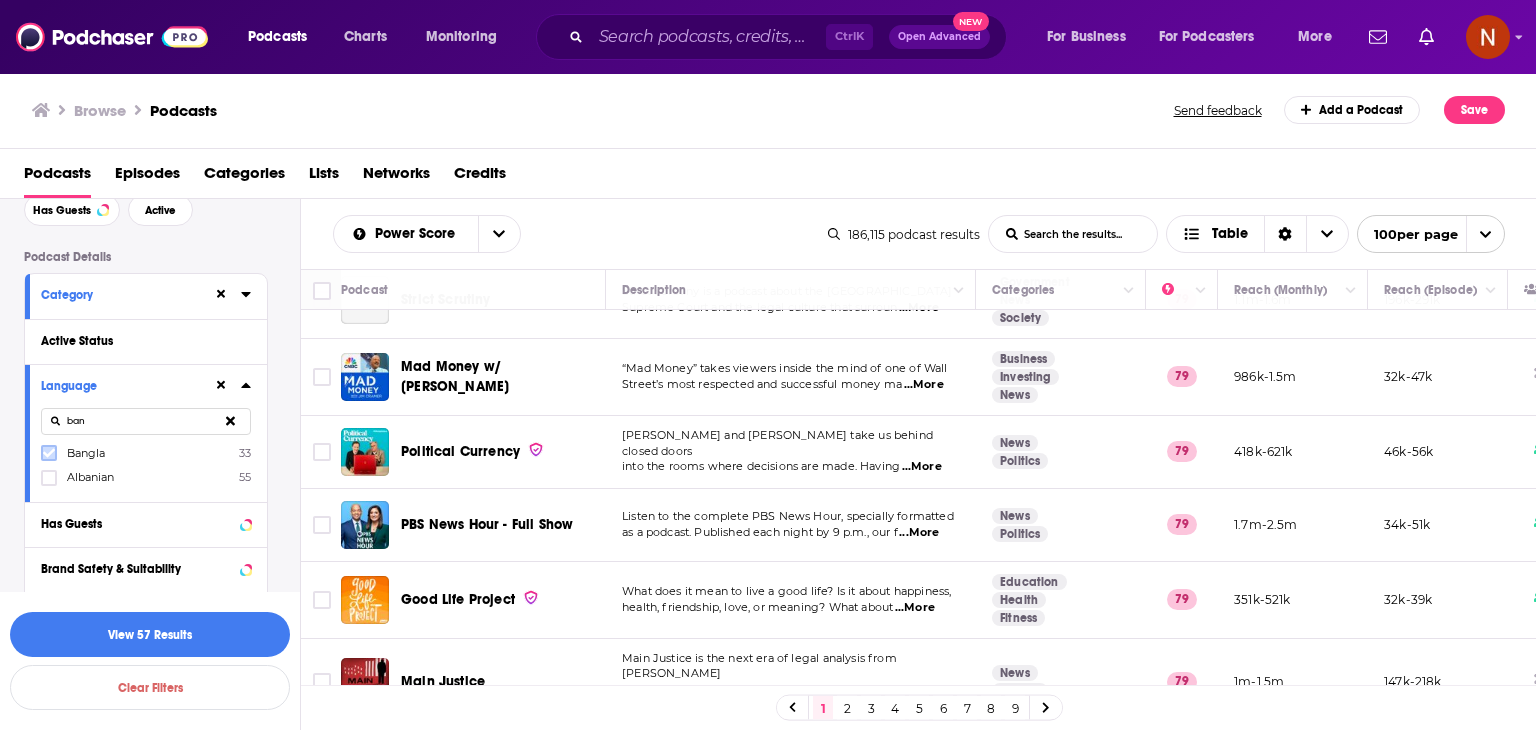 type on "ban" 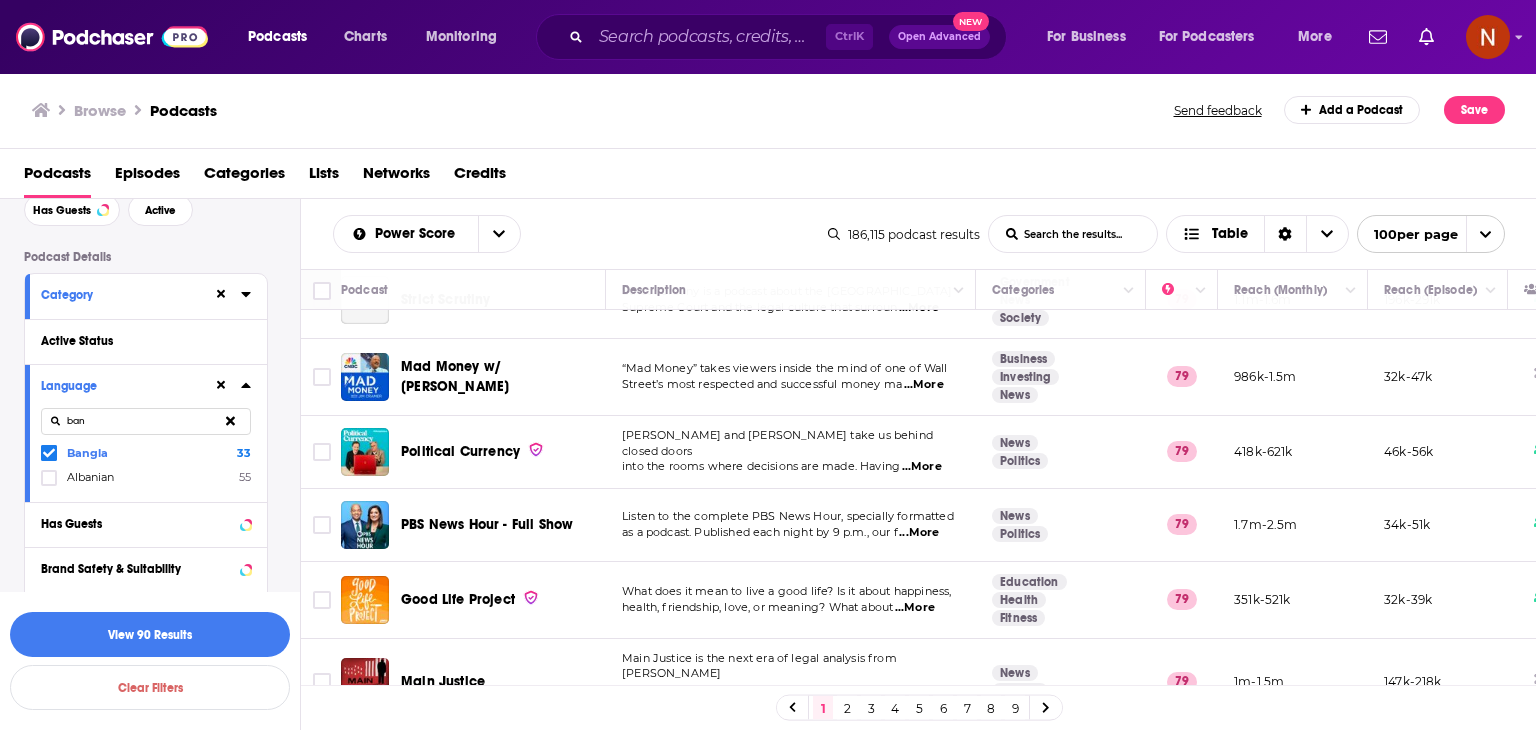 click on "ban" at bounding box center (146, 421) 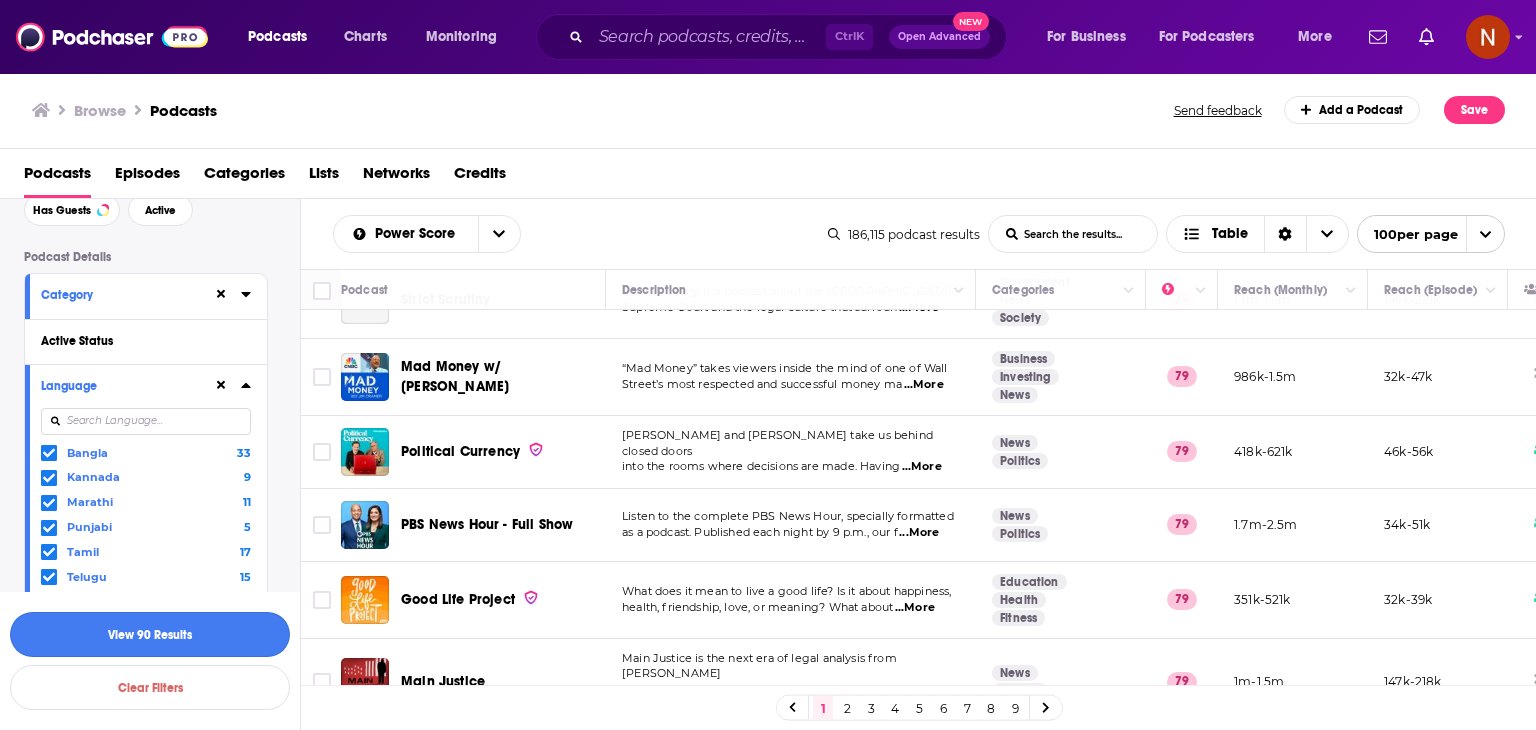 click on "View 90 Results" at bounding box center (150, 634) 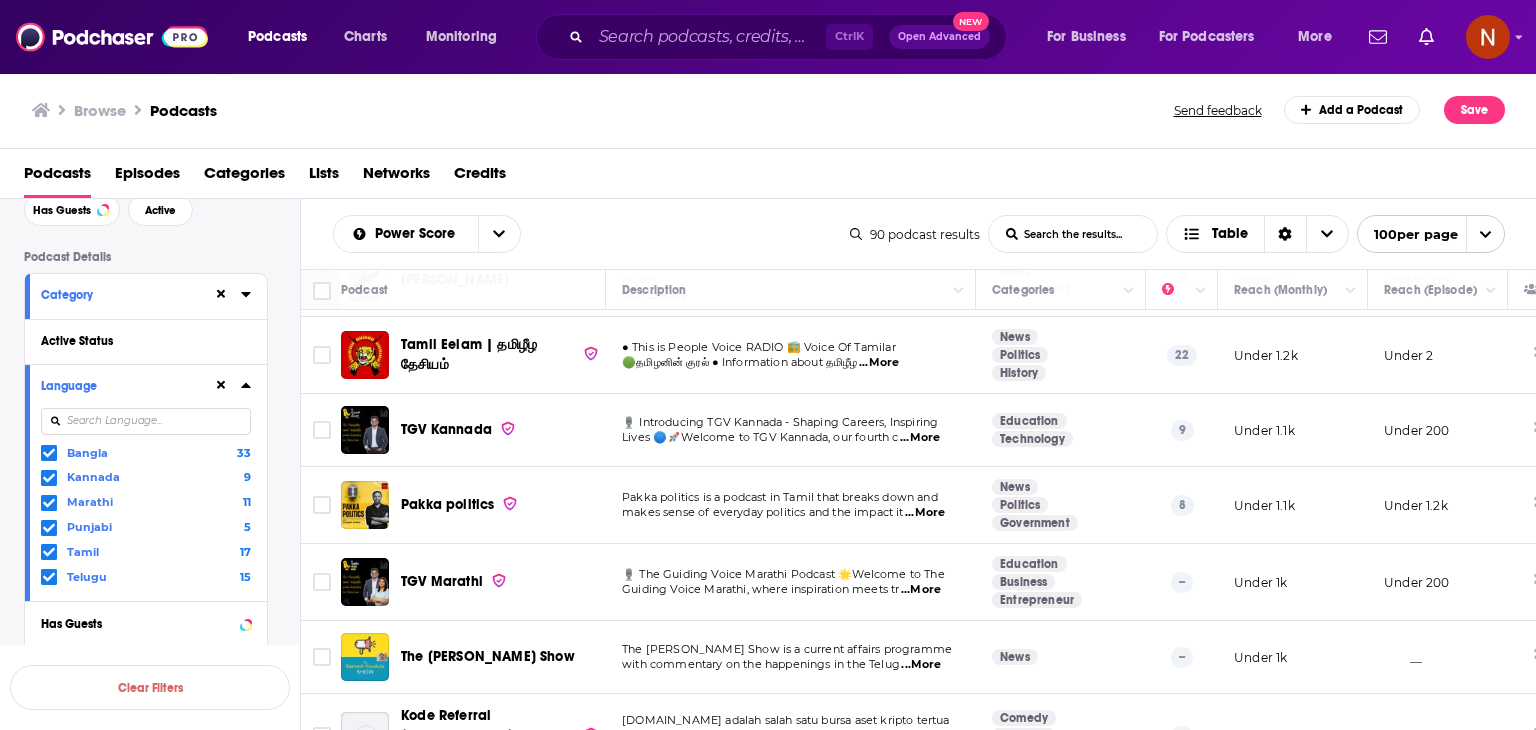 scroll, scrollTop: 0, scrollLeft: 0, axis: both 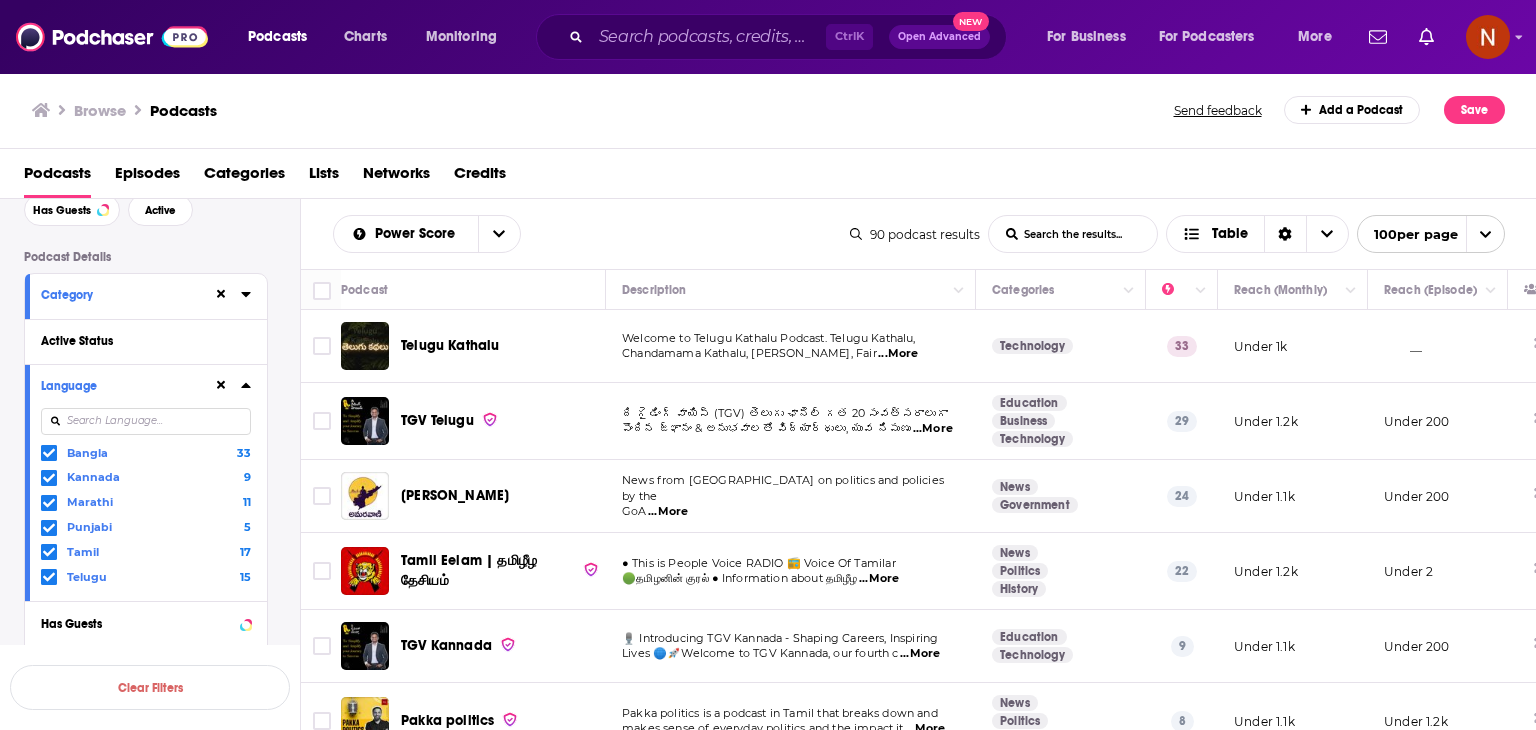 drag, startPoint x: 302, startPoint y: 278, endPoint x: 800, endPoint y: 551, distance: 567.91986 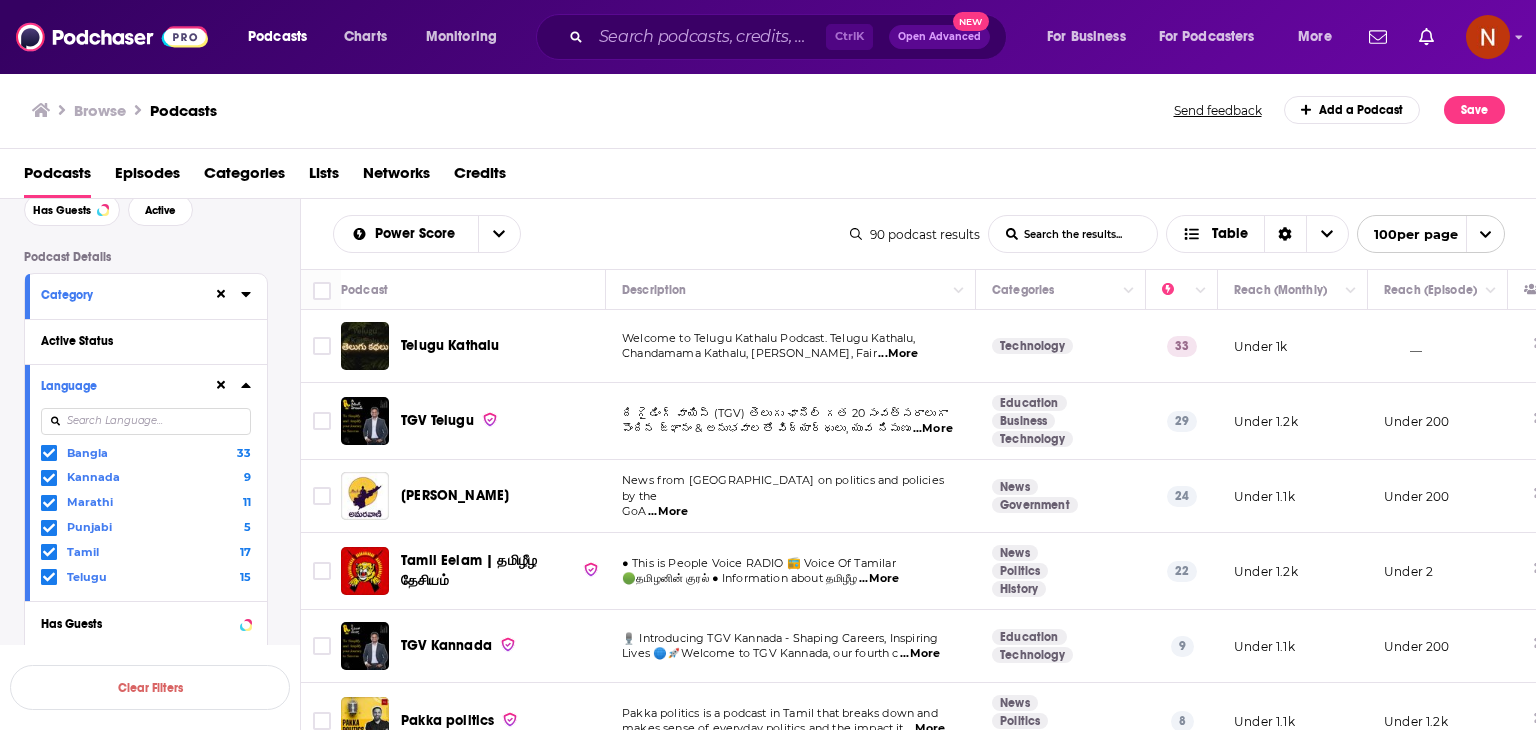 click on "Podcast Description Categories Reach (Monthly) Reach (Episode) Telugu Kathalu Welcome to Telugu Kathalu Podcast. Telugu Kathalu, Chandamama Kathalu, Akbar Birbal Kathalu,  Fair  ...More Technology 33 Under 1k __ TGV Telugu ది గైడింగ్ వాయిస్ (TGV) తెలుగు ఛానెల్ గత 20 సంవత్సరాలుగా పొందిన జ్ఞానం & అనుభవాలతో విద్యార్థులు, యువ నిపుణు  ...More Education Business Technology 29 Under 1.2k Under 200 Amaravaani Raajakeeyam News from Andhra Pradesh on politics and policies by the GoA  ...More News Government 24 Under 1.1k Under 200 Tamil Eelam | தமிழீழ தேசியம் ● This is People Voice RADIO 📻 Voice Of Tamilar 🟢தமிழனின் குரல் ● Information about தமிழீழ  ...More News Politics History 22 Under 1.2k Under 2 TGV Kannada 🎙️ Introducing TGV Kannada - Shaping Careers, Inspiring  ...More 9" at bounding box center [919, 3705] 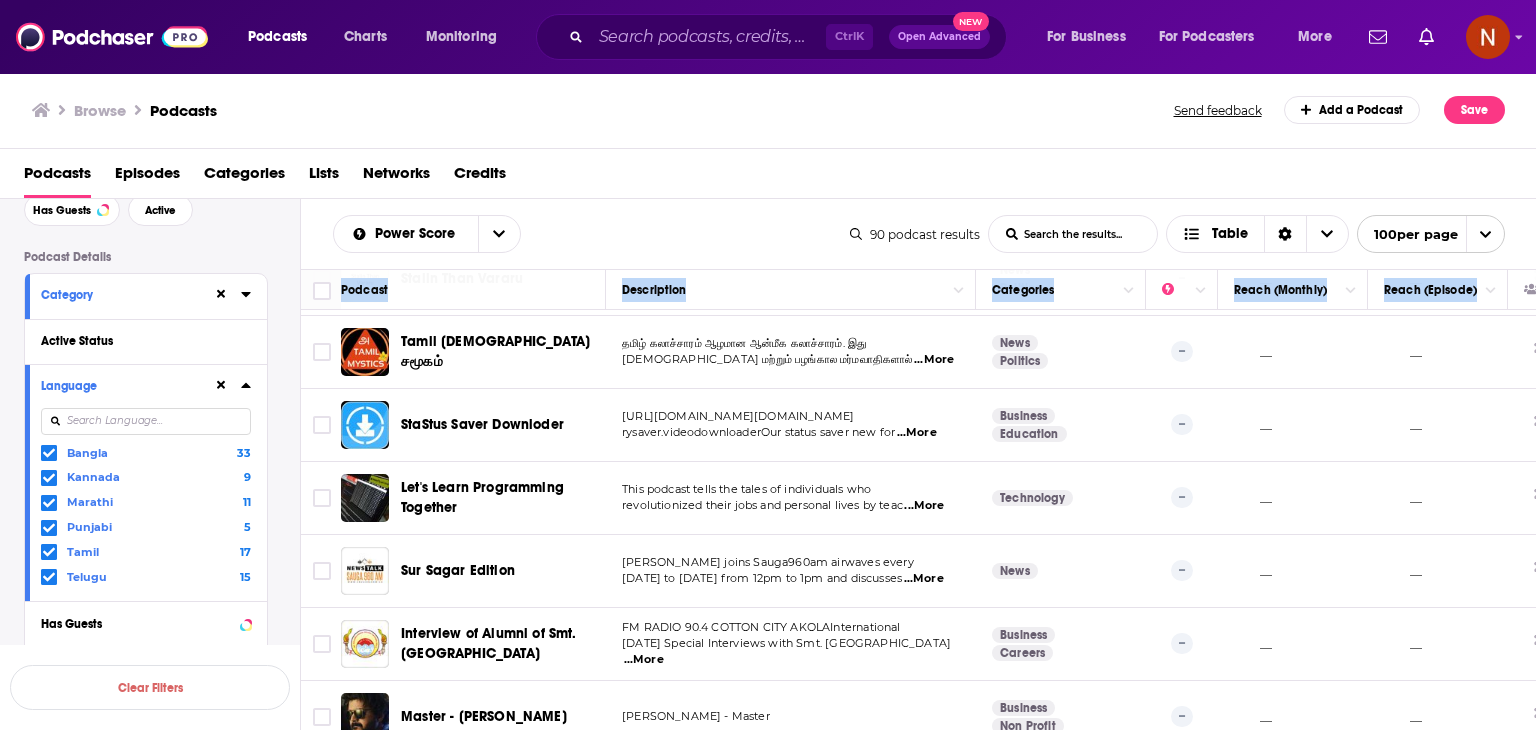 scroll, scrollTop: 6383, scrollLeft: 0, axis: vertical 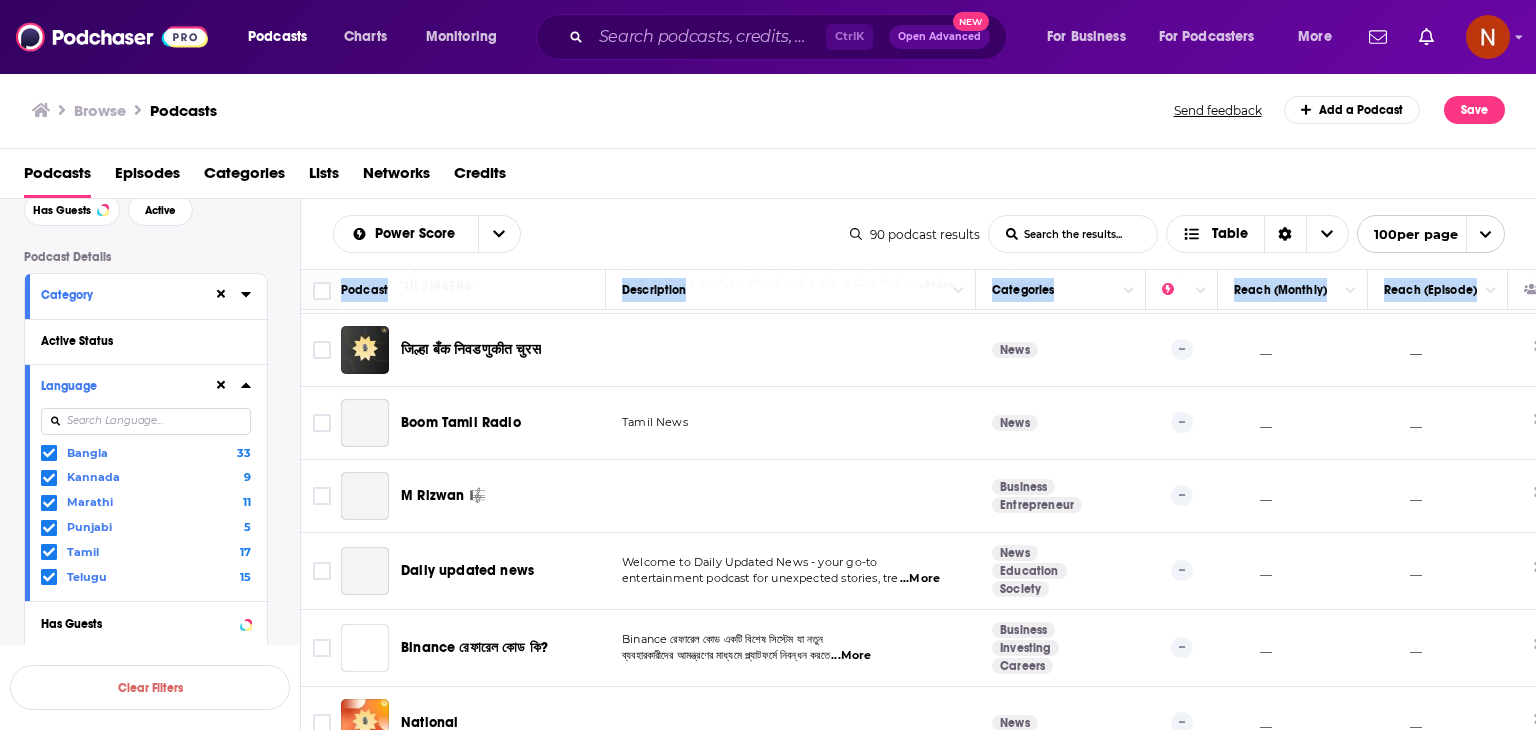 click on "__" at bounding box center (1438, 723) 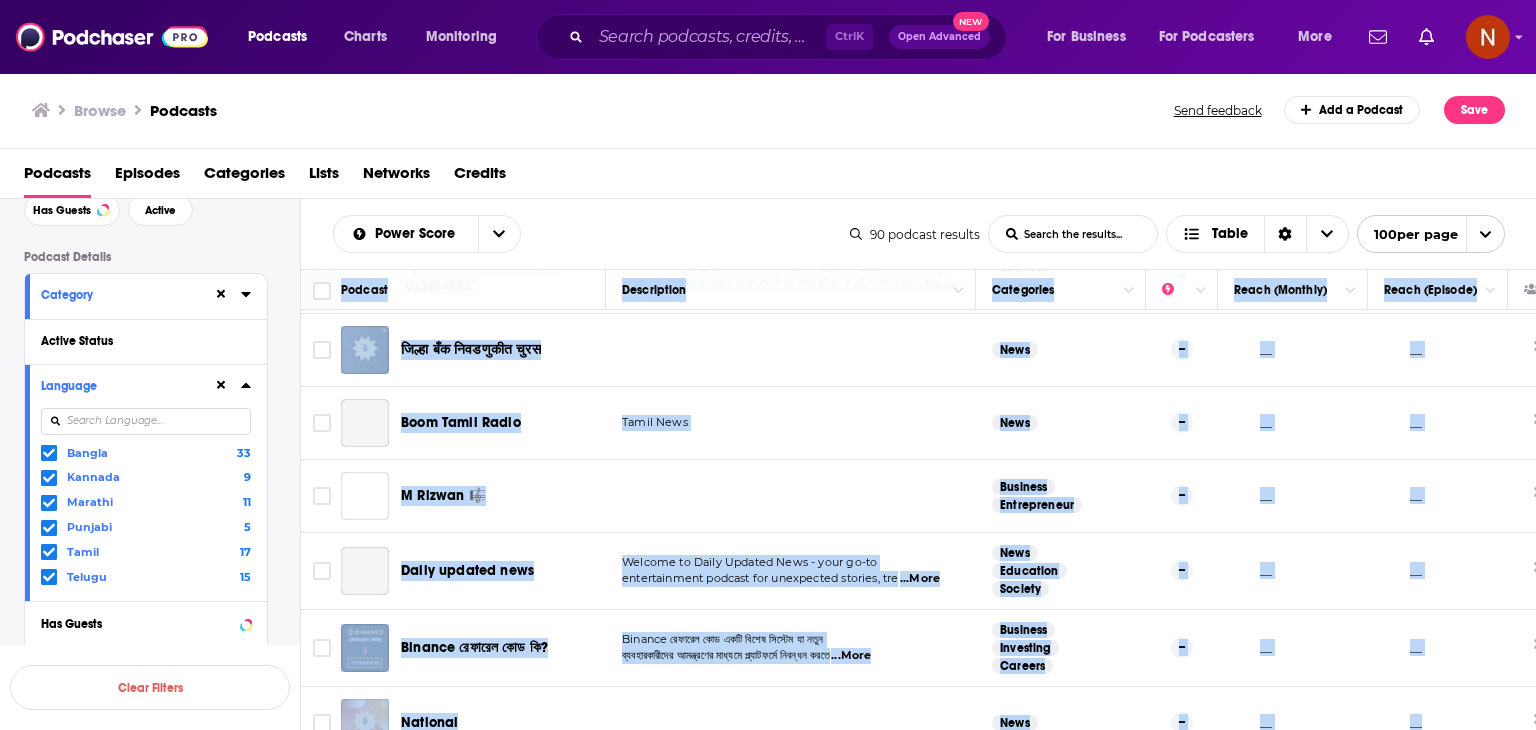 copy on "Podcast Description Categories Reach (Monthly) Reach (Episode) Telugu Kathalu Welcome to Telugu Kathalu Podcast. Telugu Kathalu, Chandamama Kathalu, Akbar Birbal Kathalu,  Fair  ...More Technology 33 Under 1k __ TGV Telugu ది గైడింగ్ వాయిస్ (TGV) తెలుగు ఛానెల్ గత 20 సంవత్సరాలుగా పొందిన జ్ఞానం & అనుభవాలతో విద్యార్థులు, యువ నిపుణు  ...More Education Business Technology 29 Under 1.2k Under 200 Amaravaani Raajakeeyam News from Andhra Pradesh on politics and policies by the GoA  ...More News Government 24 Under 1.1k Under 200 Tamil Eelam | தமிழீழ தேசியம் ● This is People Voice RADIO 📻 Voice Of Tamilar 🟢தமிழனின் குரல் ● Information about தமிழீழ  ...More News Politics History 22 Under 1.2k Under 2 TGV Kannada 🎙️ Introducing TGV Kannada - Shaping Careers, Inspiring Lives 🌐🚀Welcome to TGV Kannada, our fourth c  ...More Education Technology 9 Under 1.1k Under 200 Pakka politics Pakka politics is a podcast in Tamil that breaks down and makes sense of everyday politics and the impact it  ...More News Politics Governme..." 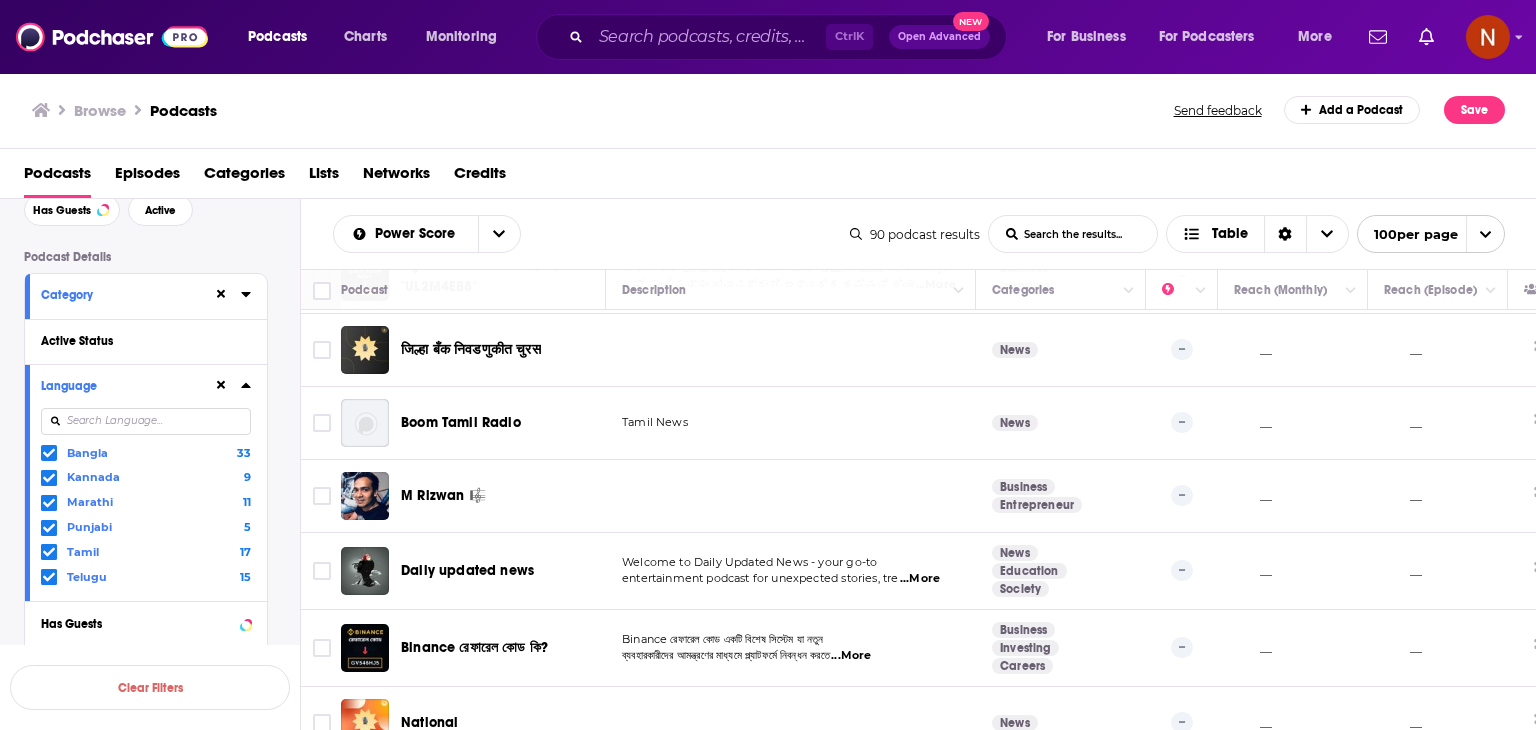 click 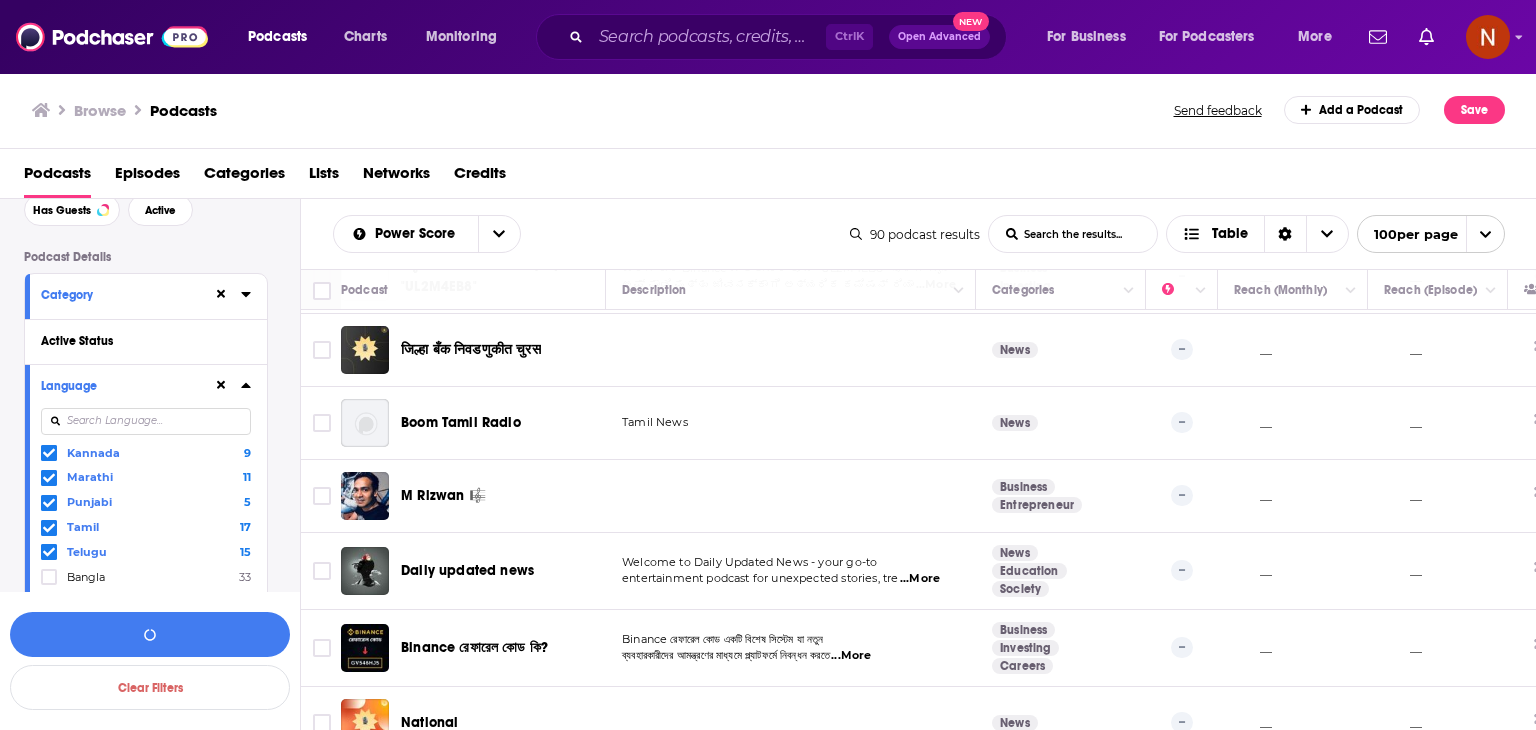 click 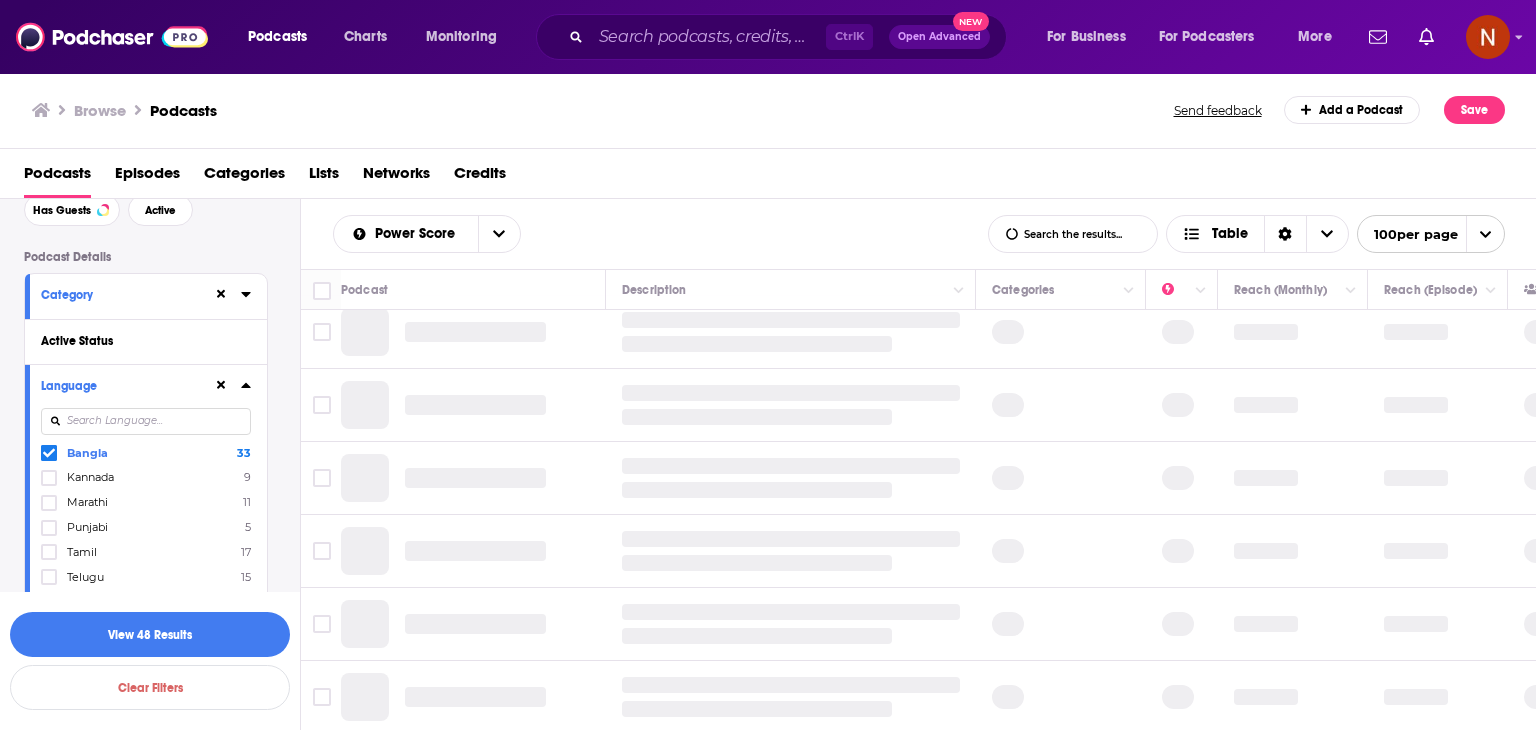 click at bounding box center [146, 421] 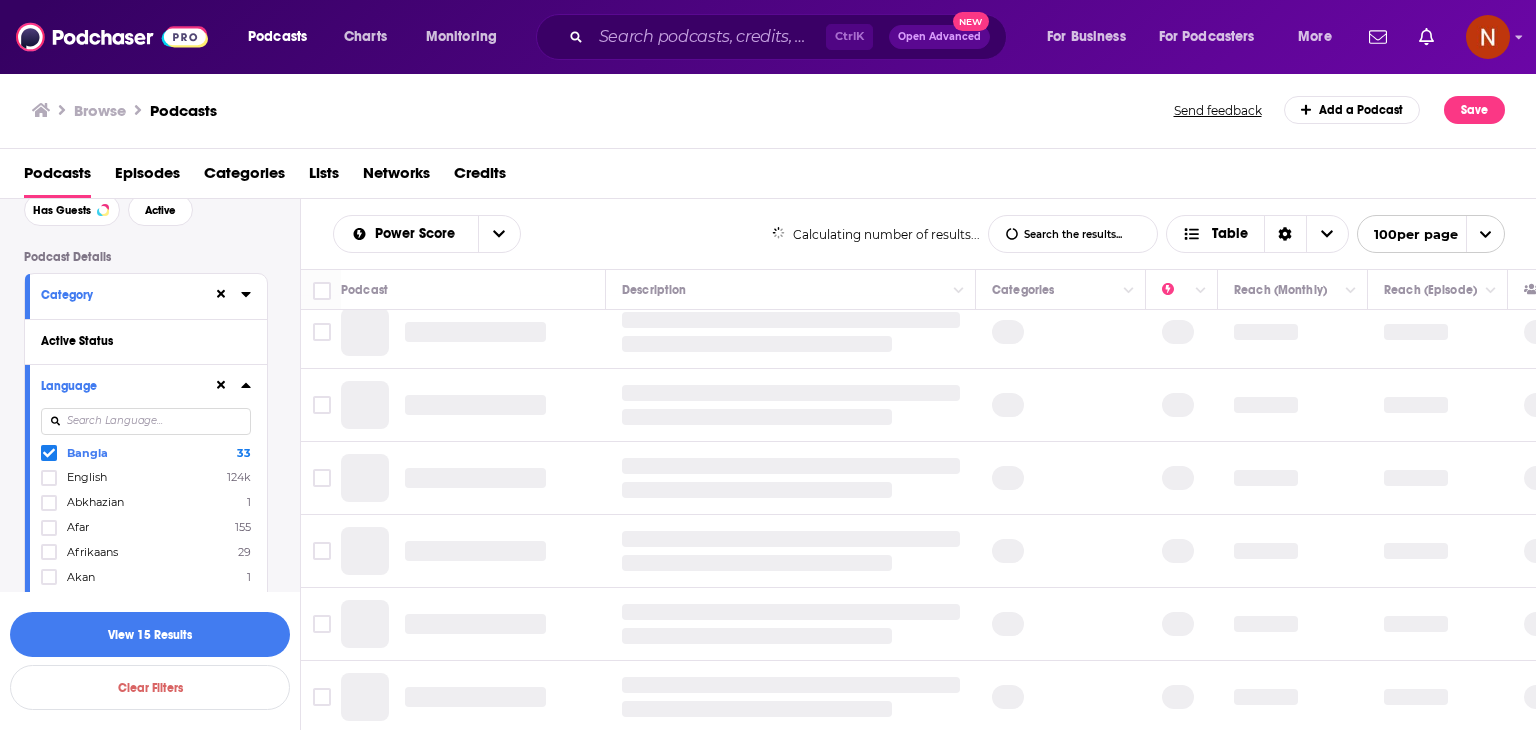 scroll, scrollTop: 1411, scrollLeft: 0, axis: vertical 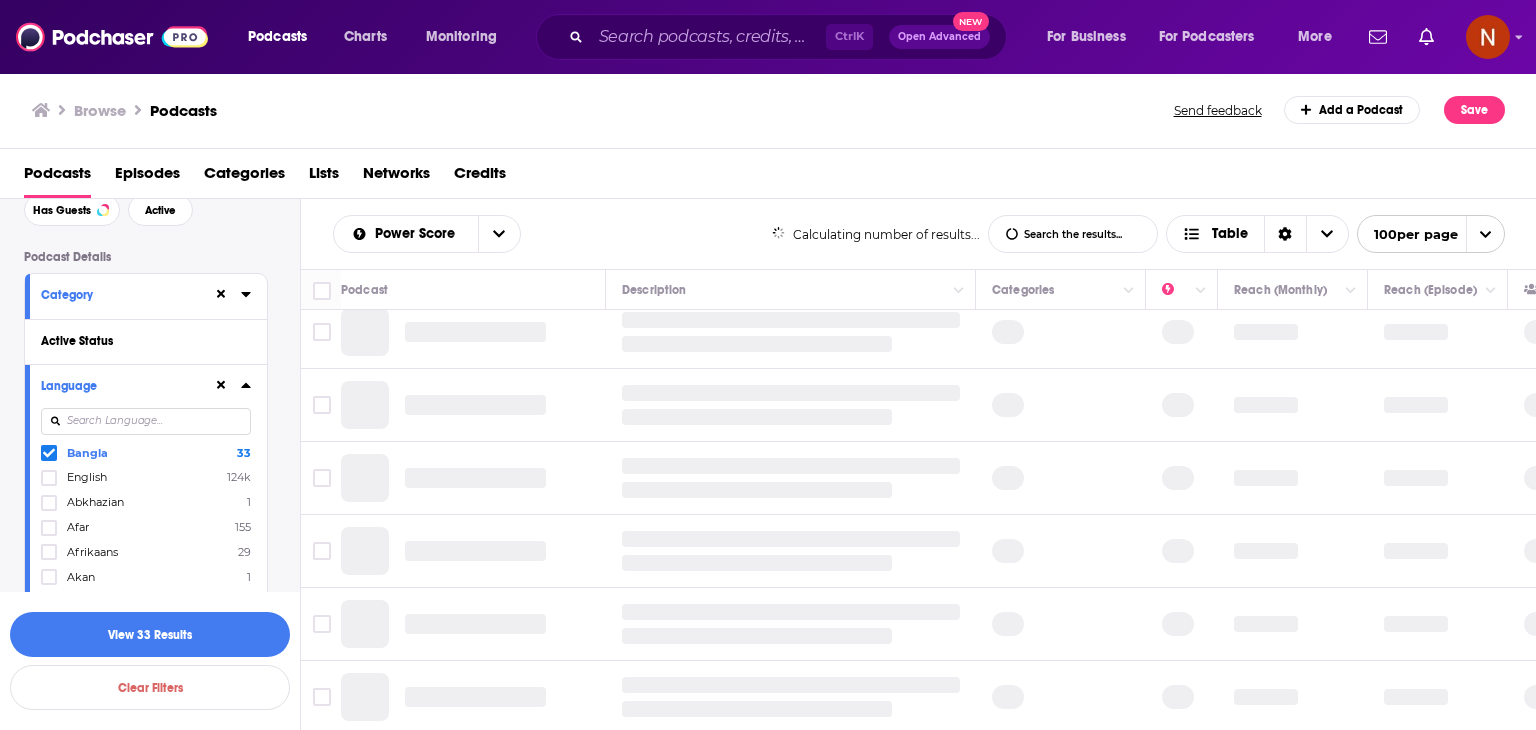 click 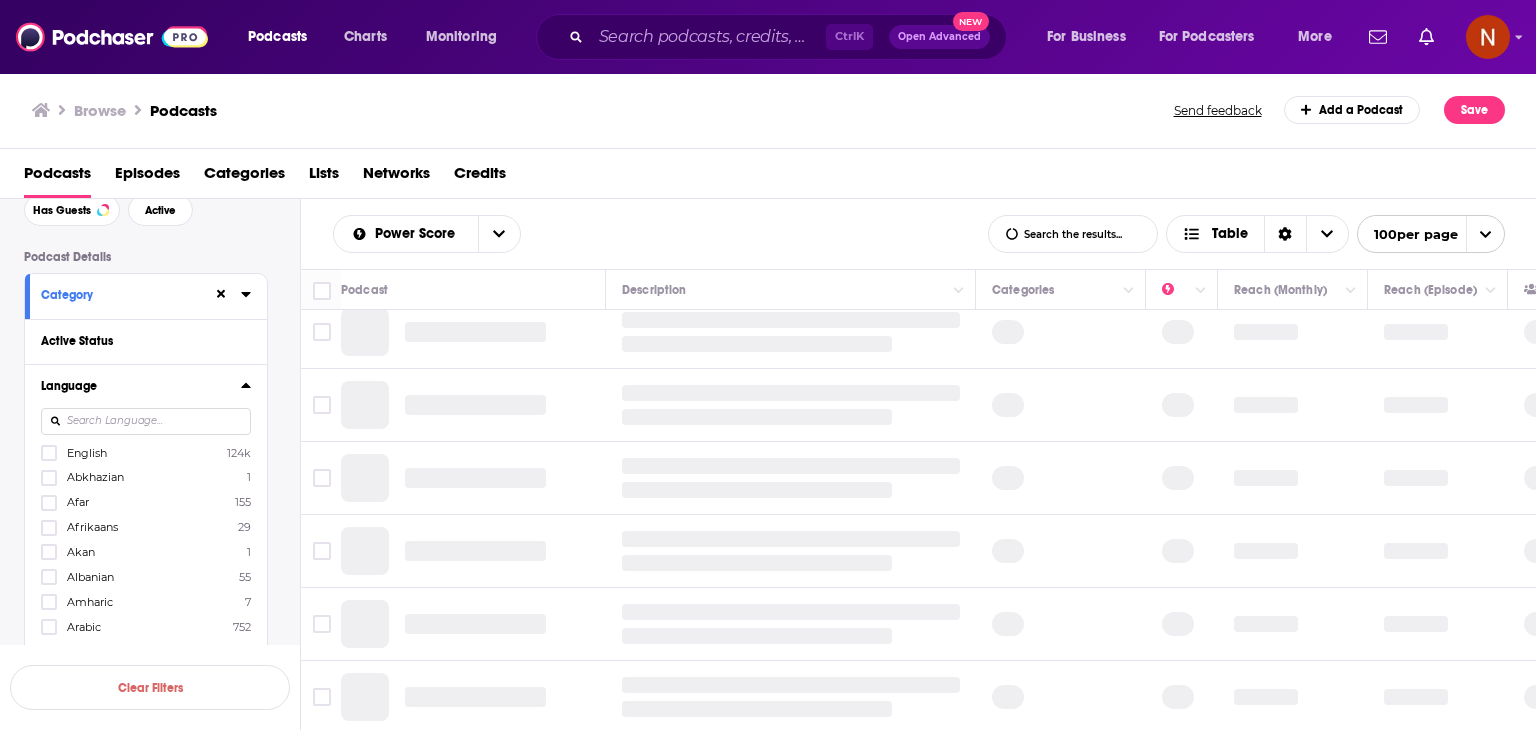 click at bounding box center [146, 421] 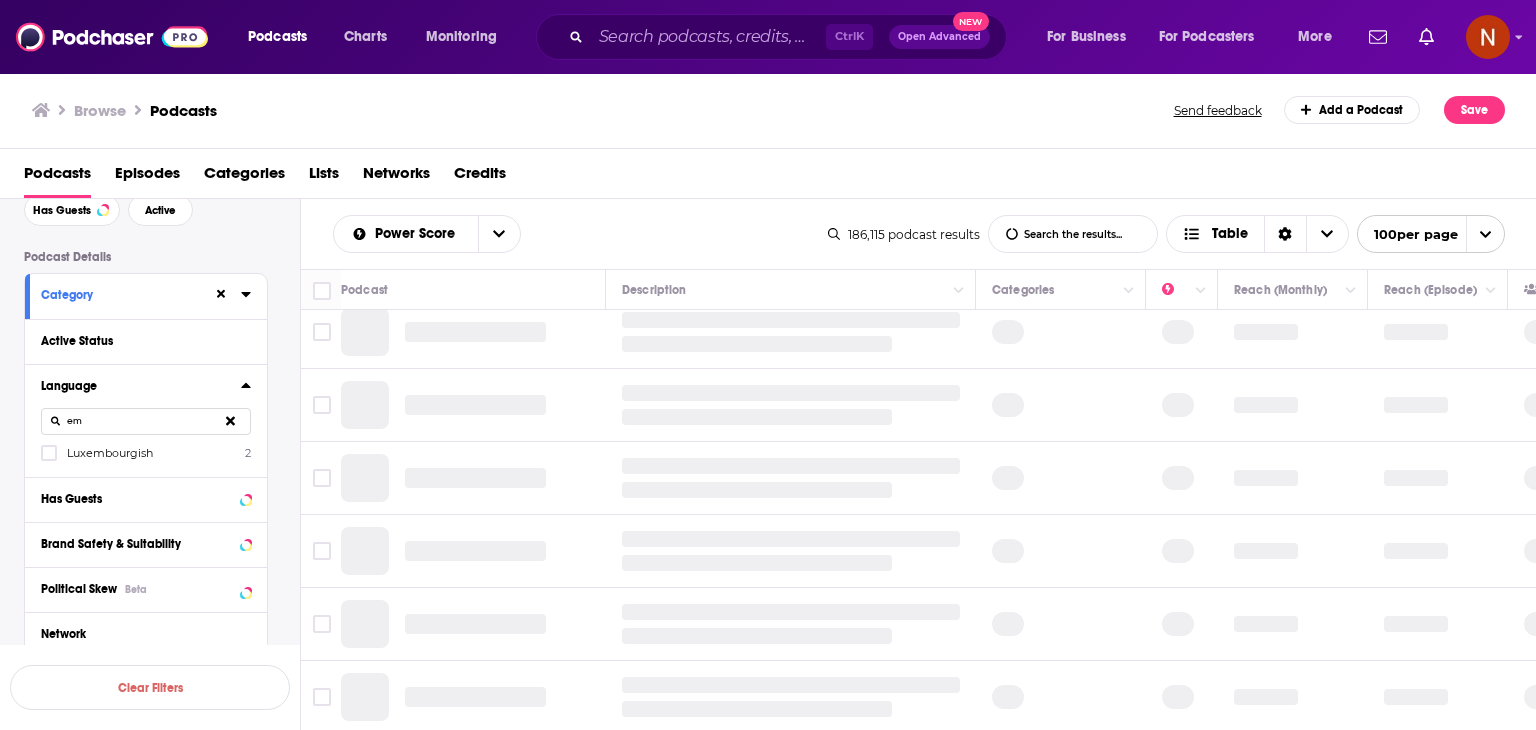 type on "e" 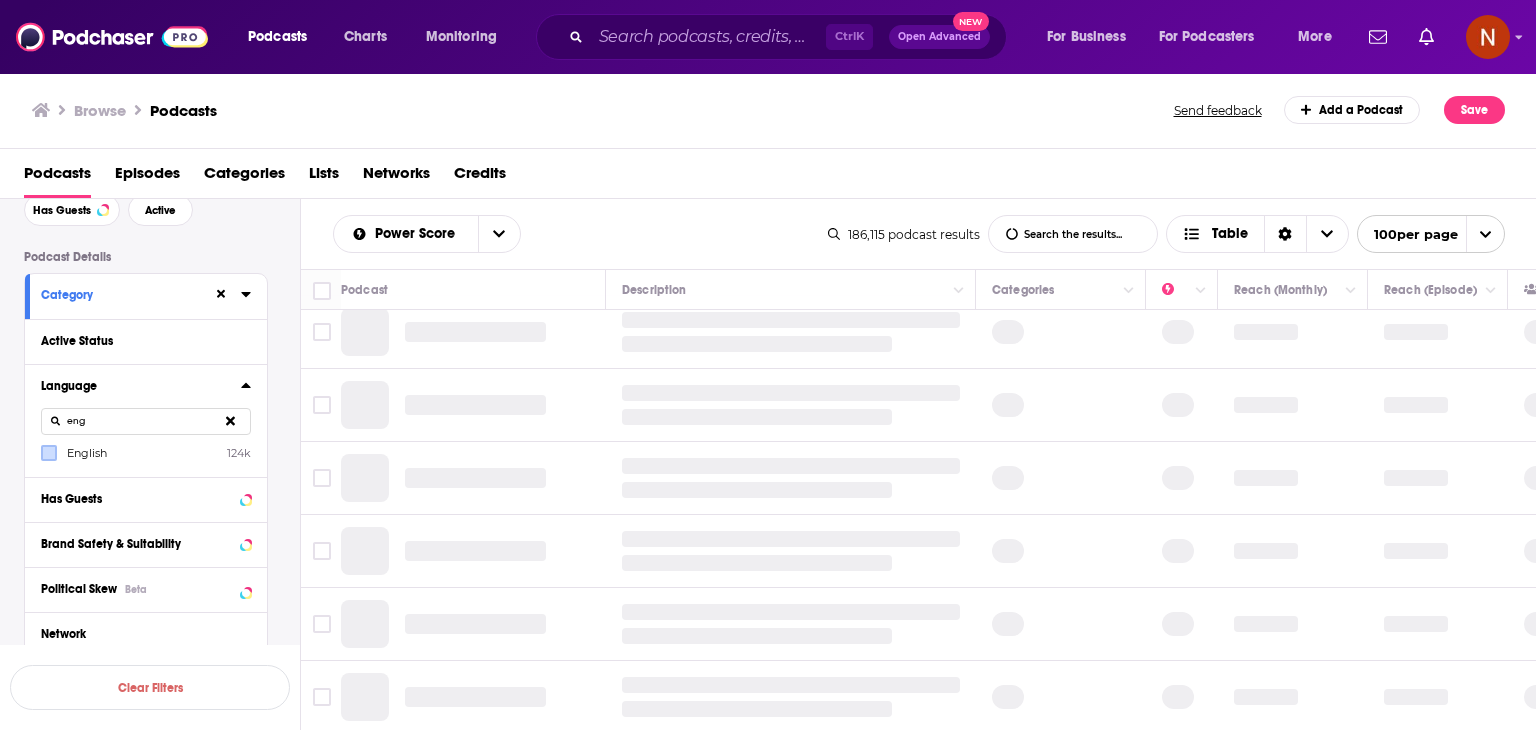 type on "eng" 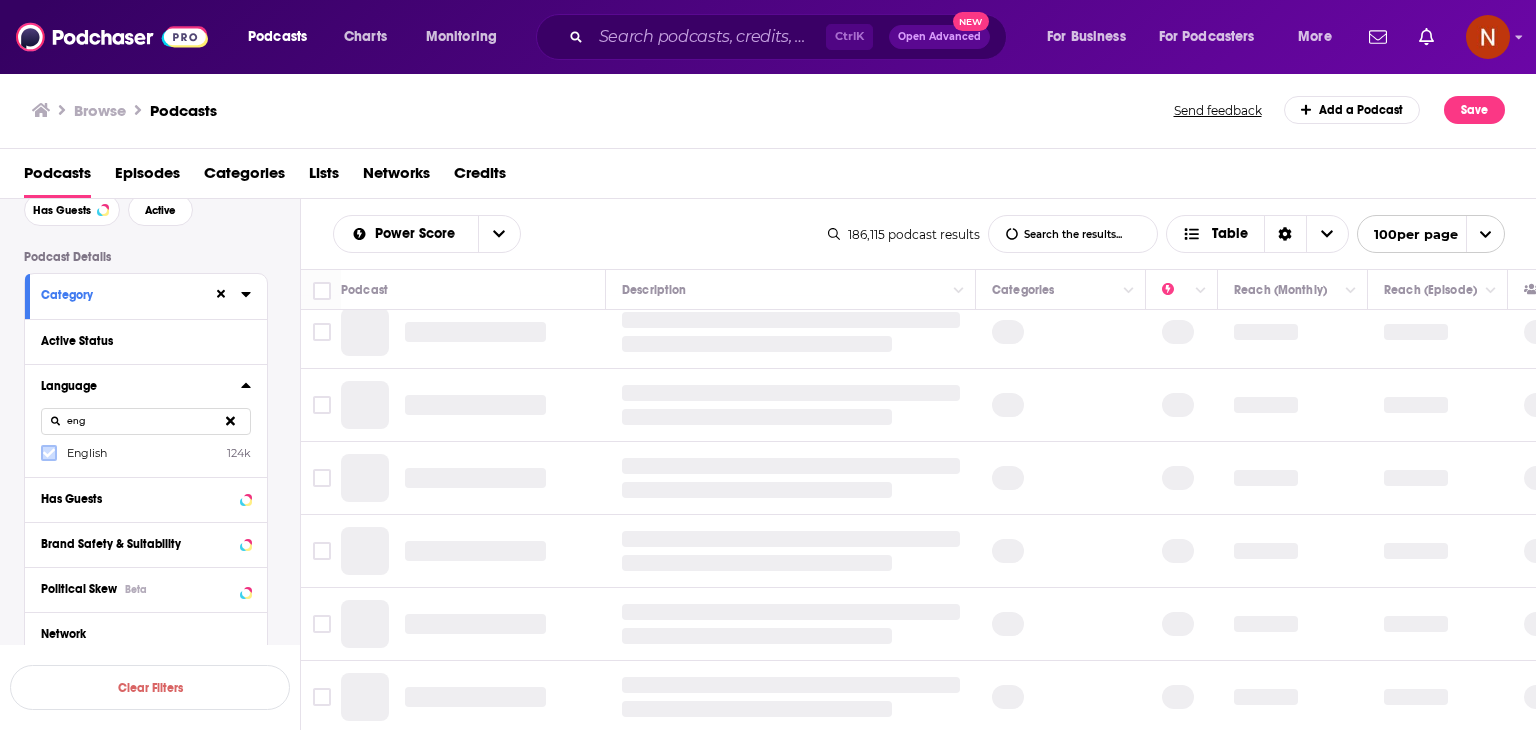 click 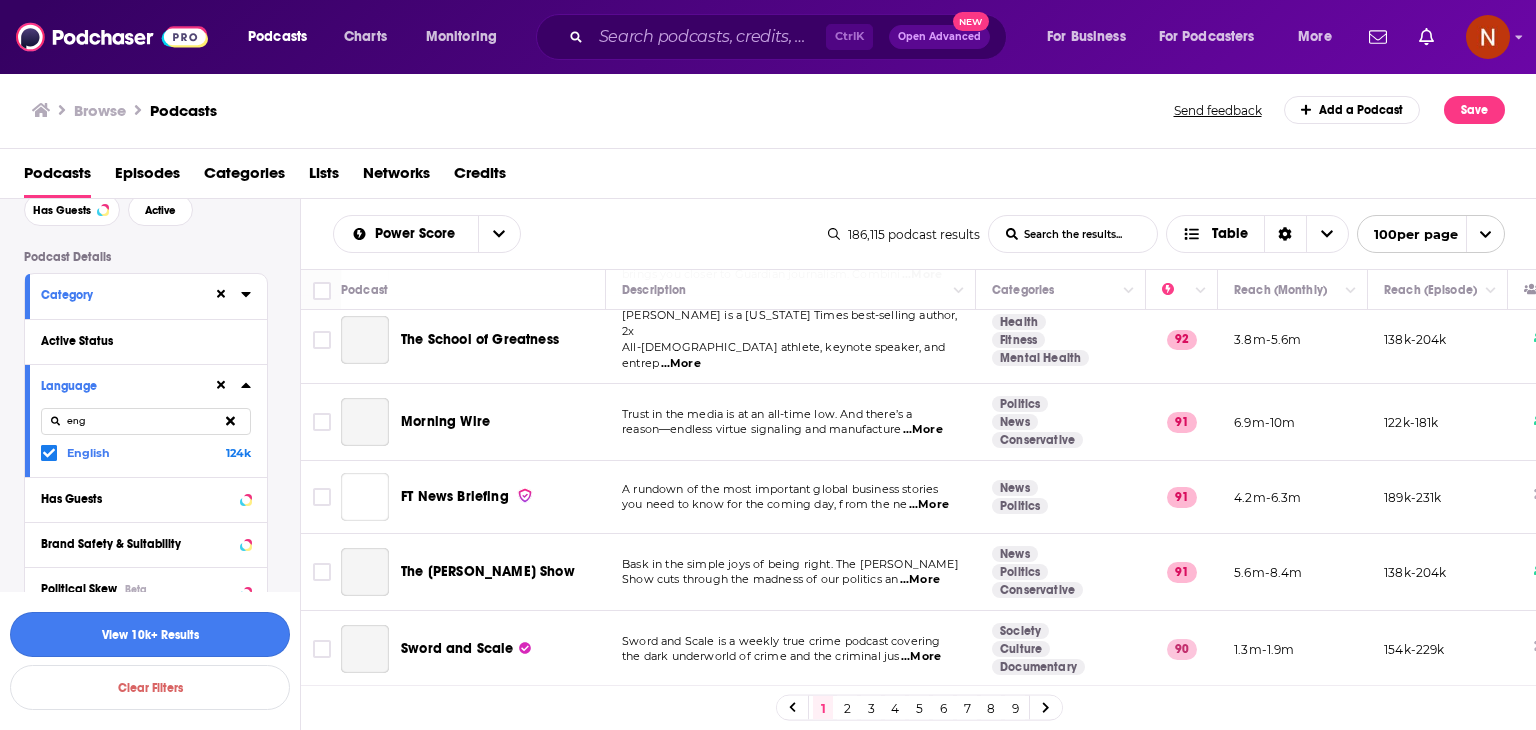 scroll, scrollTop: 281, scrollLeft: 0, axis: vertical 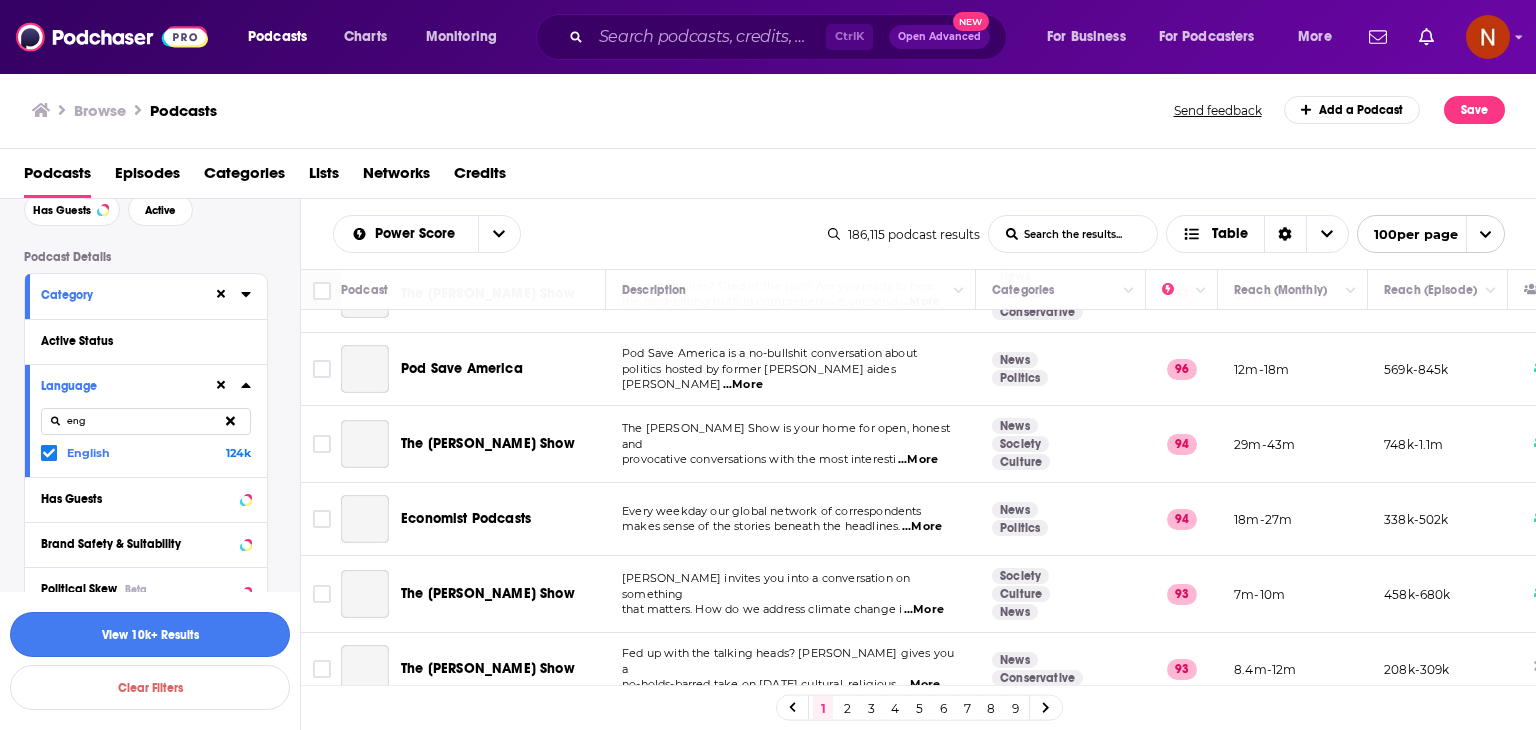 click on "View 10k+ Results" at bounding box center [150, 634] 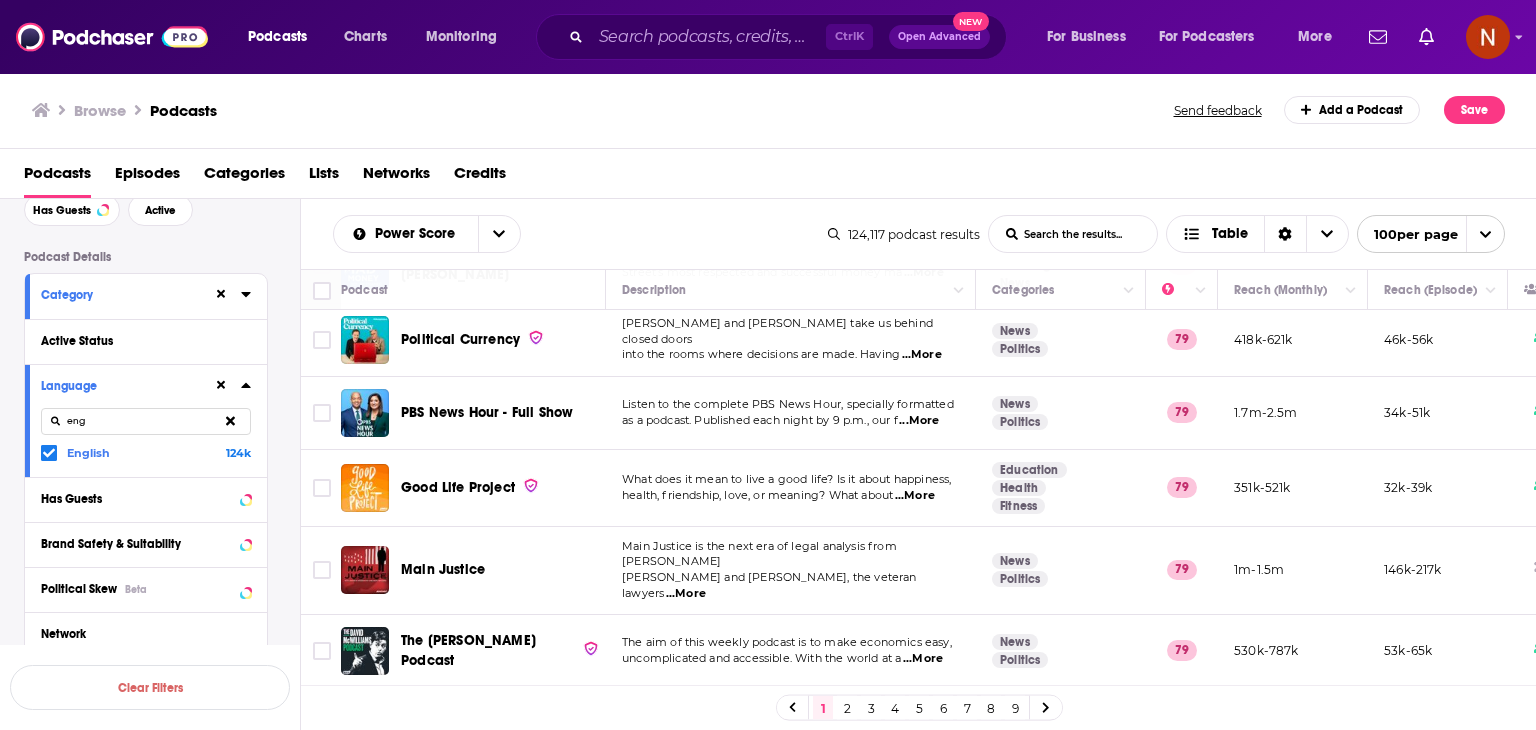 scroll, scrollTop: 7232, scrollLeft: 0, axis: vertical 